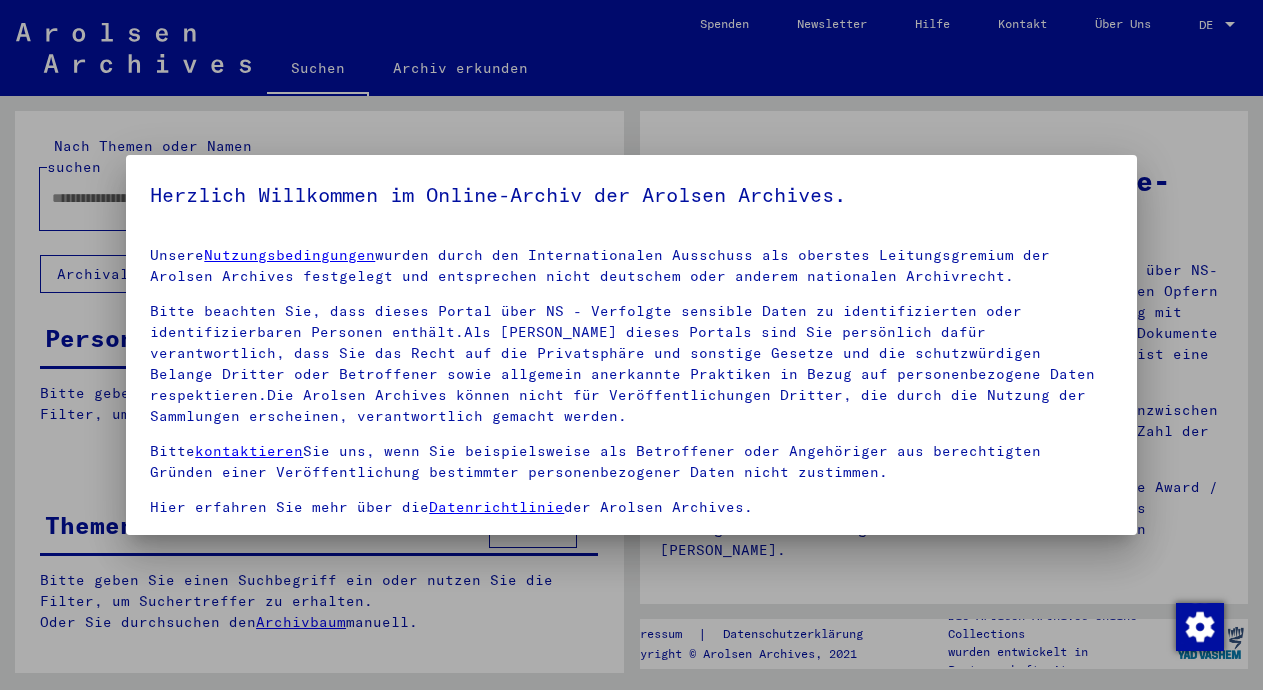 scroll, scrollTop: 0, scrollLeft: 0, axis: both 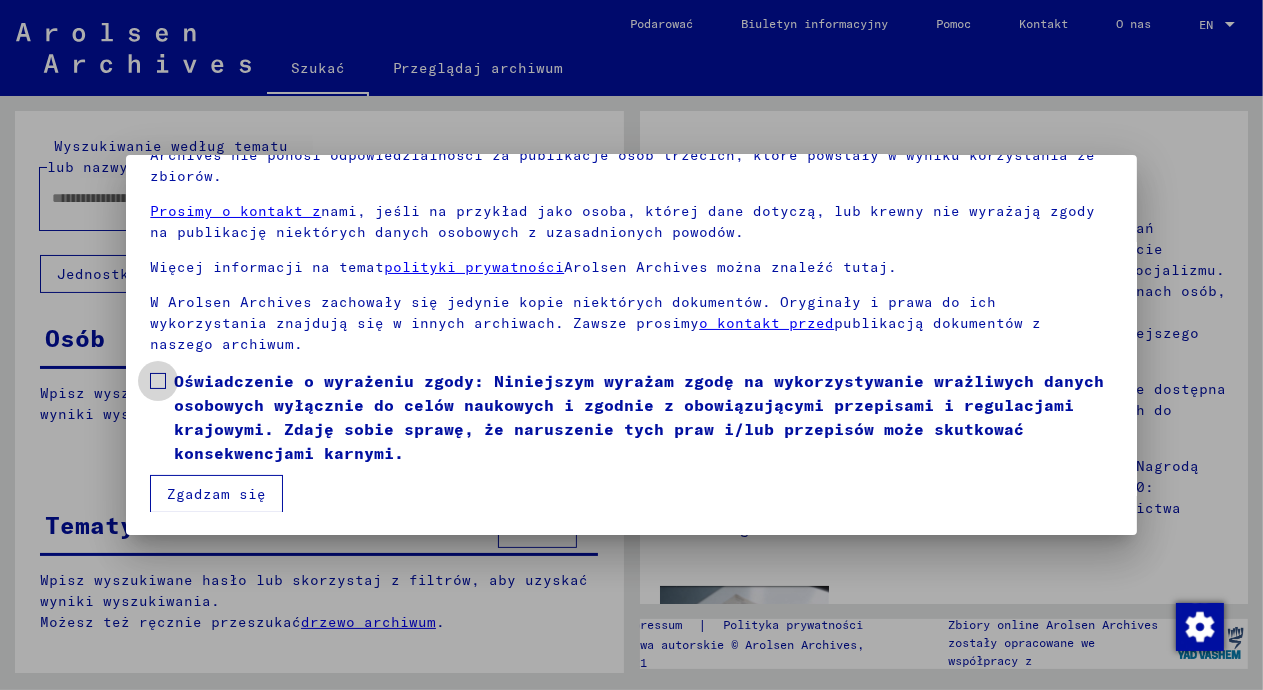 drag, startPoint x: 159, startPoint y: 384, endPoint x: 170, endPoint y: 410, distance: 28.231188 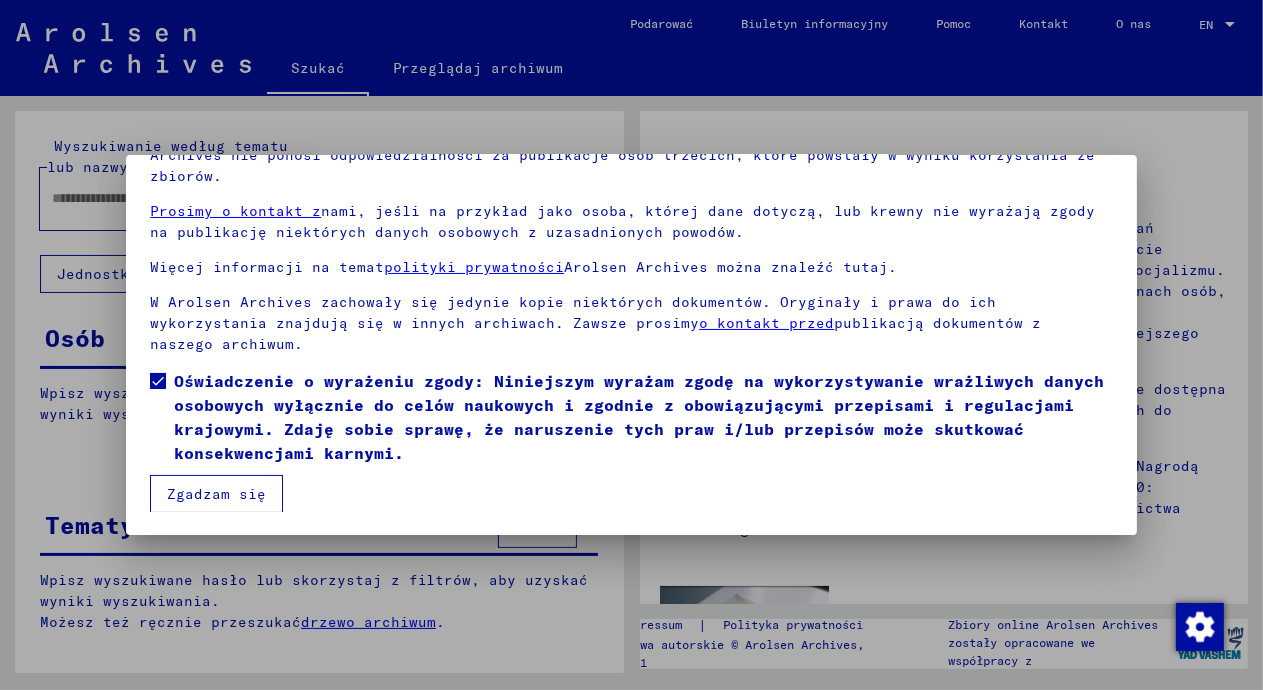 click on "Zgadzam się" at bounding box center (216, 494) 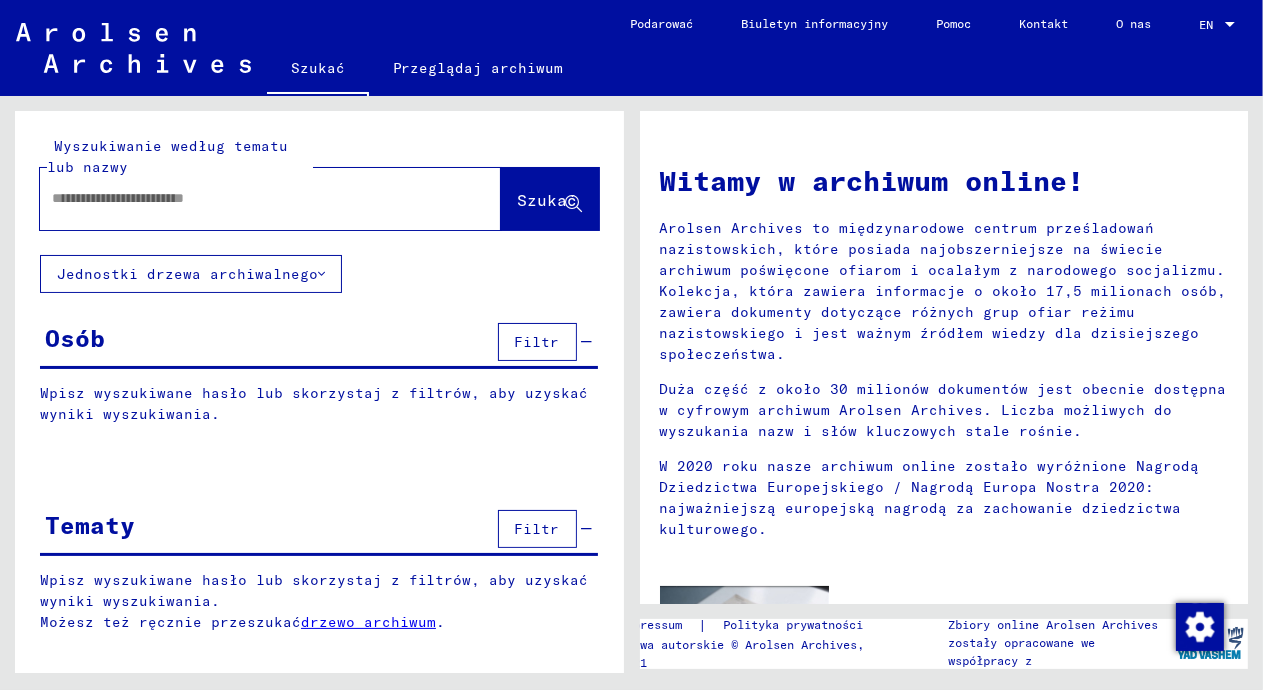 click 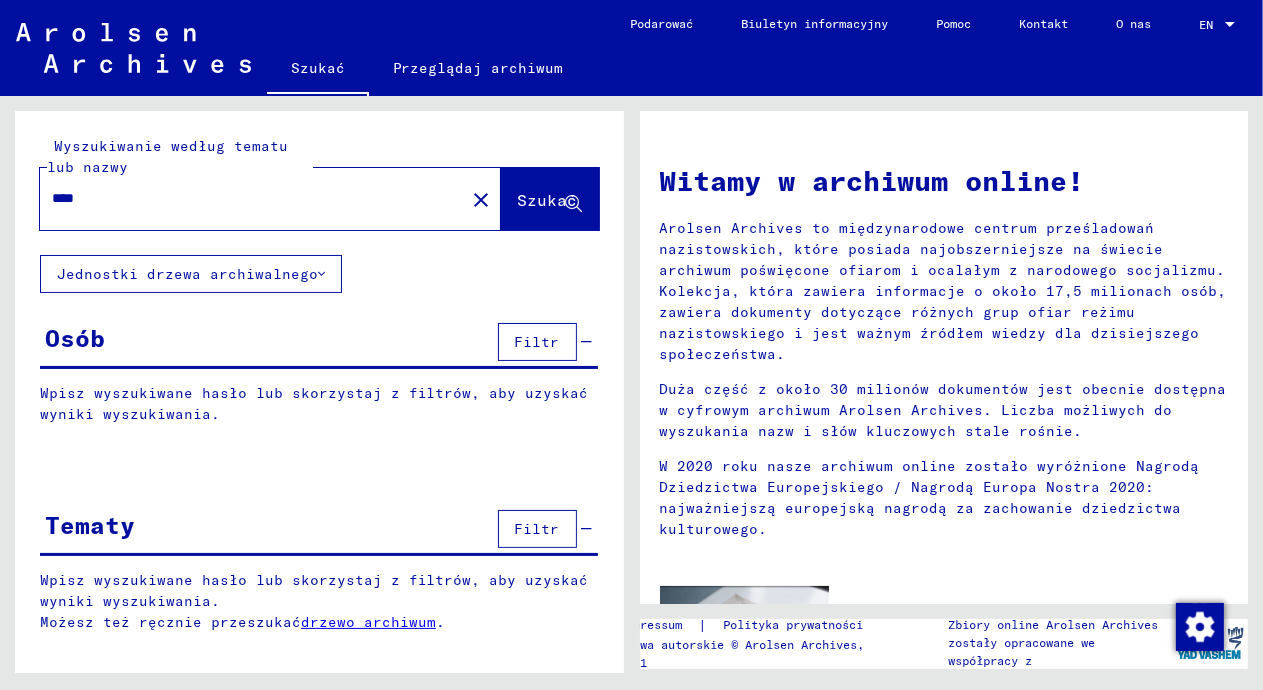 type on "****" 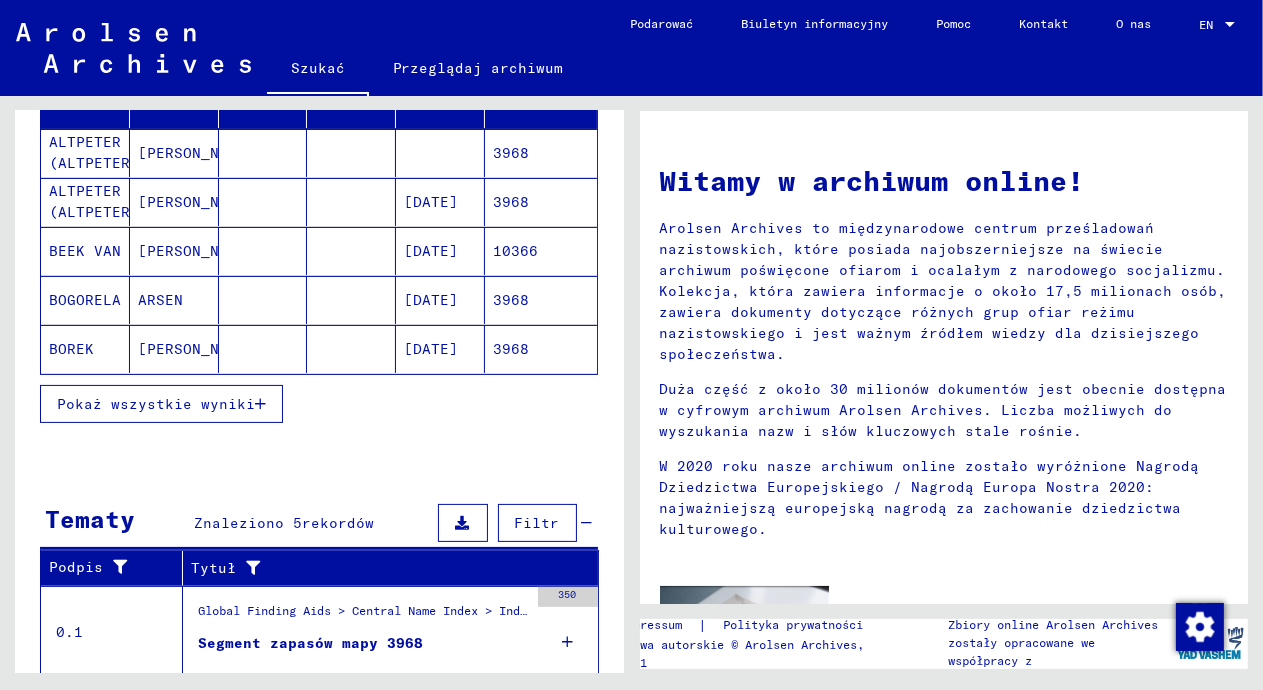 scroll, scrollTop: 300, scrollLeft: 0, axis: vertical 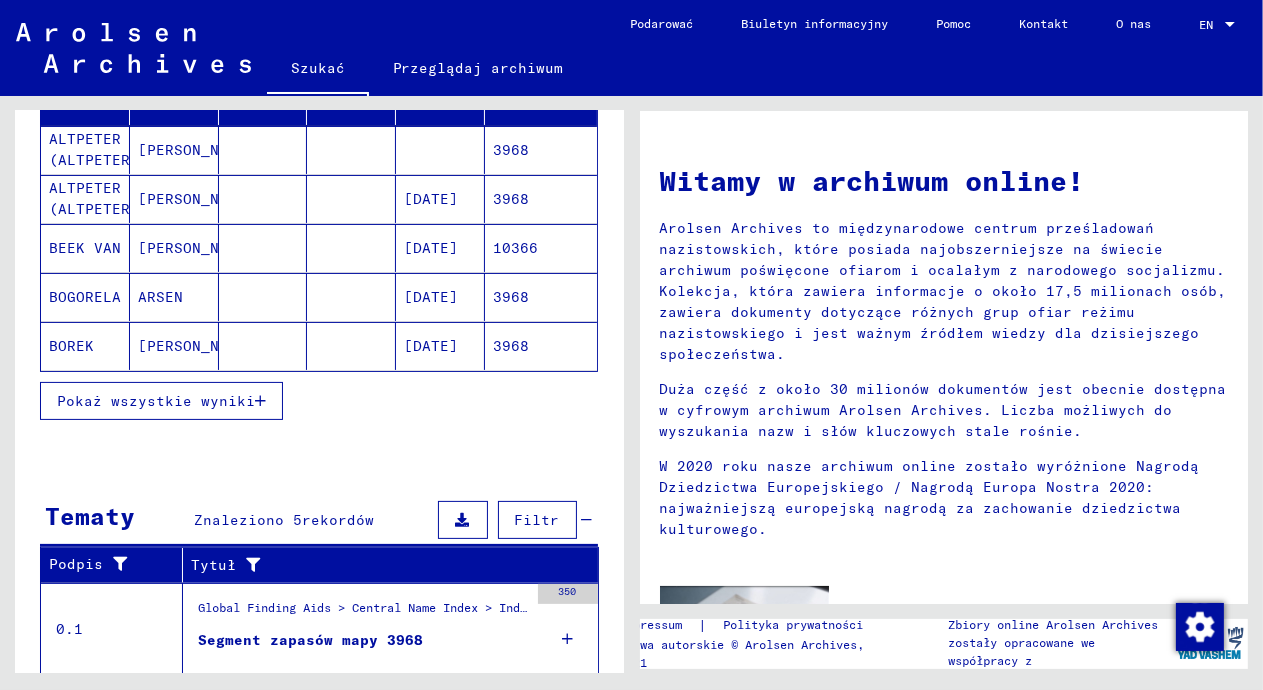 click on "Pokaż wszystkie wyniki" at bounding box center (156, 401) 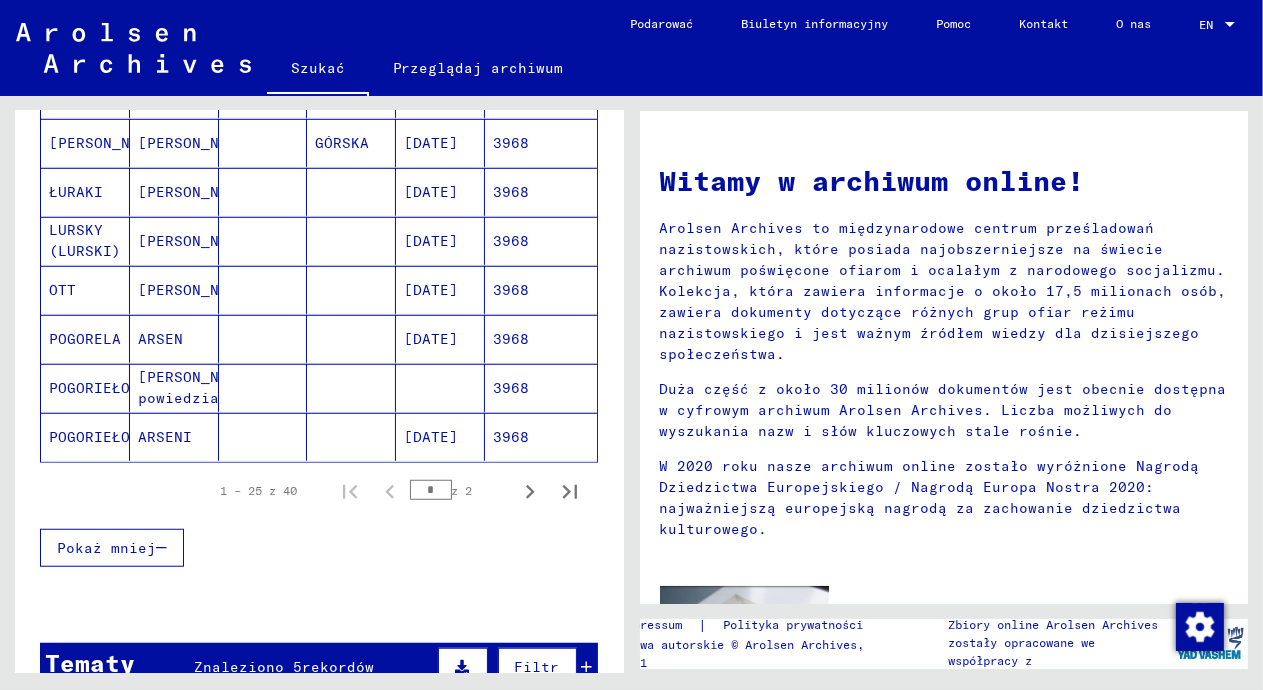scroll, scrollTop: 1200, scrollLeft: 0, axis: vertical 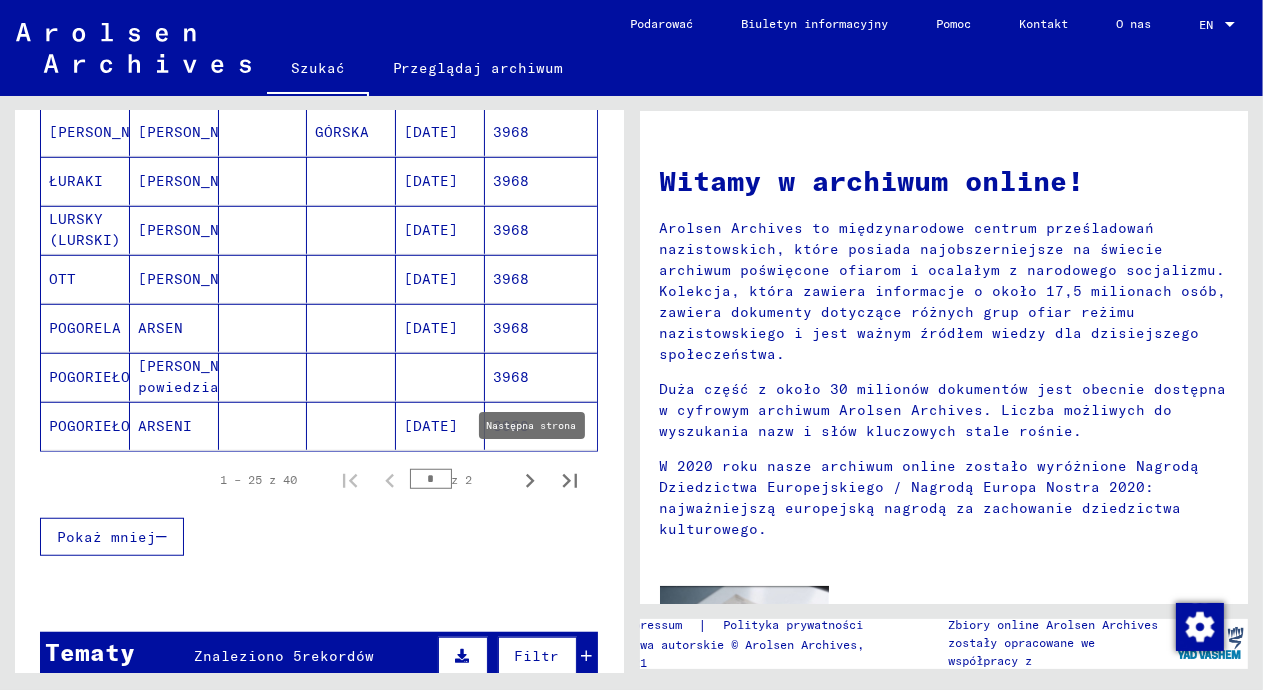 click 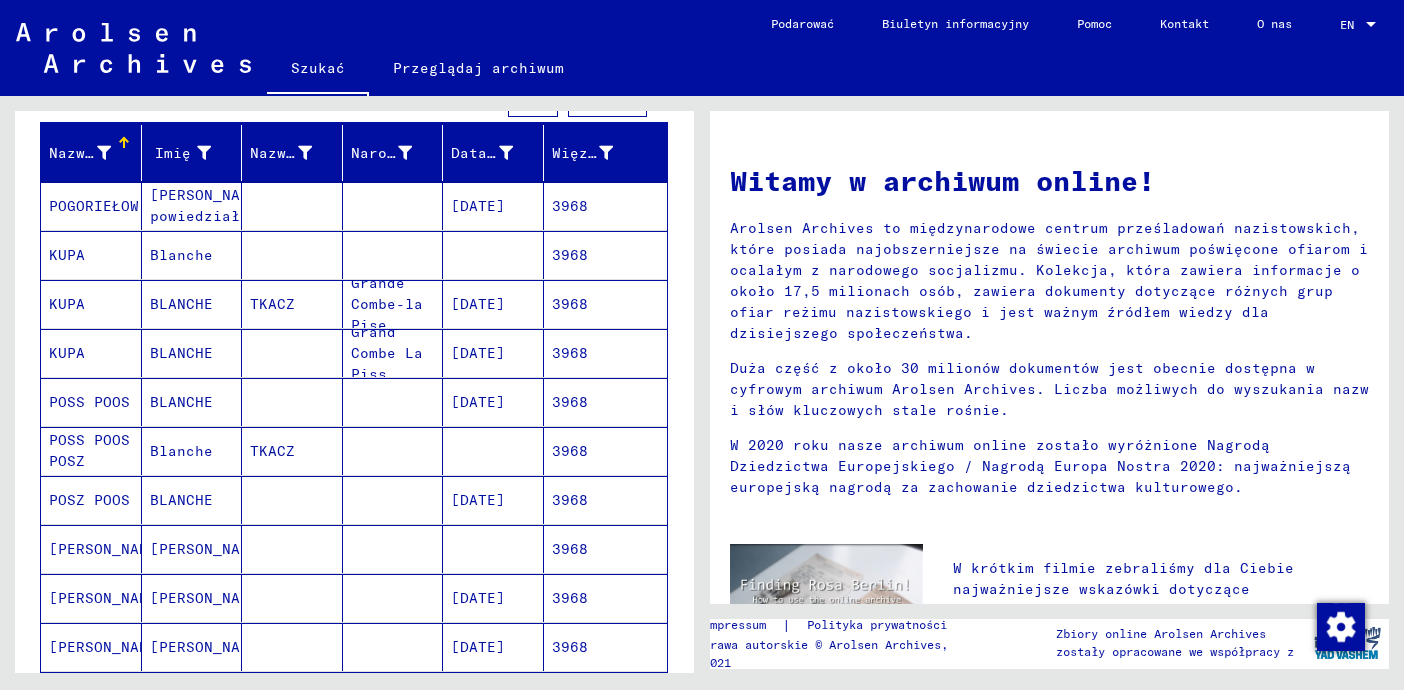 scroll, scrollTop: 0, scrollLeft: 0, axis: both 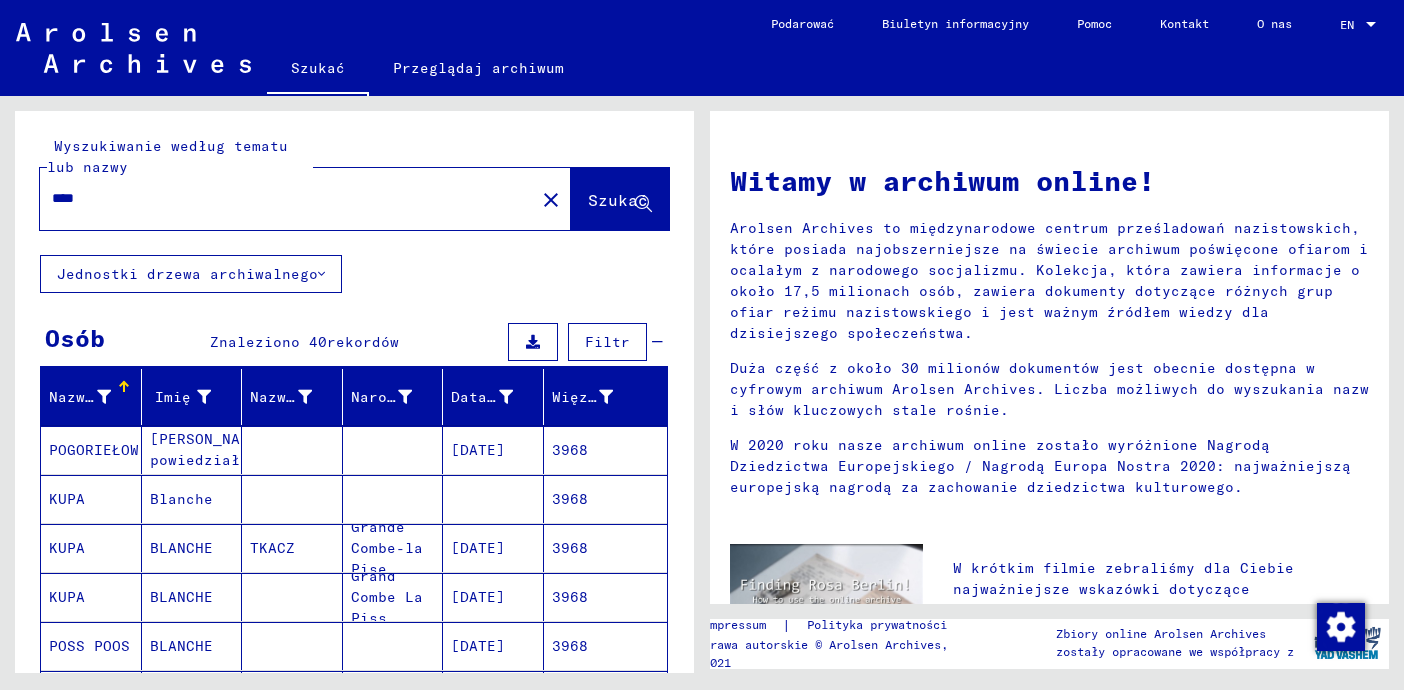 click on "****" at bounding box center [281, 198] 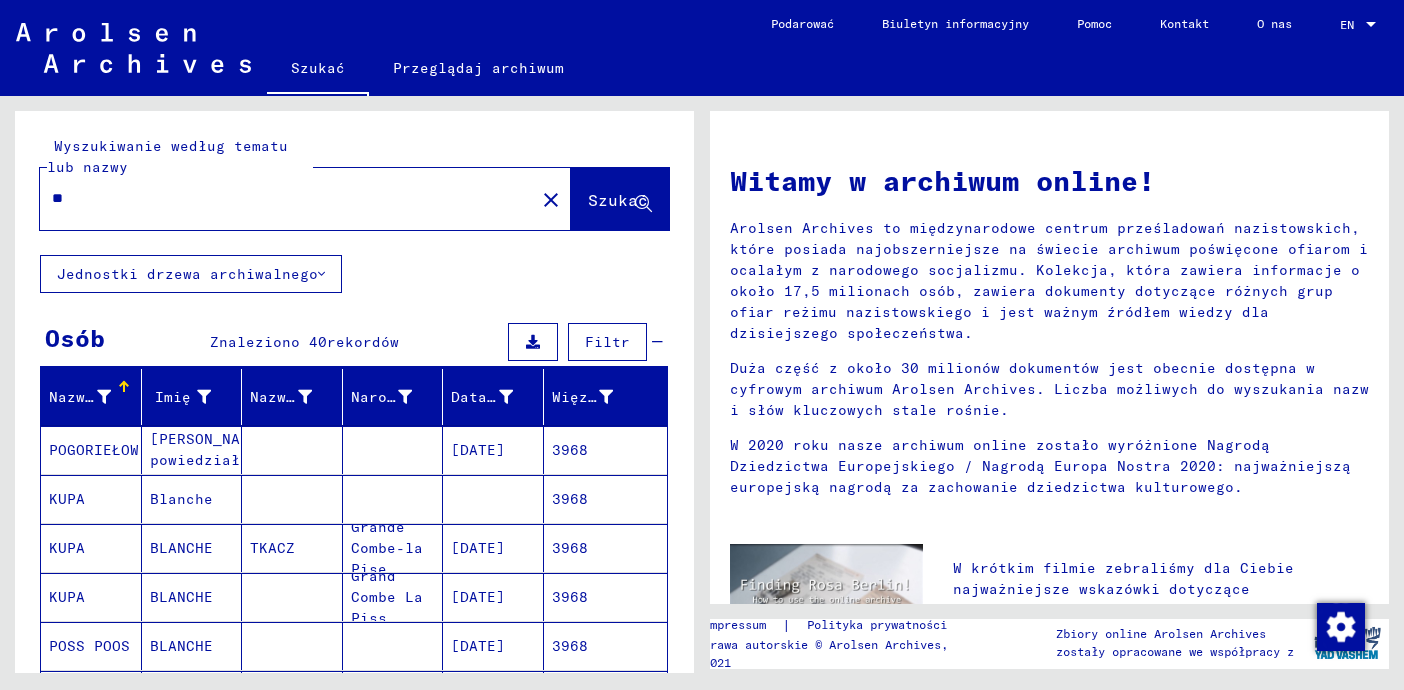 type on "*" 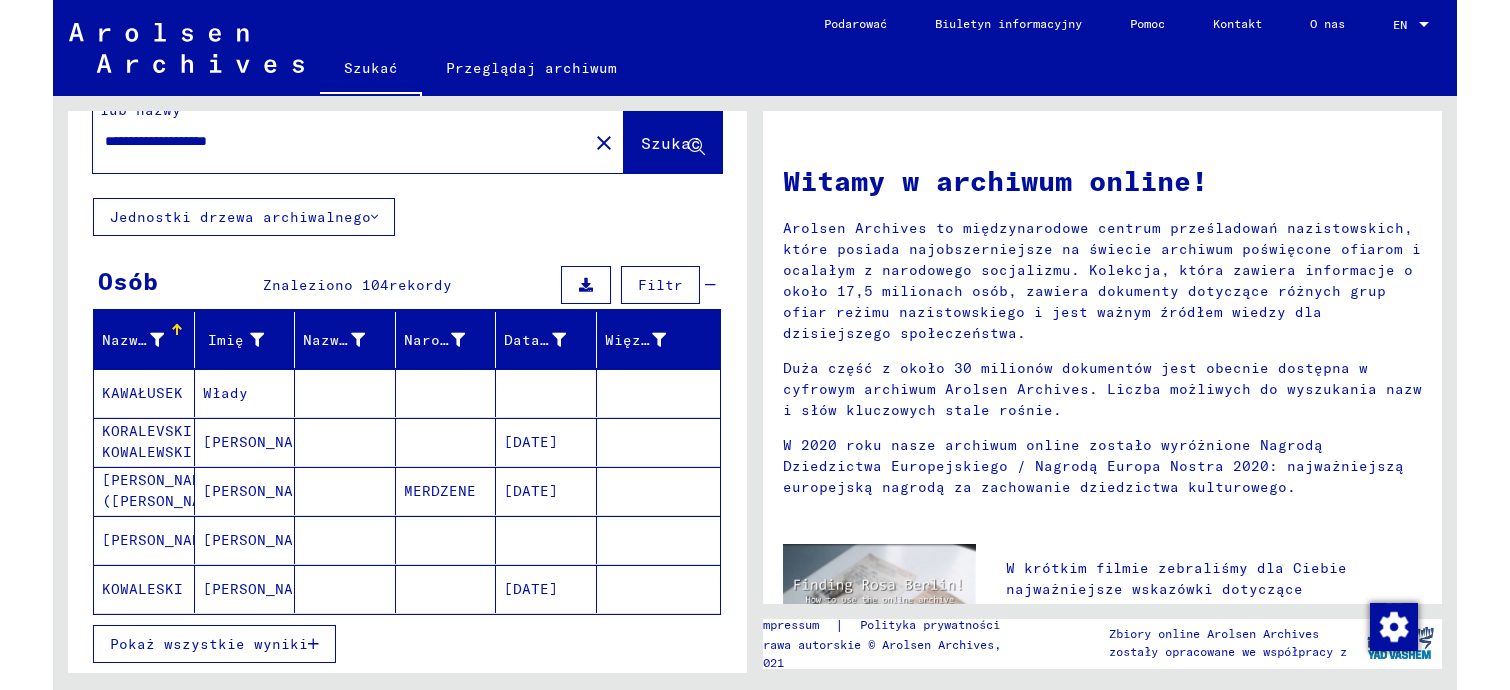 scroll, scrollTop: 200, scrollLeft: 0, axis: vertical 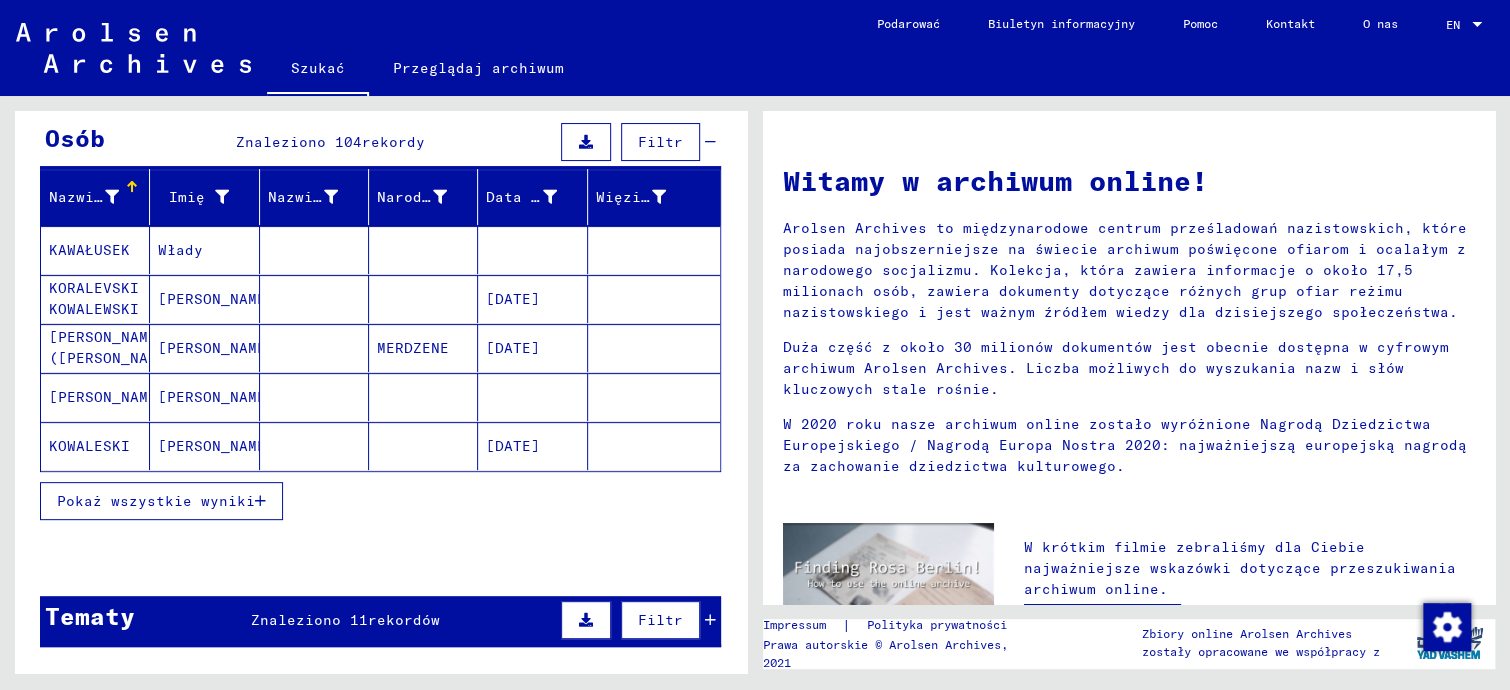 click on "Pokaż wszystkie wyniki" at bounding box center (156, 501) 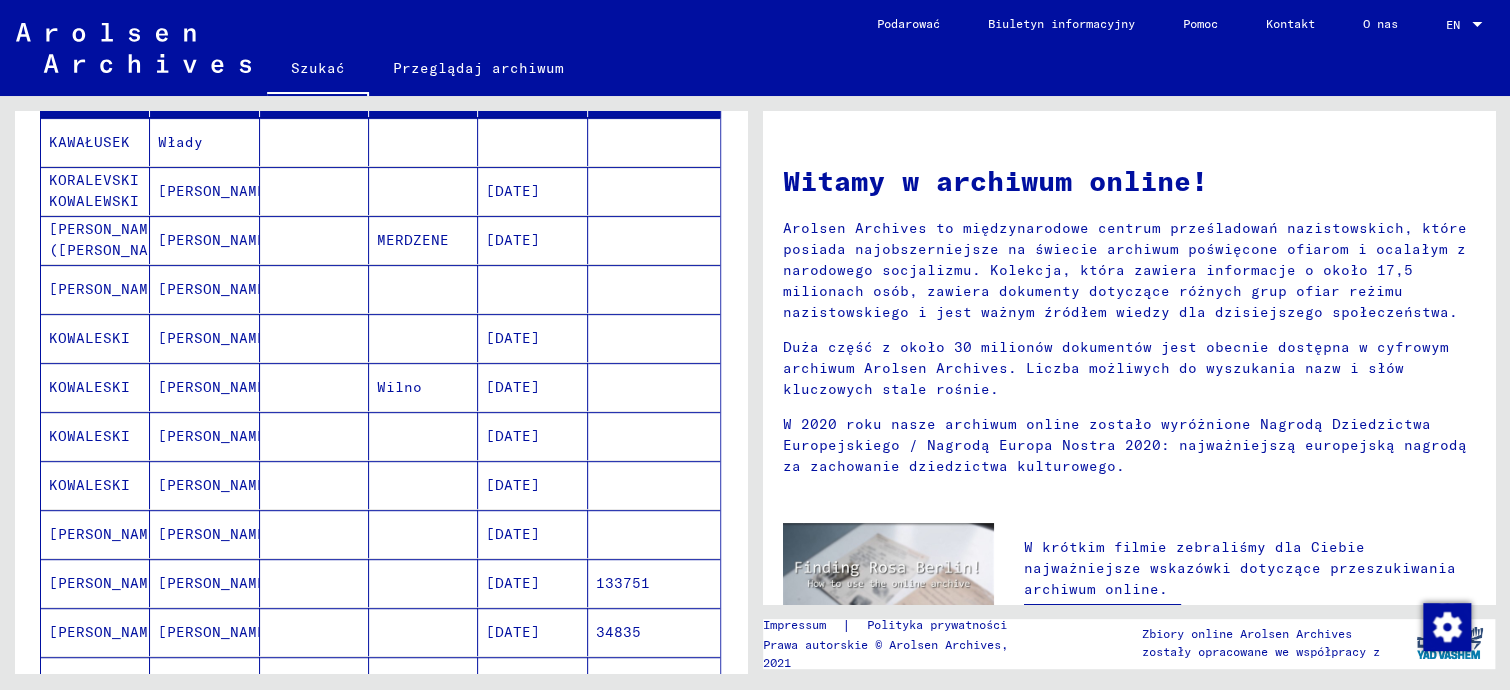 scroll, scrollTop: 0, scrollLeft: 0, axis: both 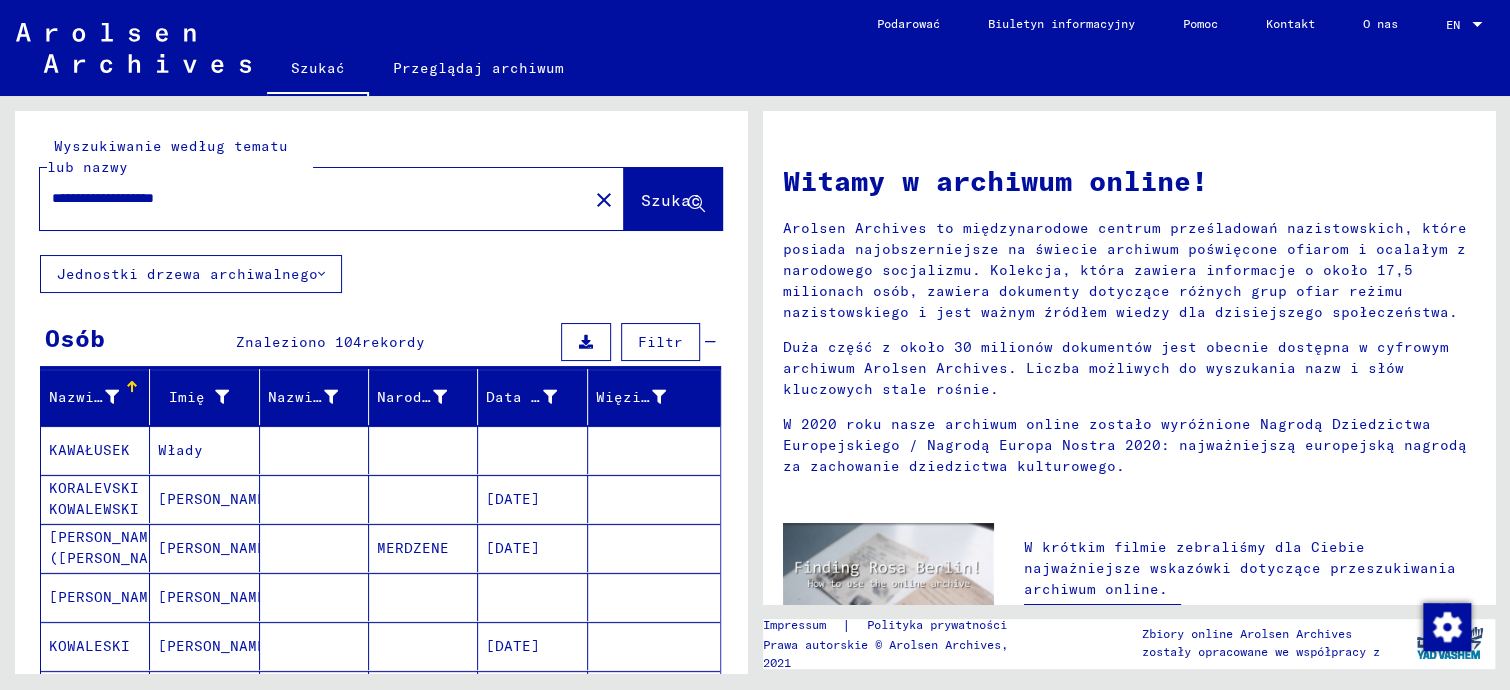 click on "**********" at bounding box center [308, 198] 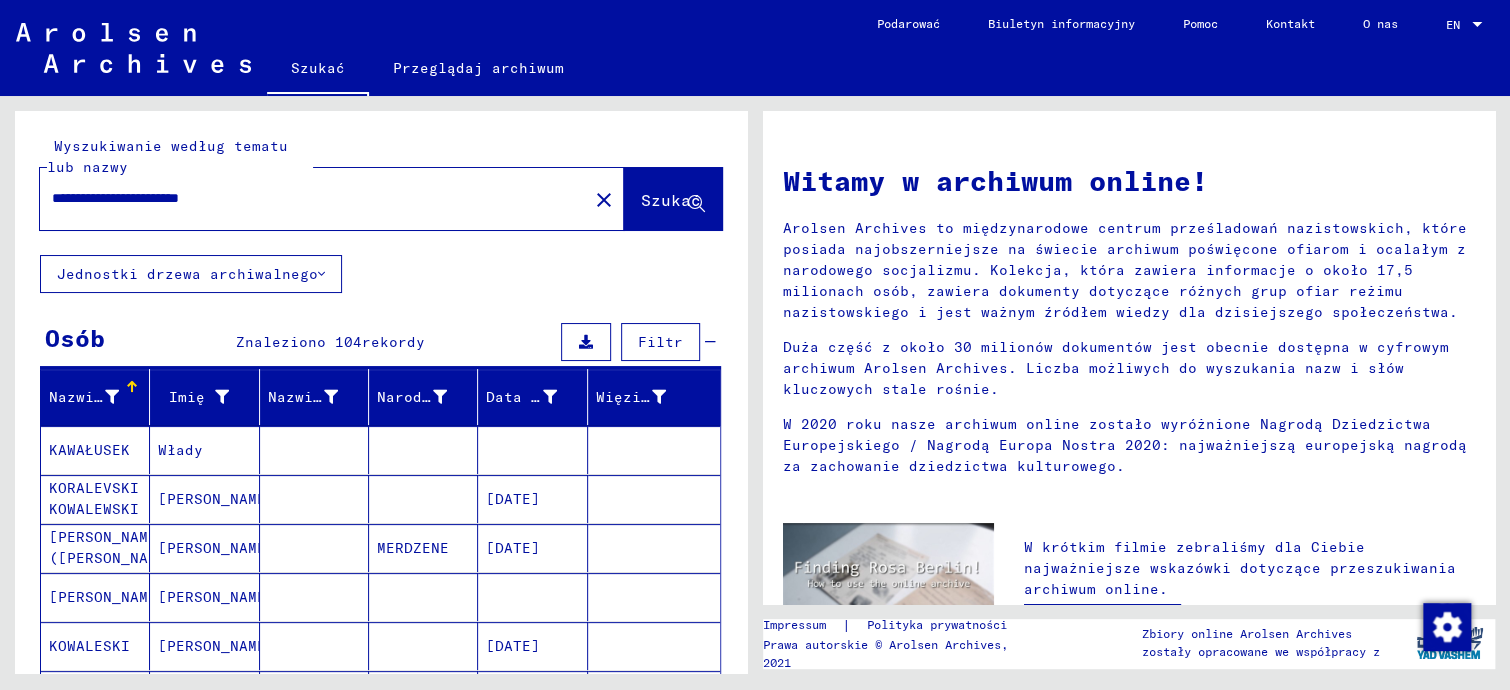 click on "Szukać" 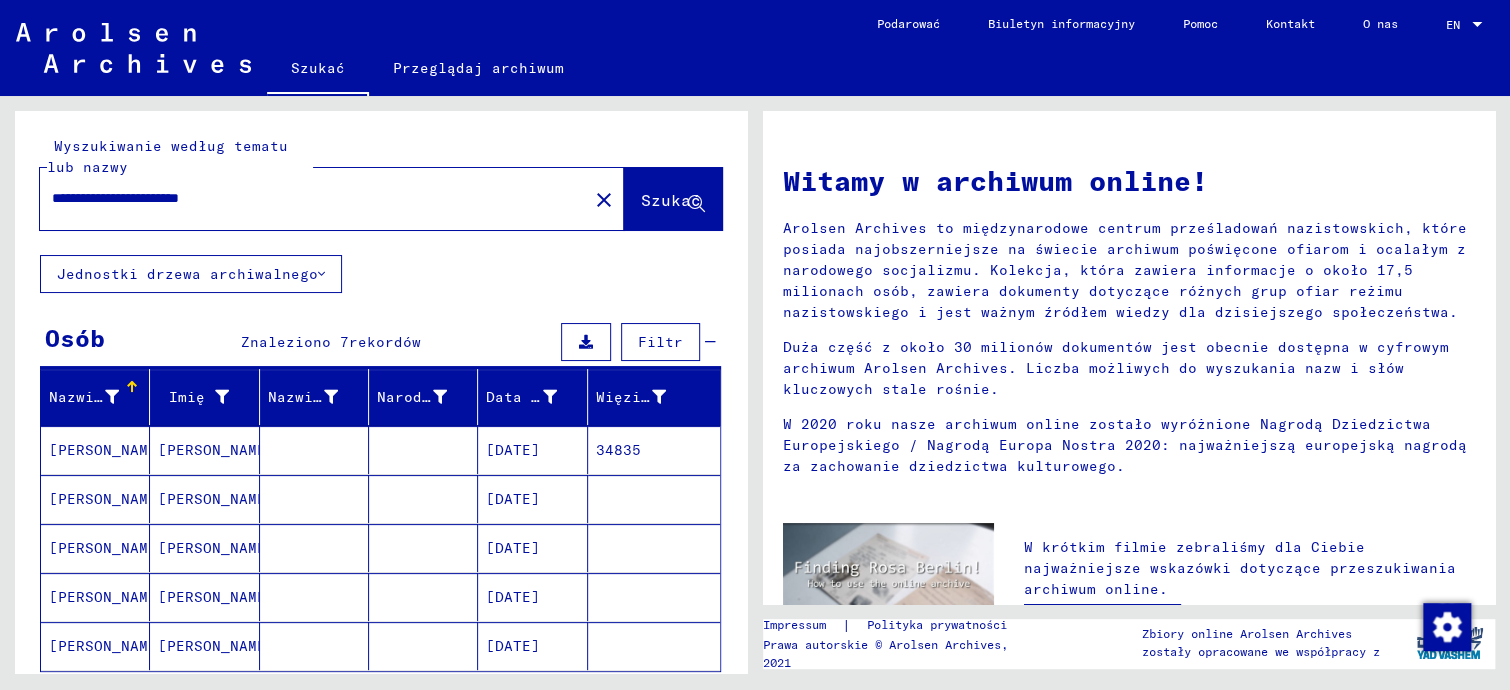 click on "[PERSON_NAME]" at bounding box center (95, 646) 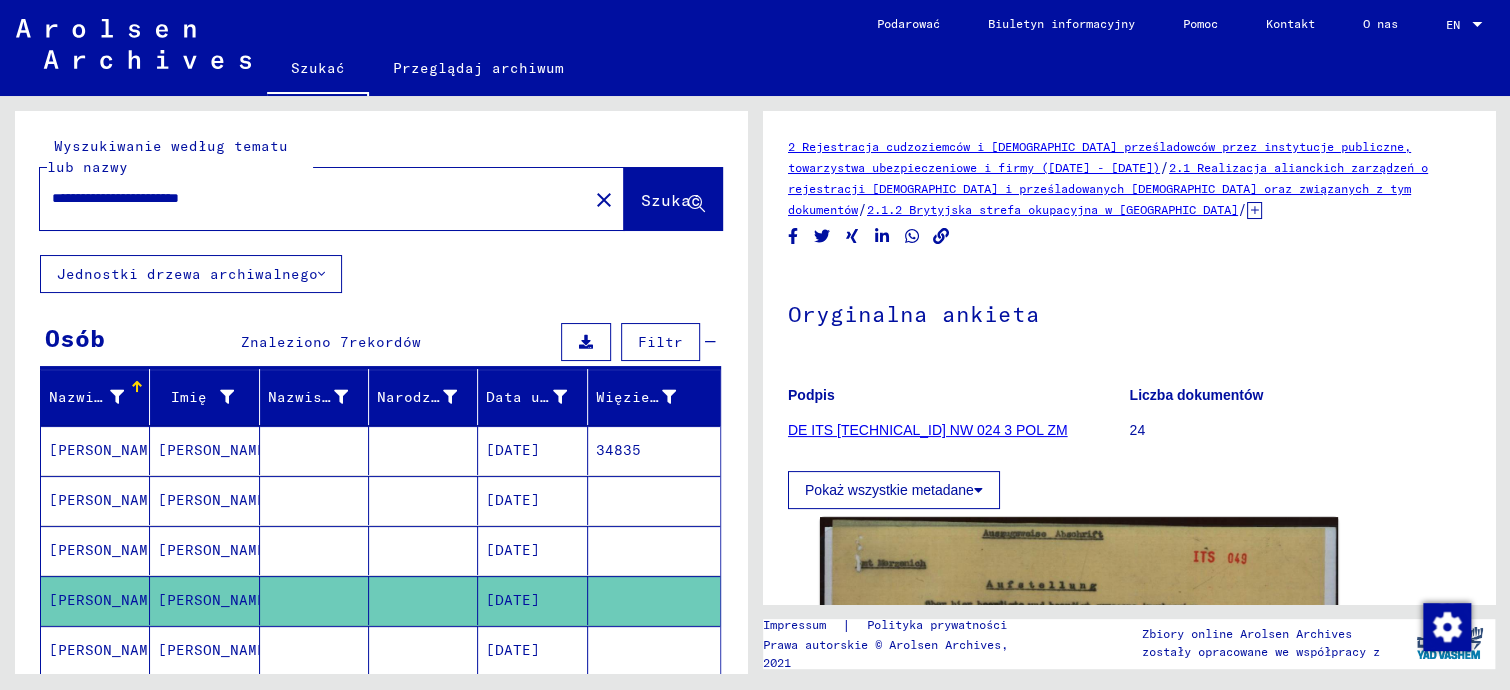 scroll, scrollTop: 0, scrollLeft: 0, axis: both 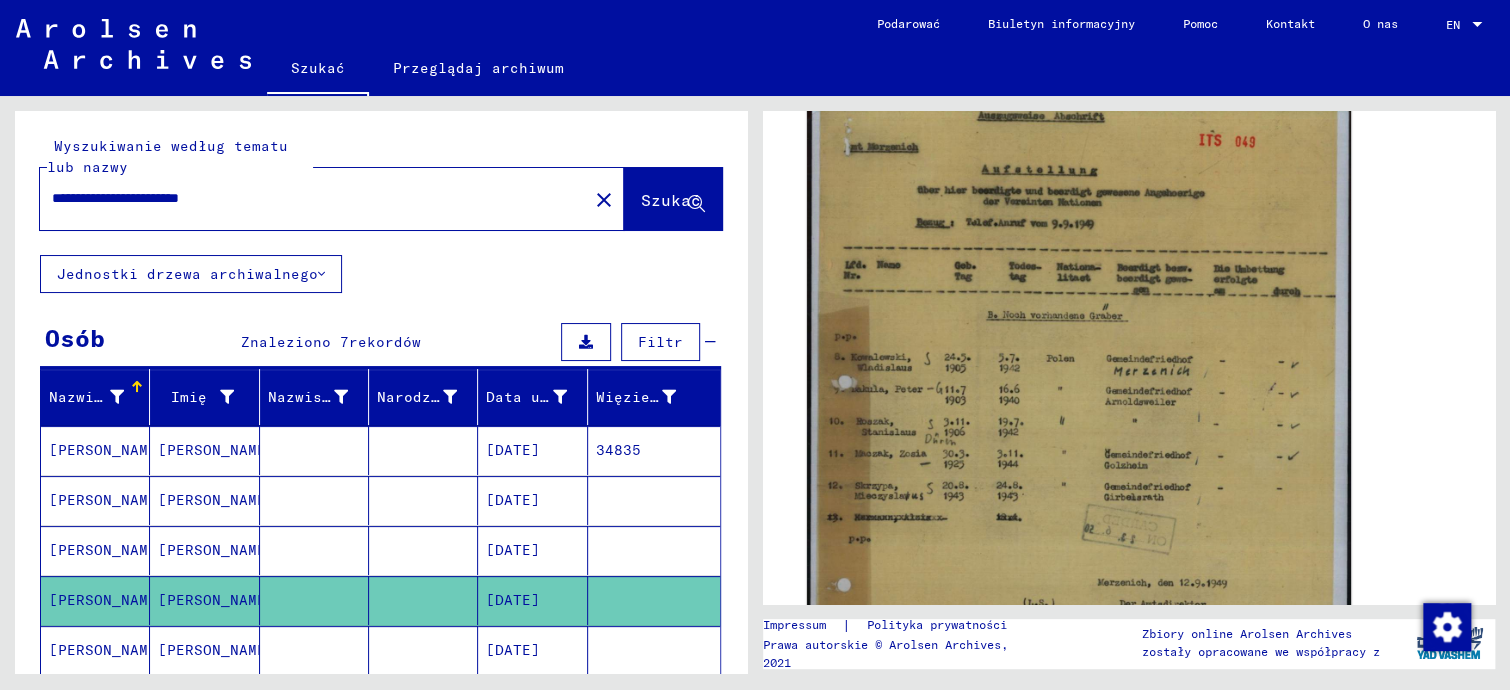click 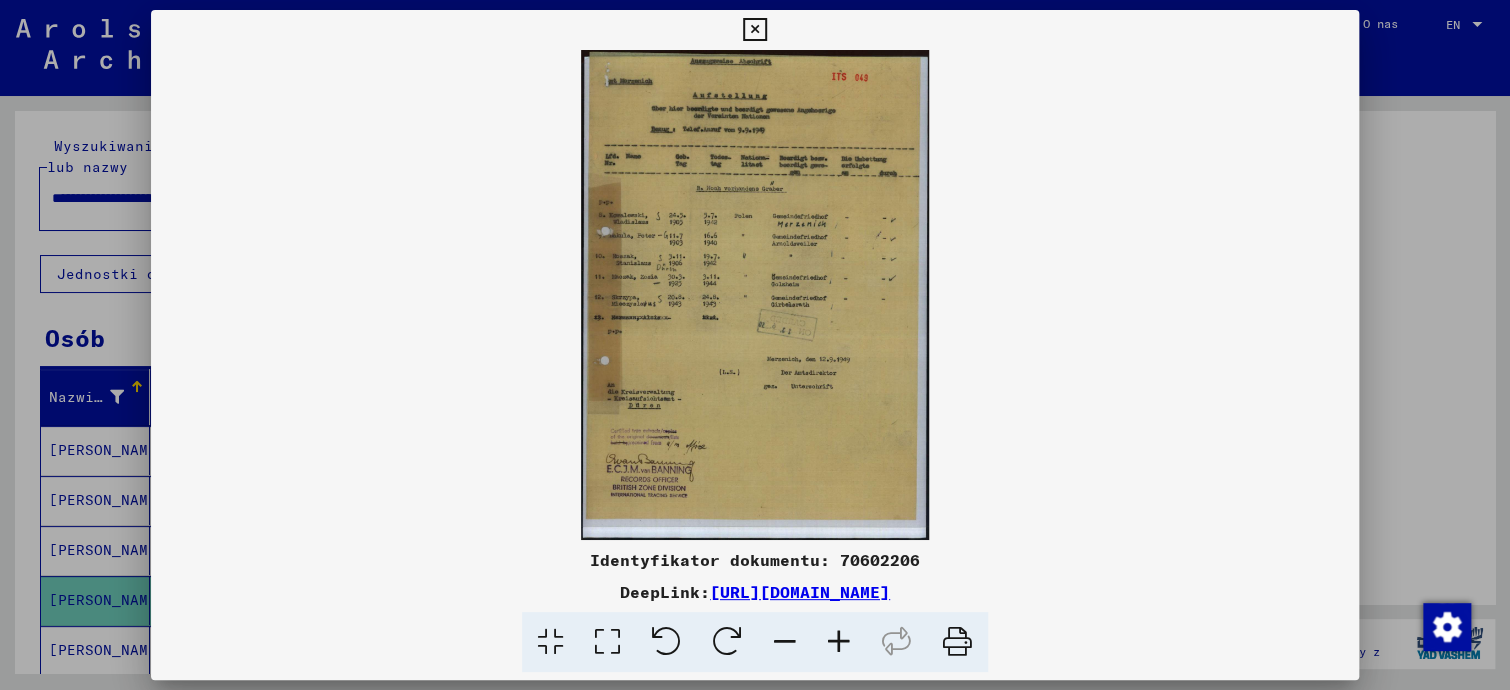 click at bounding box center [839, 642] 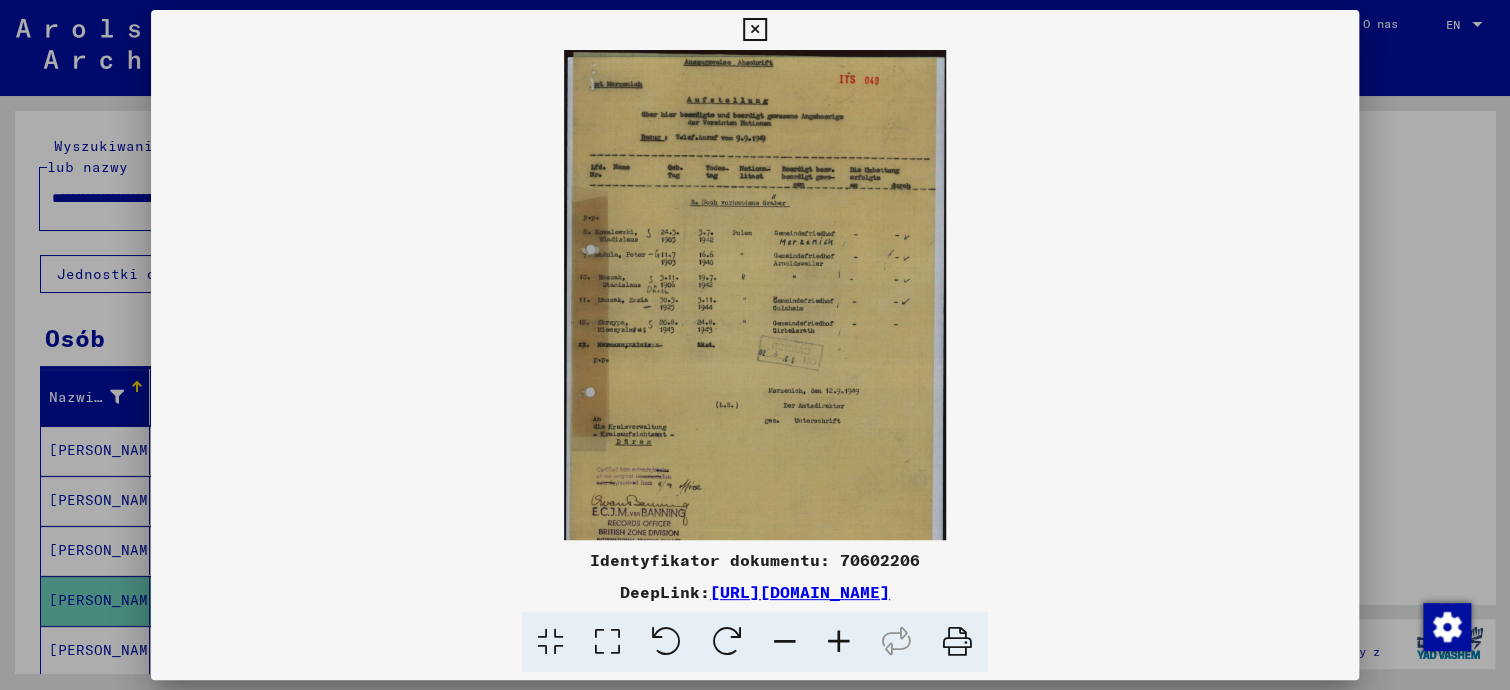 click at bounding box center [839, 642] 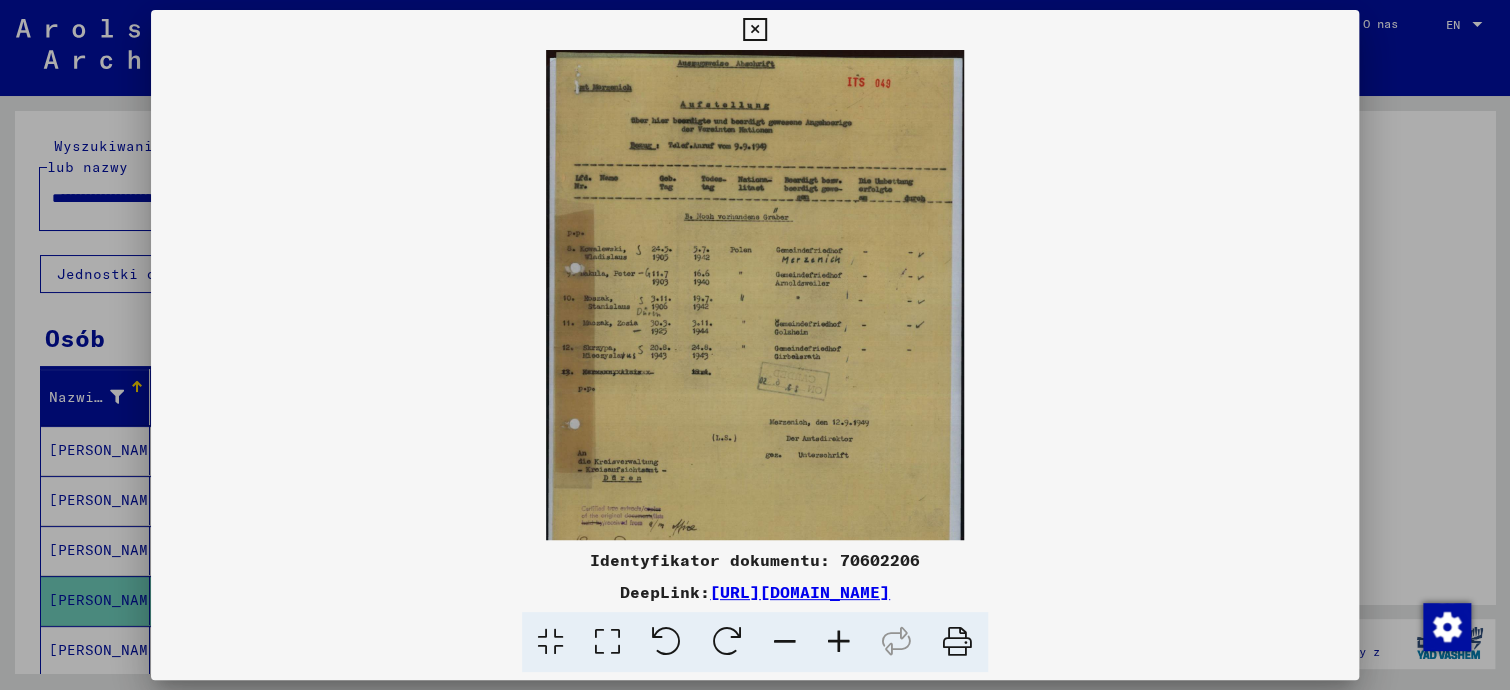 click at bounding box center [839, 642] 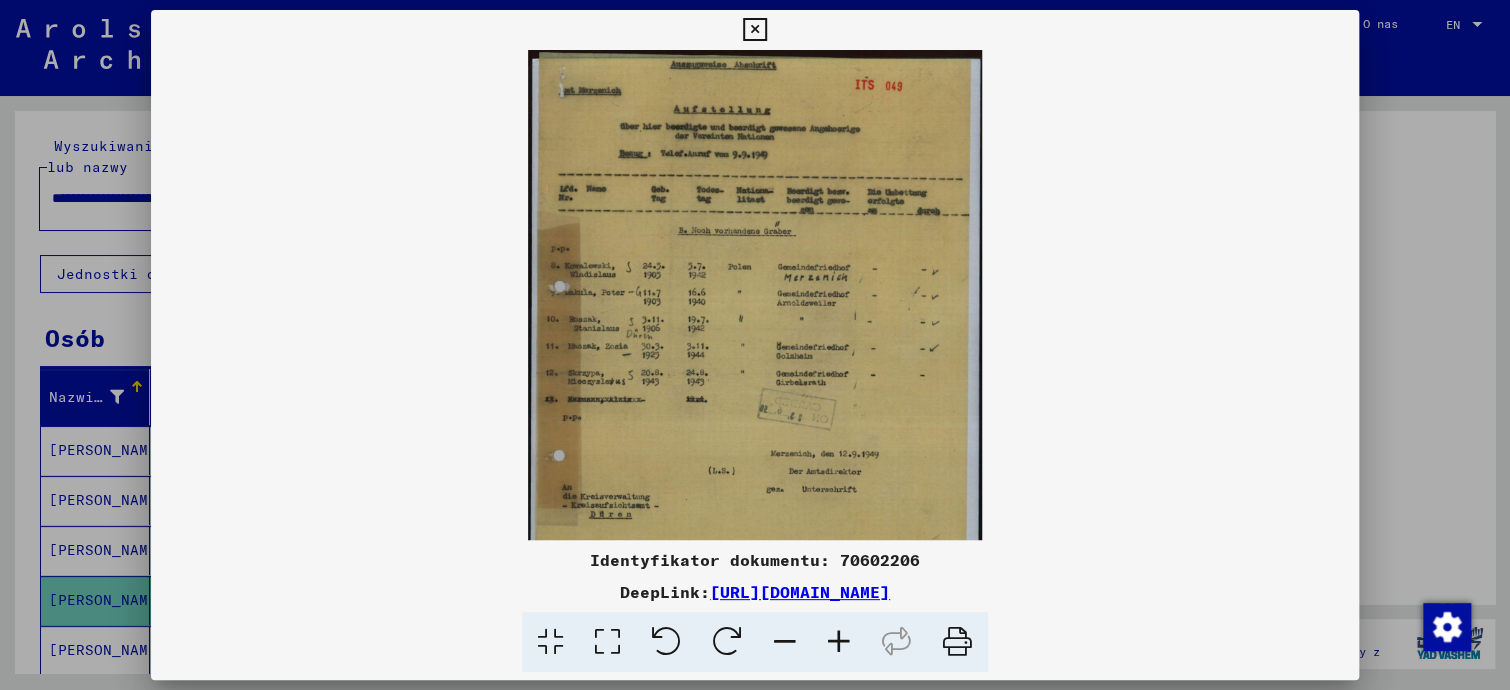 click at bounding box center [839, 642] 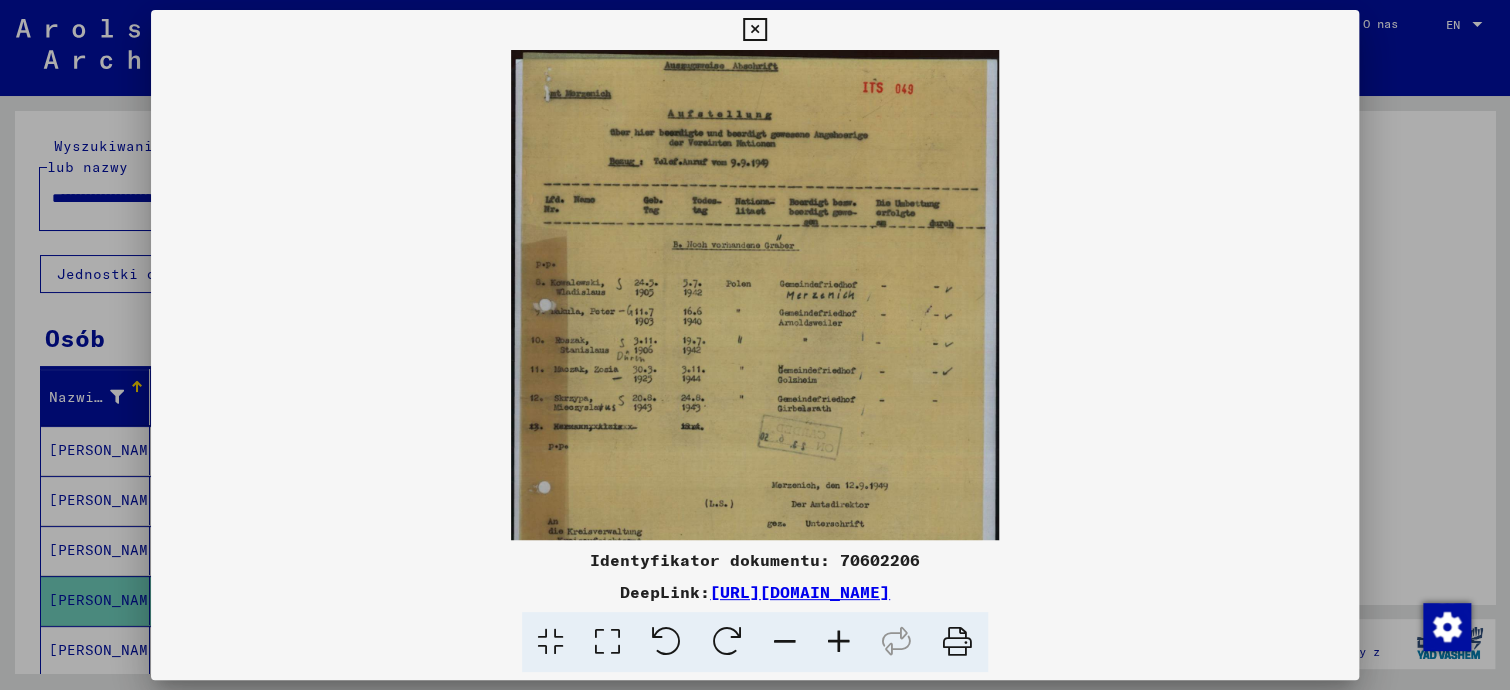 click at bounding box center (839, 642) 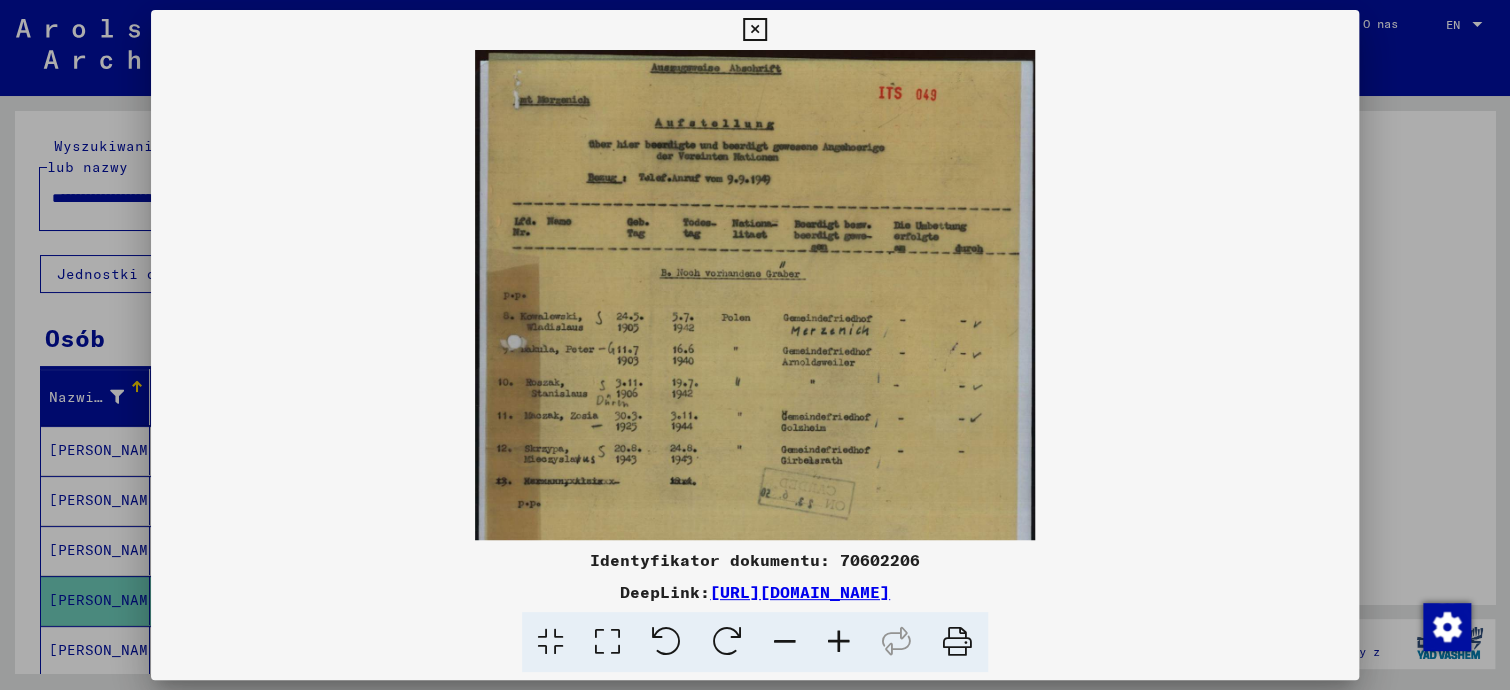 click at bounding box center [839, 642] 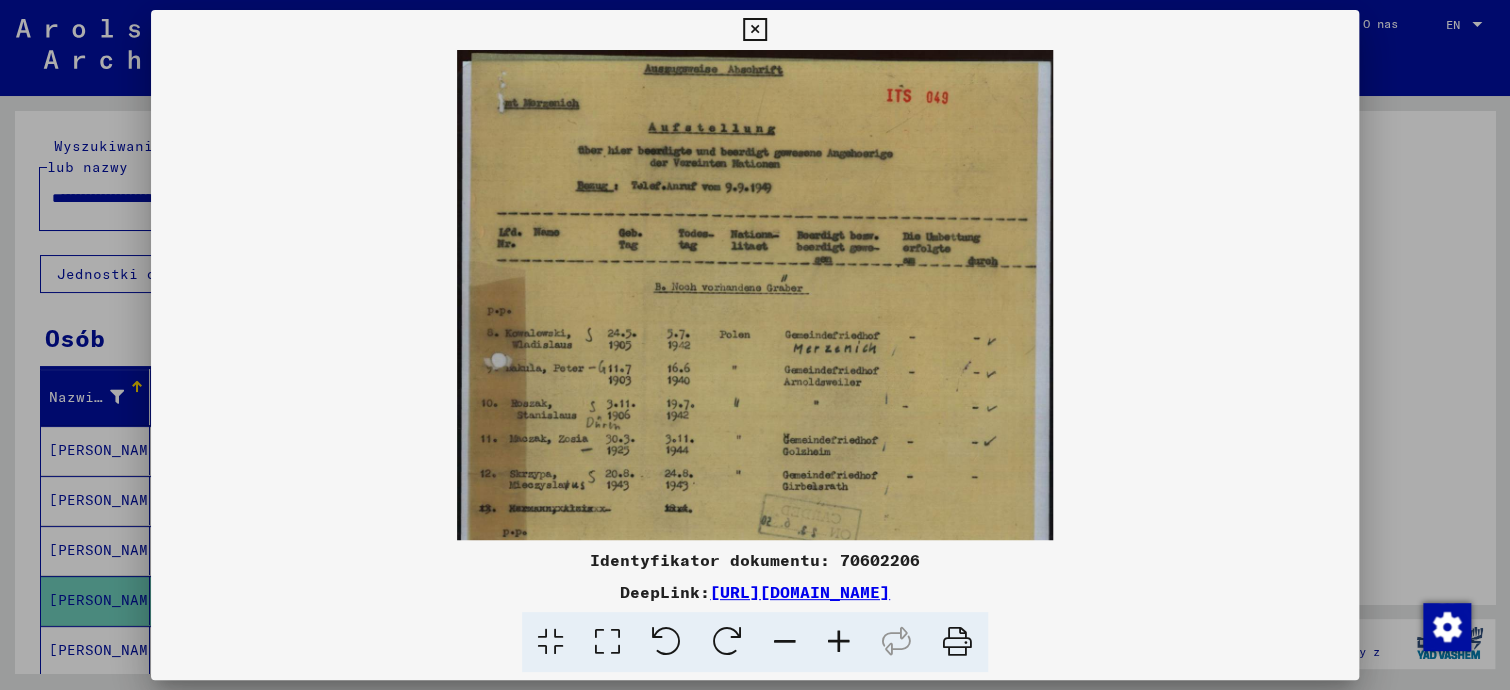 click at bounding box center (839, 642) 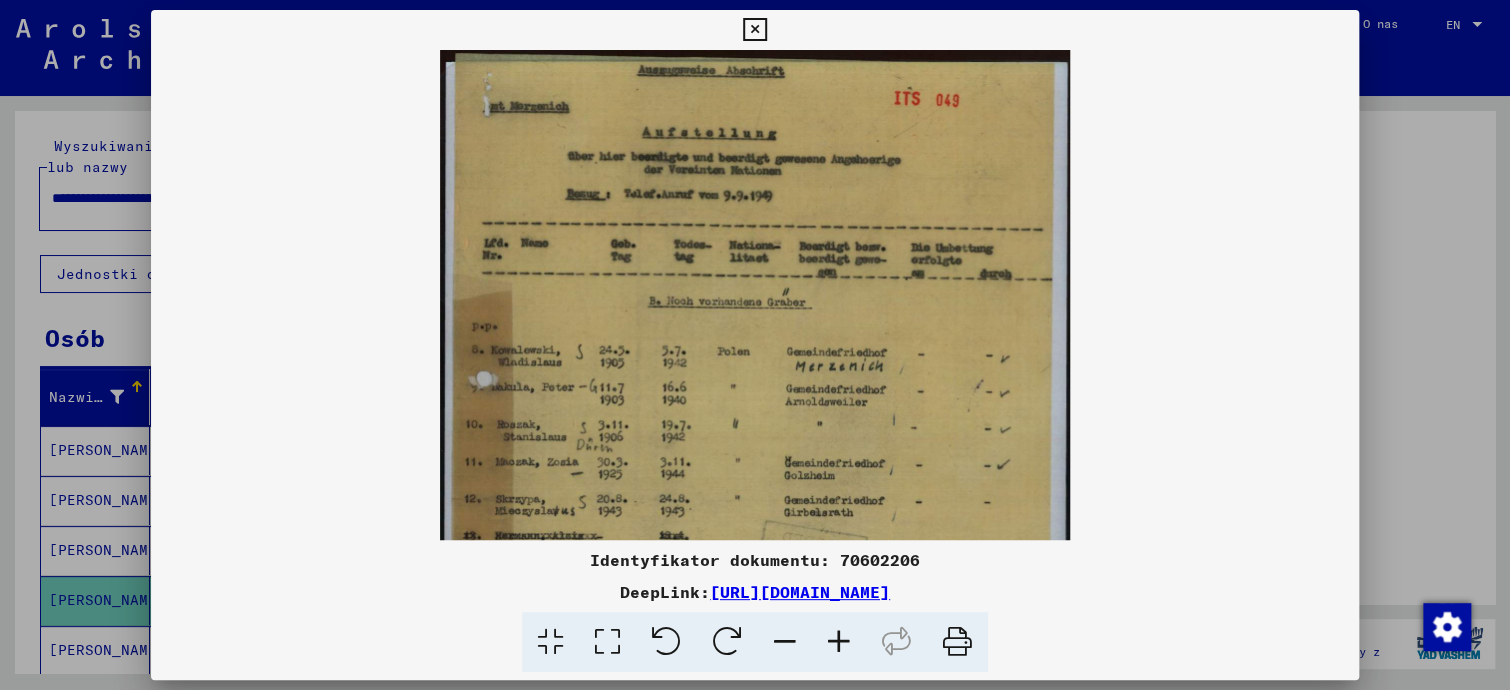 click at bounding box center (754, 30) 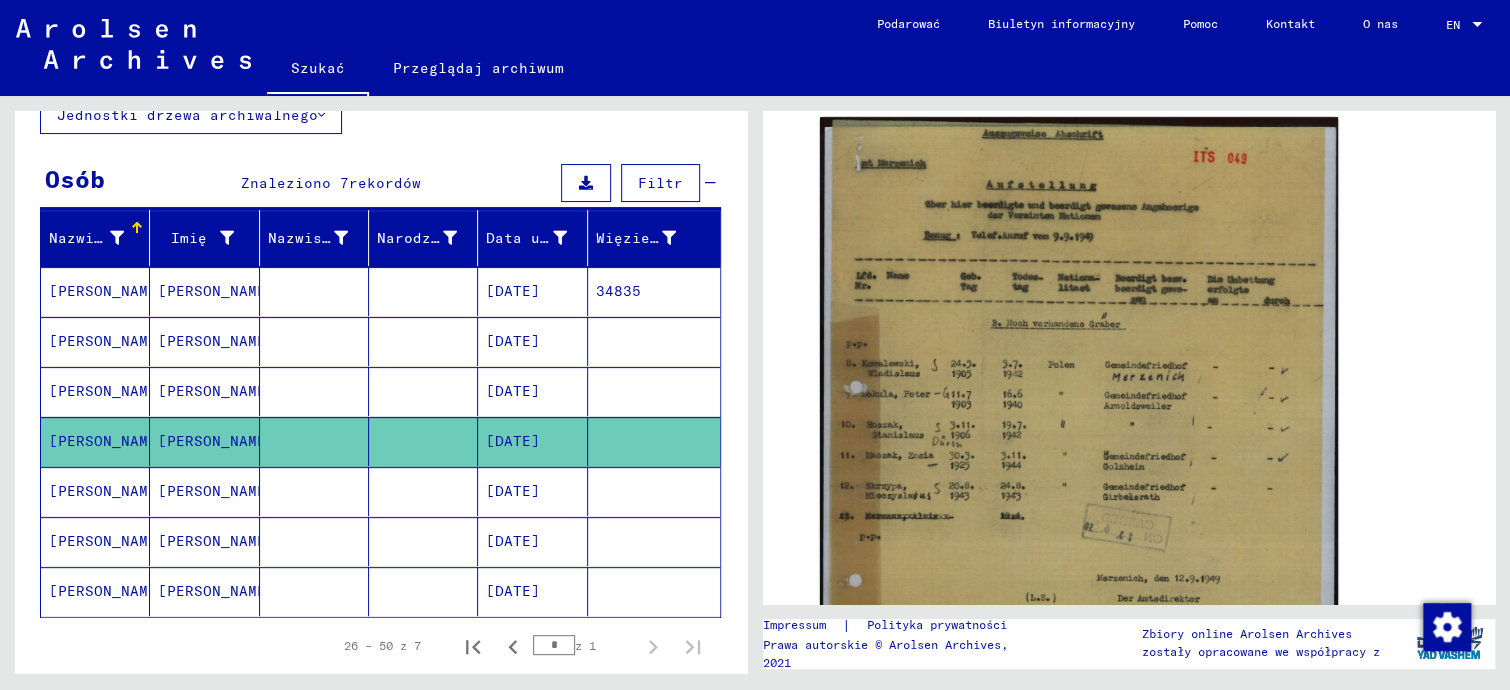 scroll, scrollTop: 200, scrollLeft: 0, axis: vertical 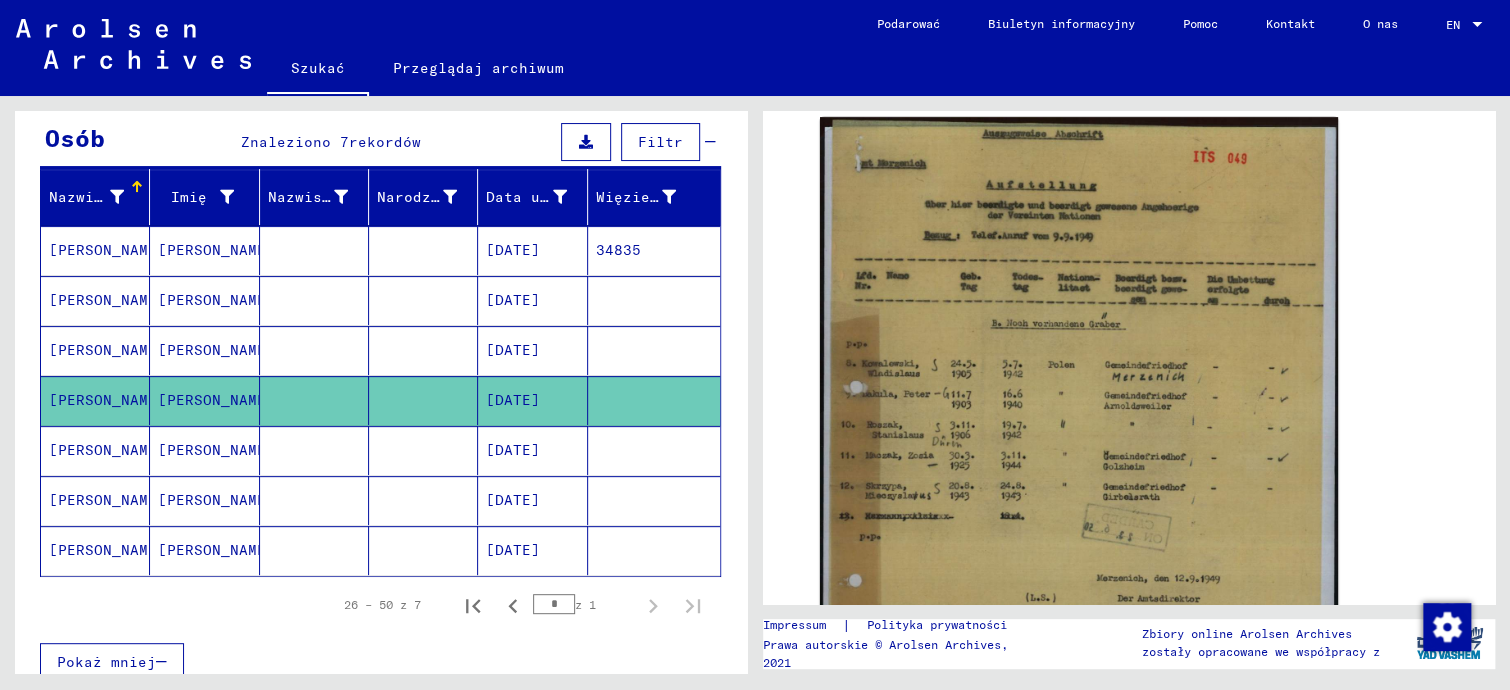 click at bounding box center [423, 500] 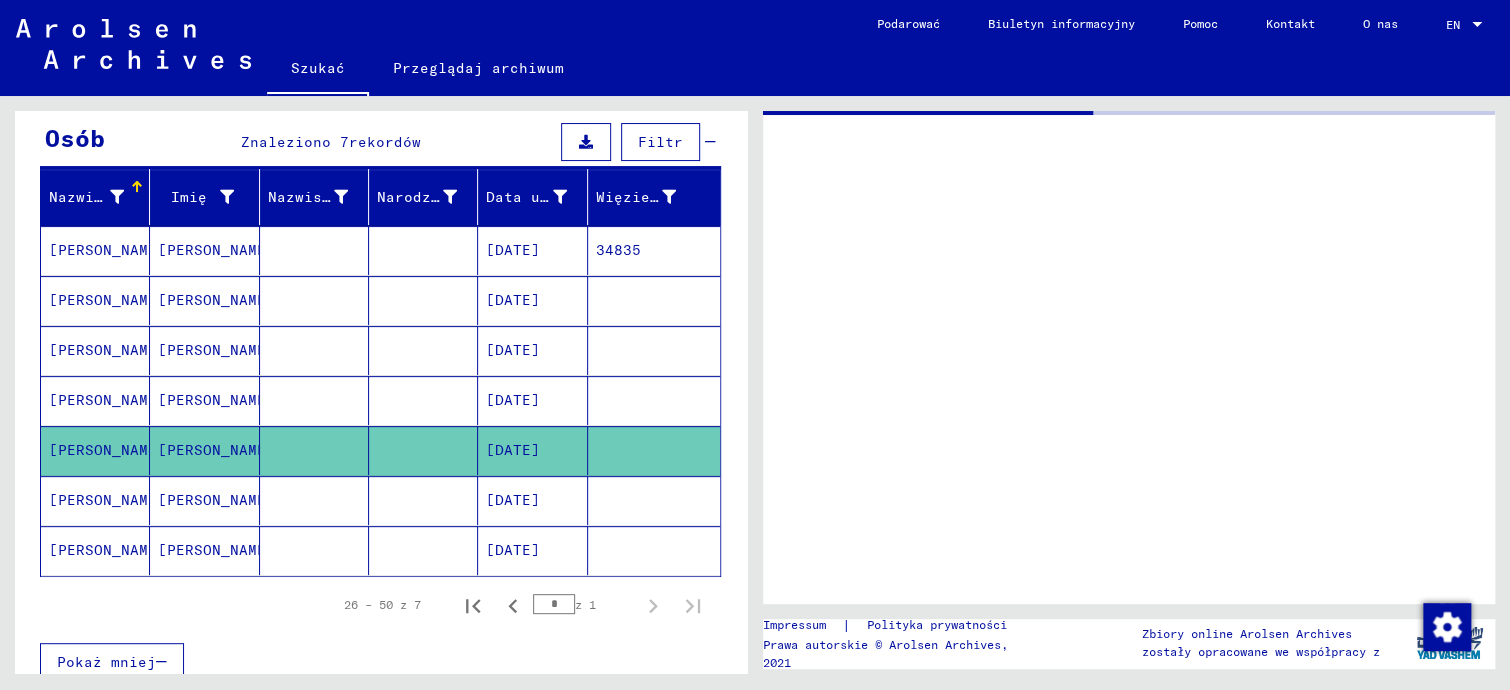 scroll, scrollTop: 0, scrollLeft: 0, axis: both 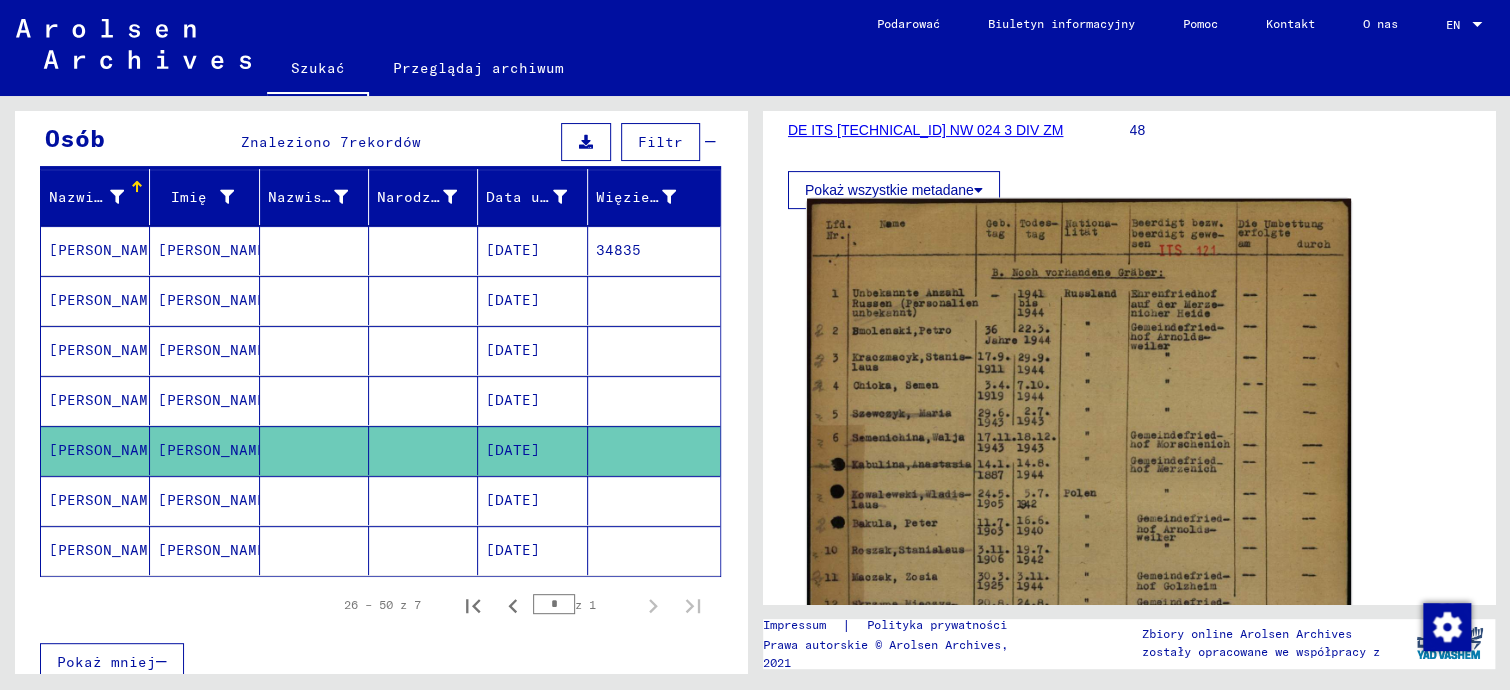 click 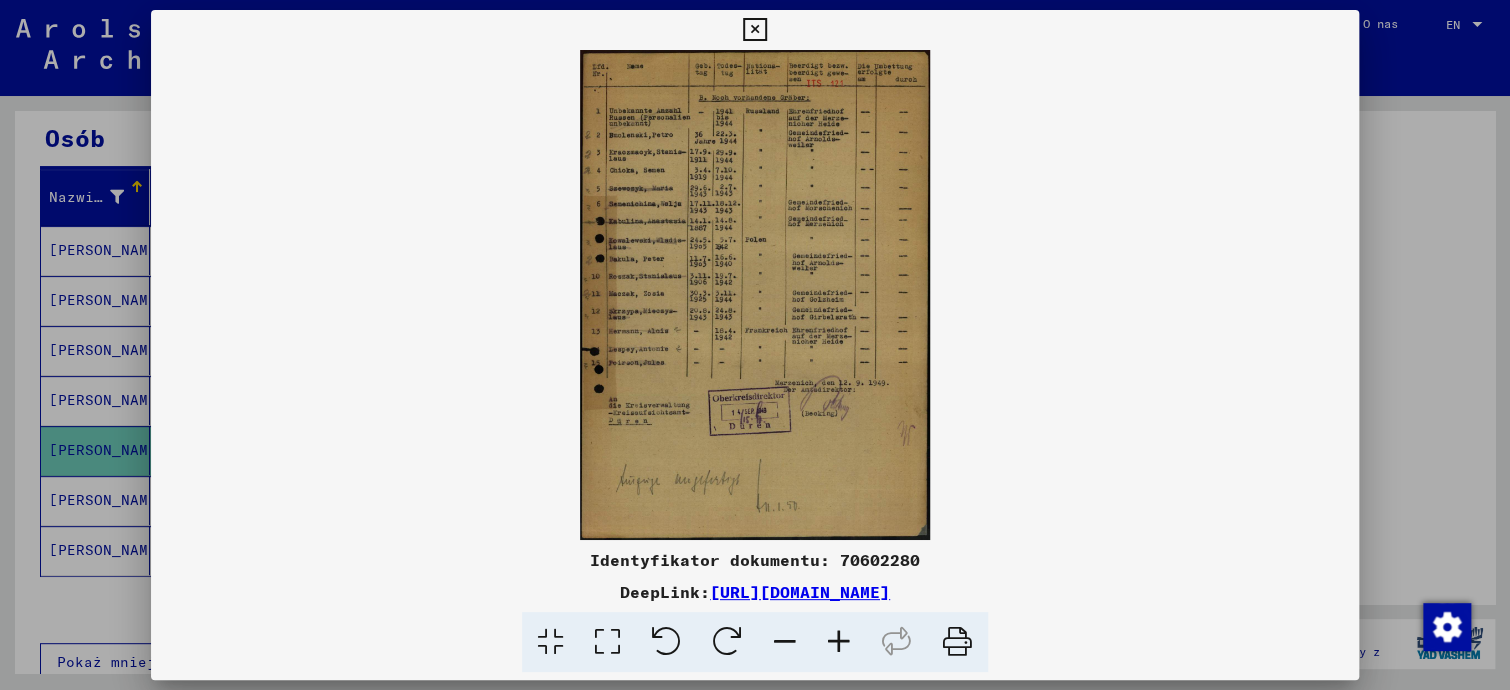 click at bounding box center (839, 642) 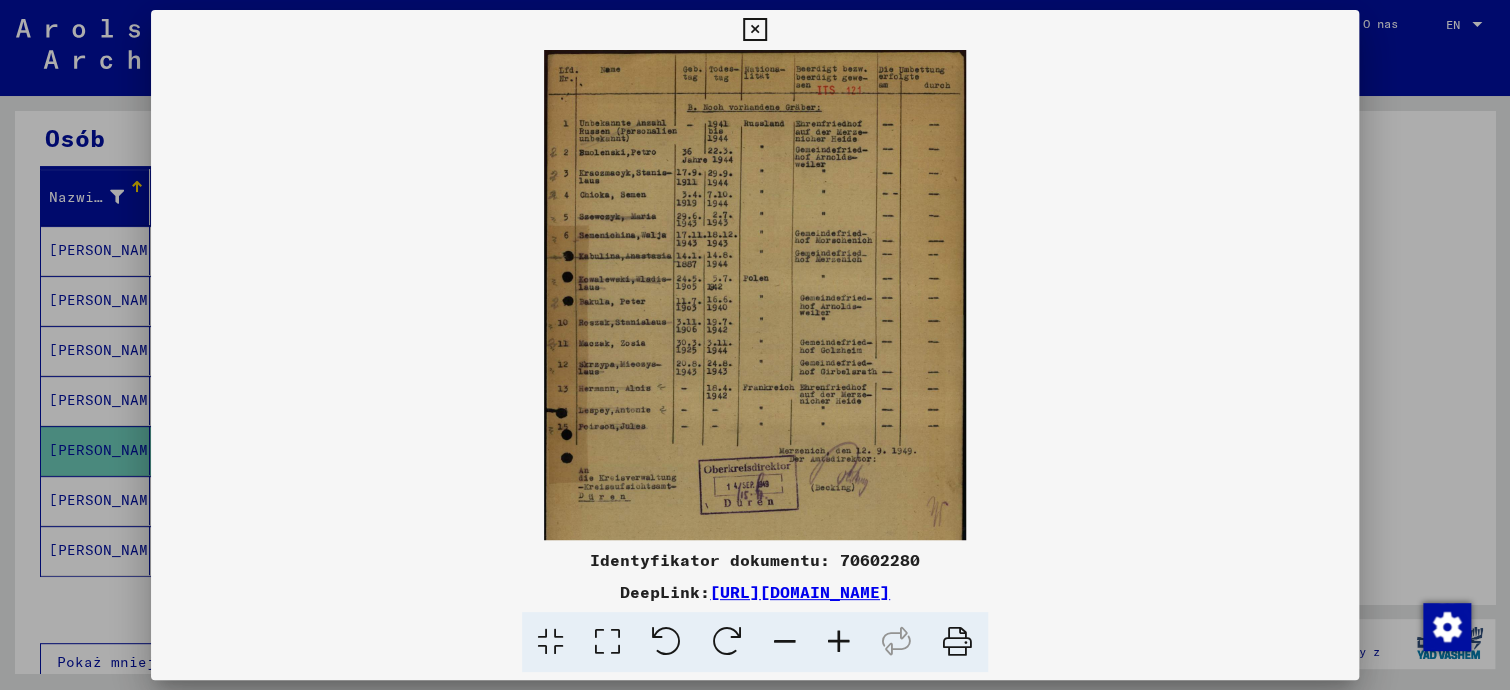 click at bounding box center (839, 642) 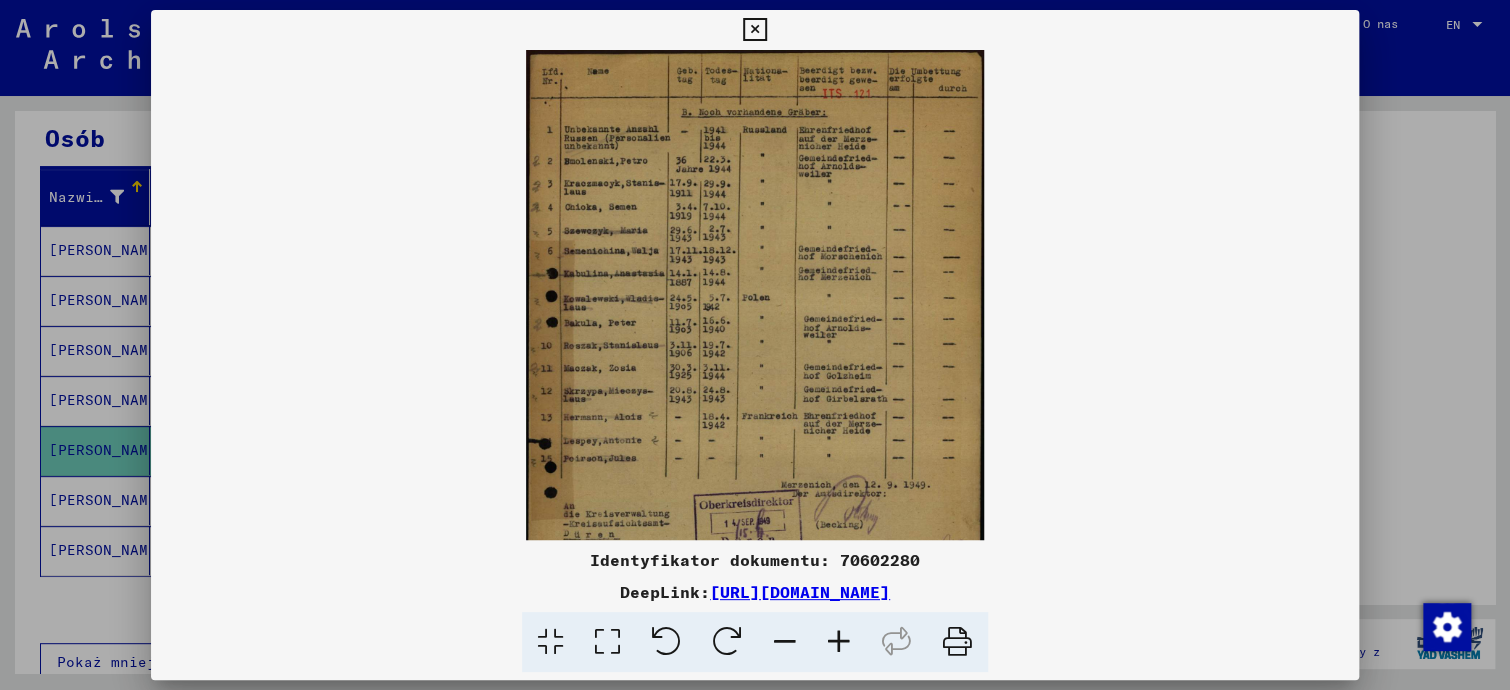 click at bounding box center (839, 642) 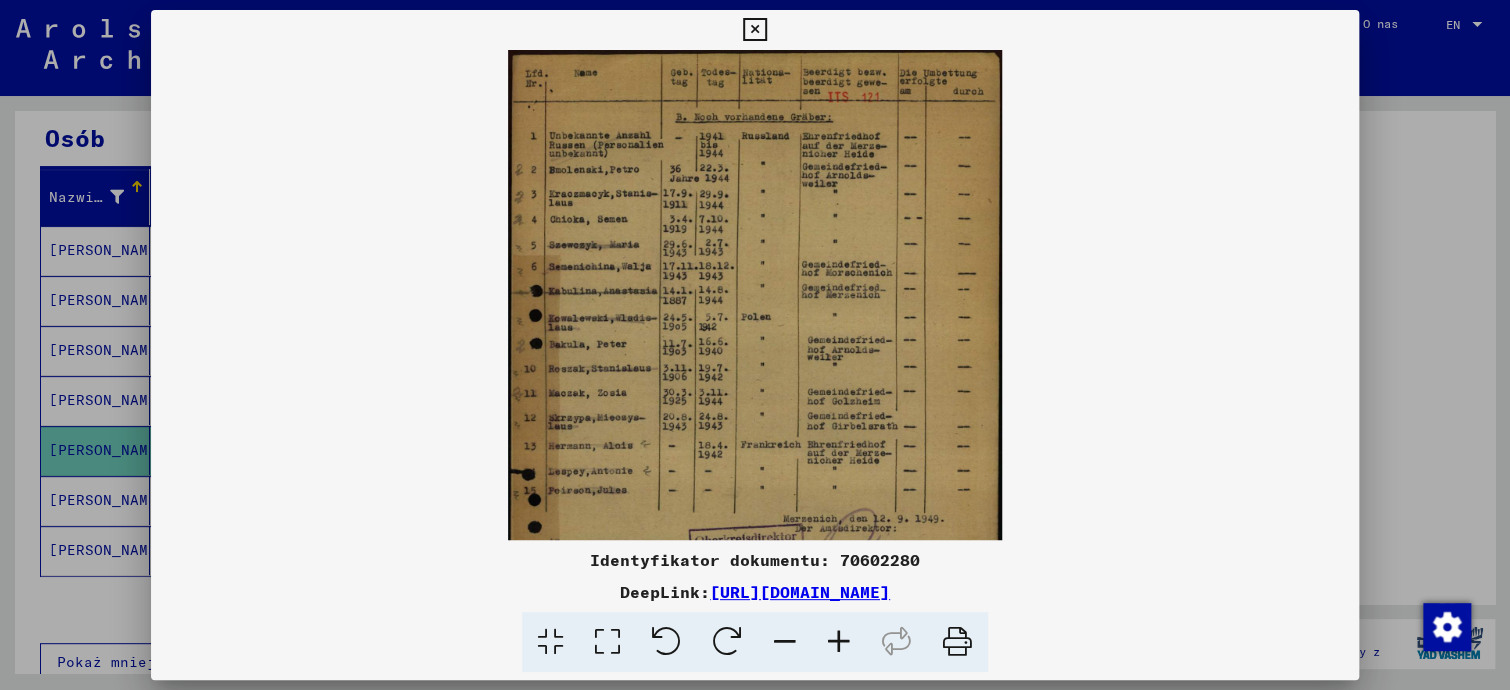 click at bounding box center [839, 642] 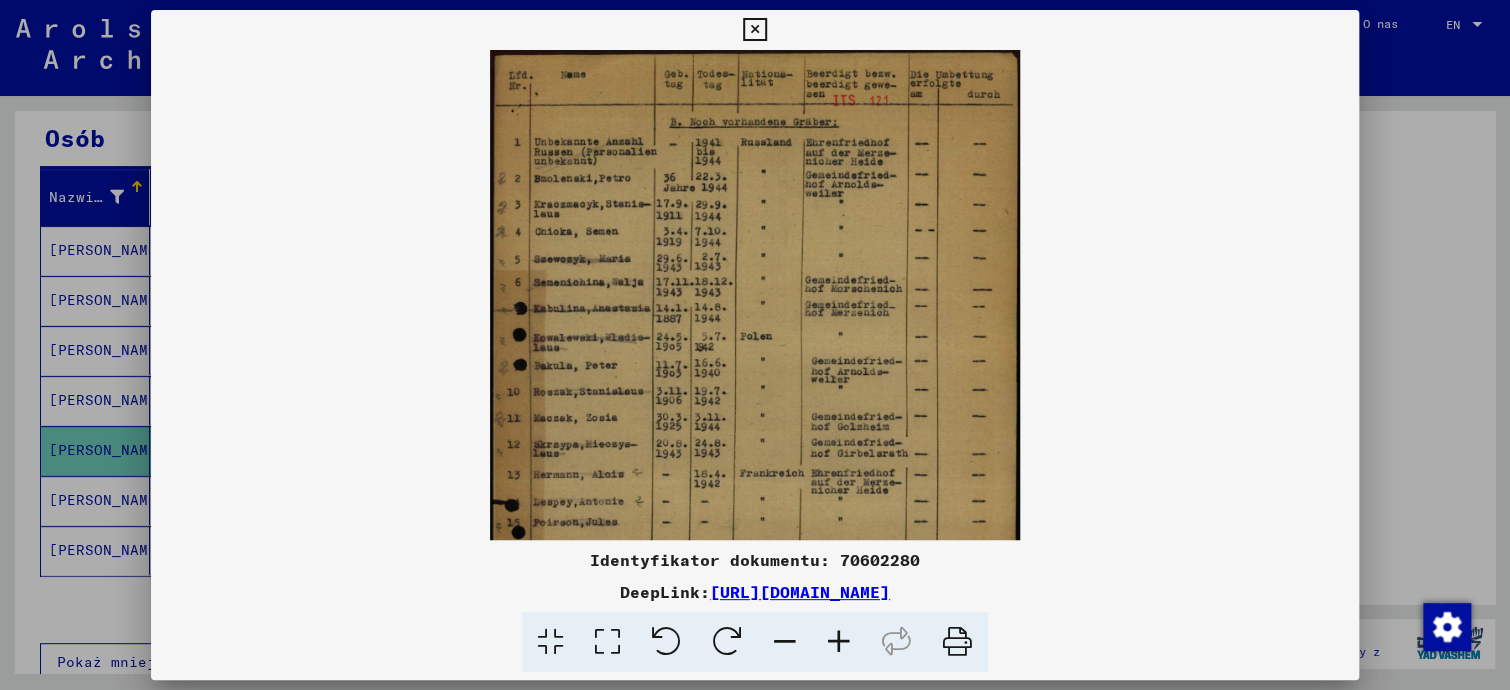 click at bounding box center (839, 642) 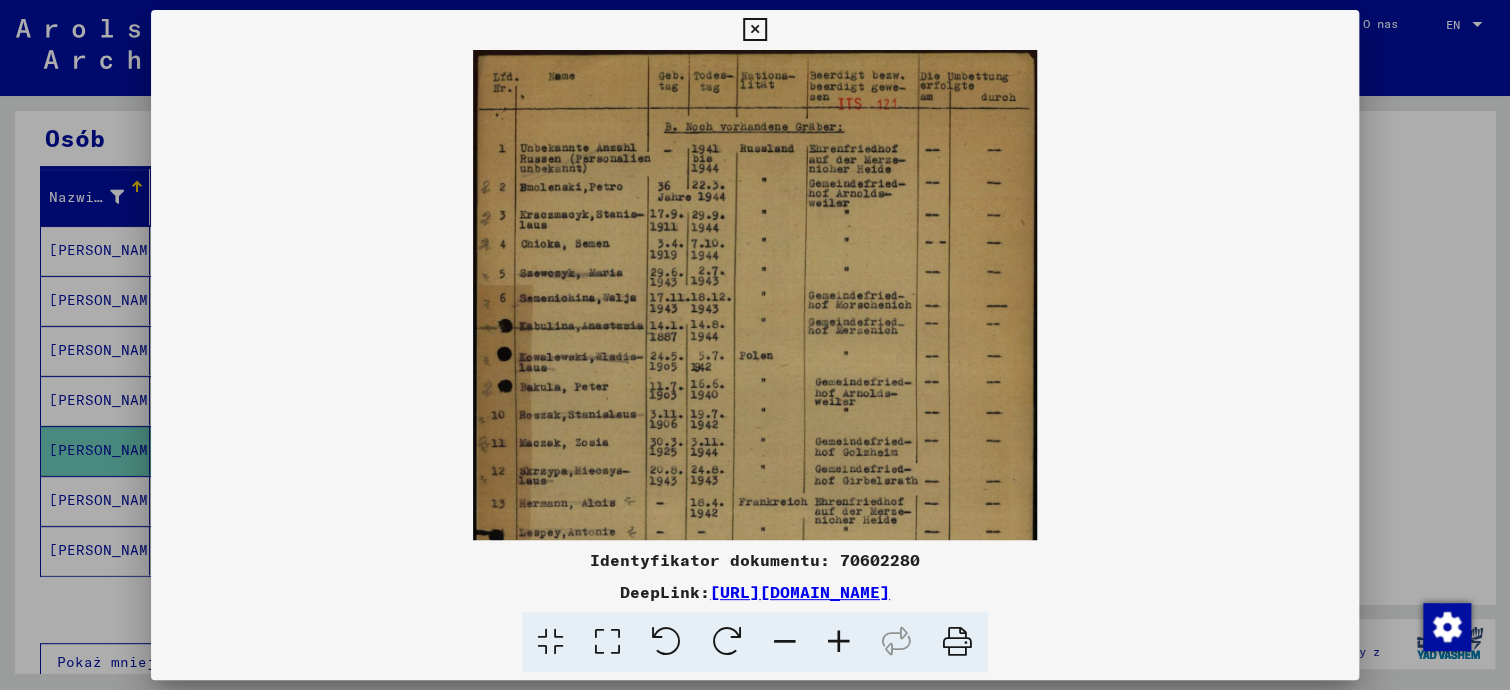click at bounding box center [754, 30] 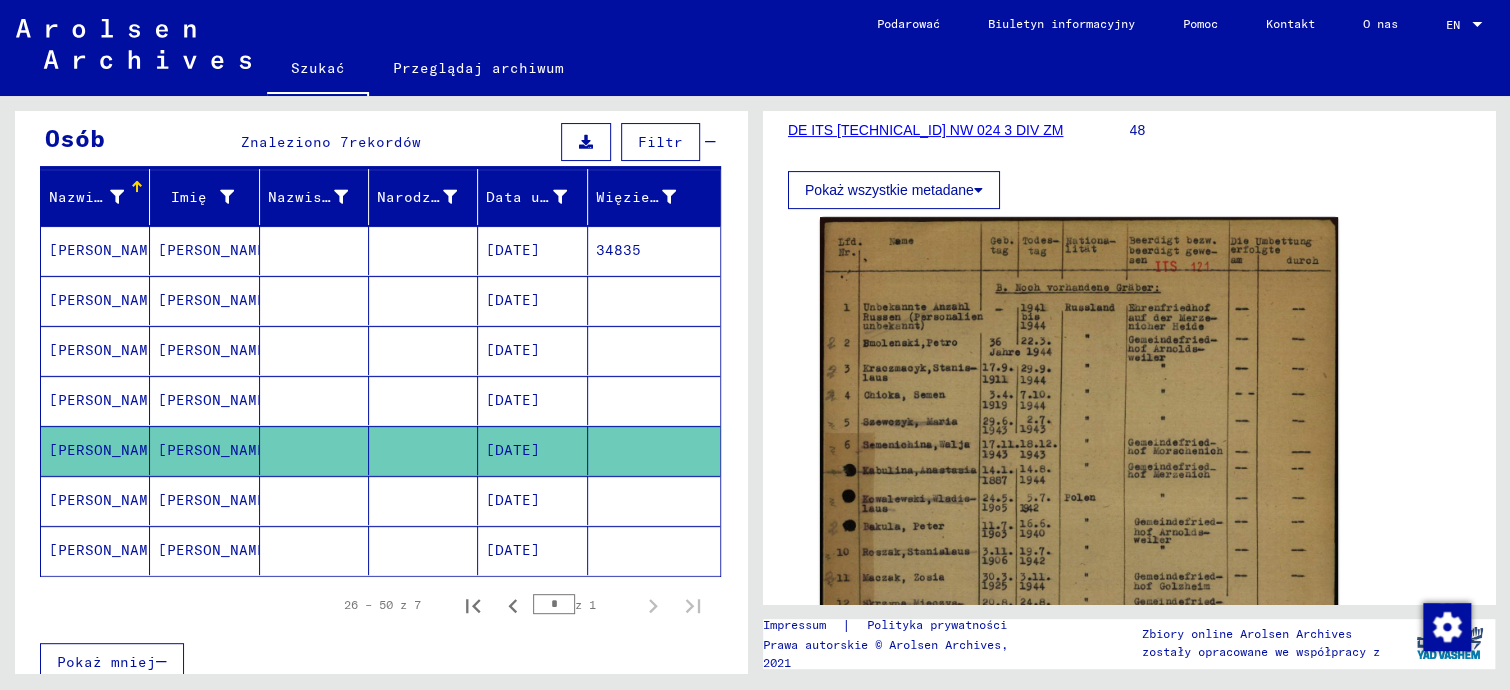 click 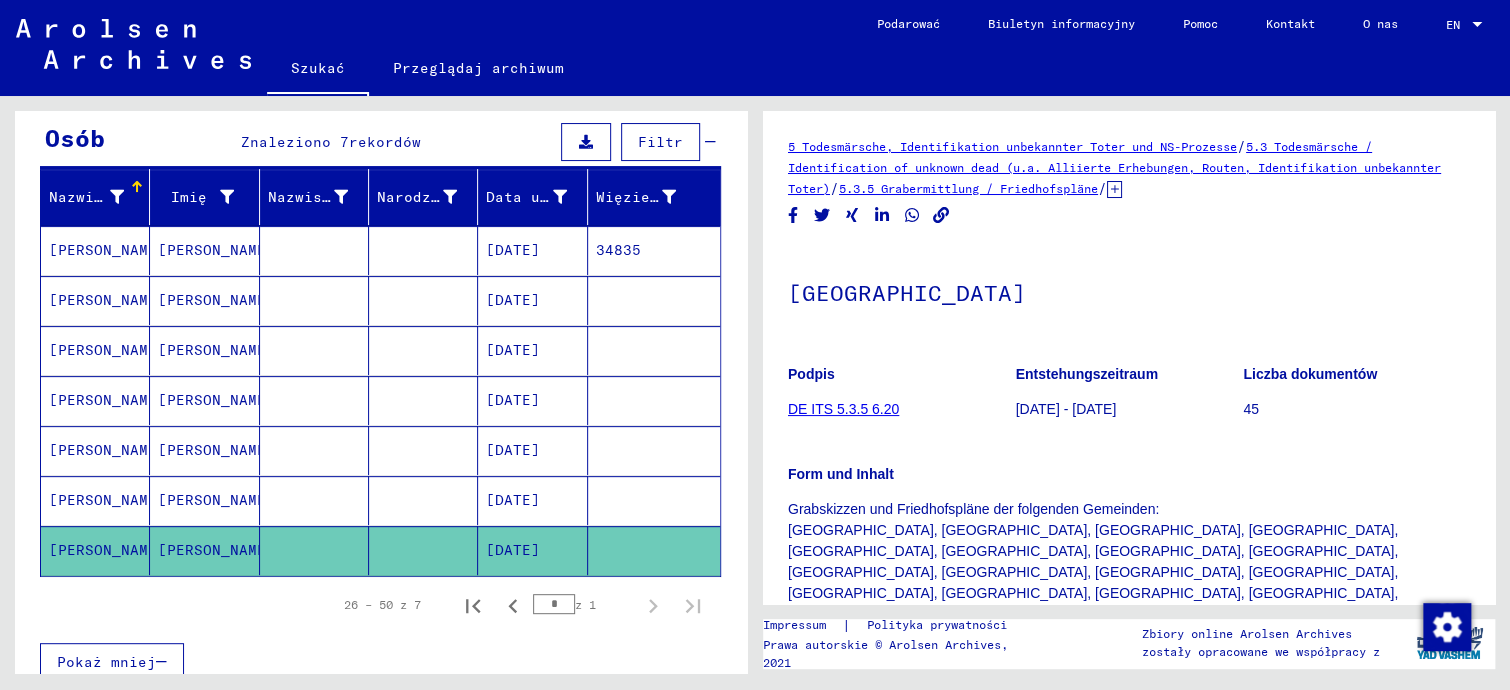 scroll, scrollTop: 0, scrollLeft: 0, axis: both 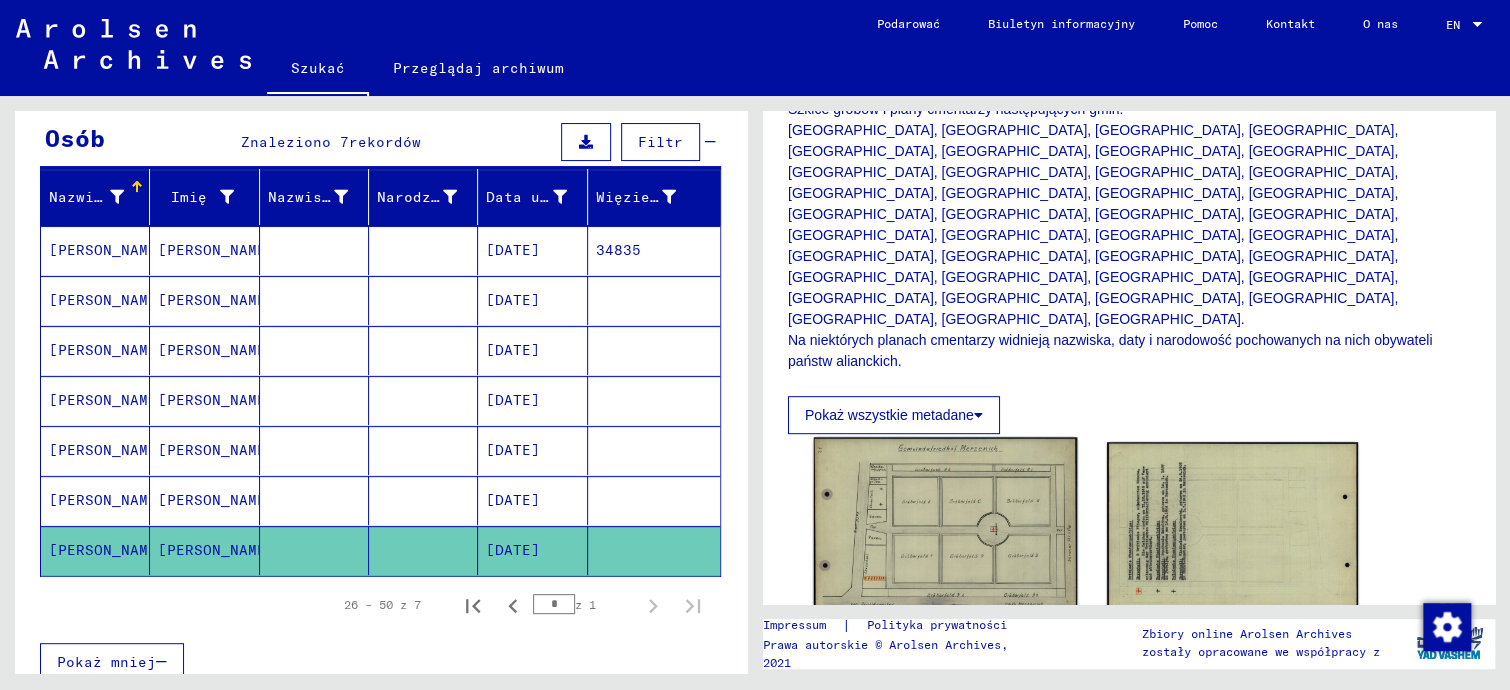 click 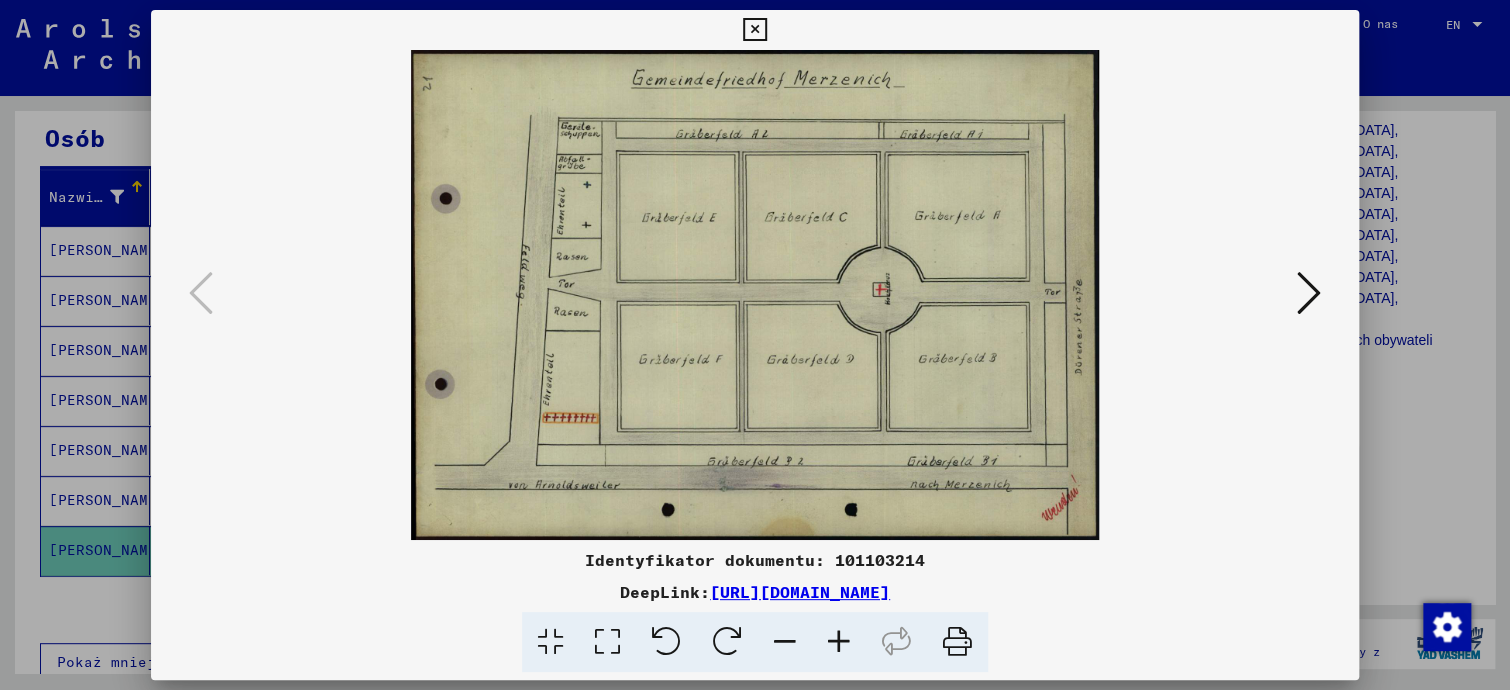 click at bounding box center [1309, 293] 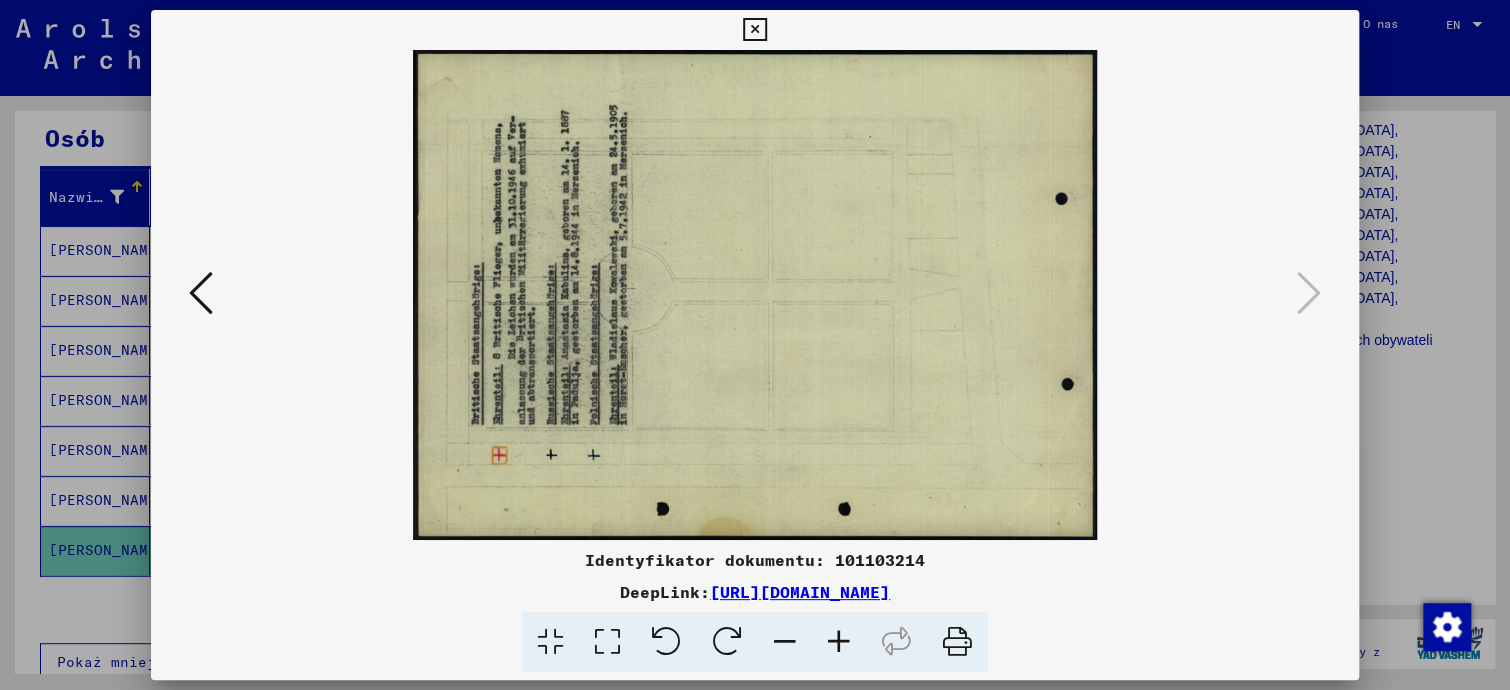 click at bounding box center (727, 642) 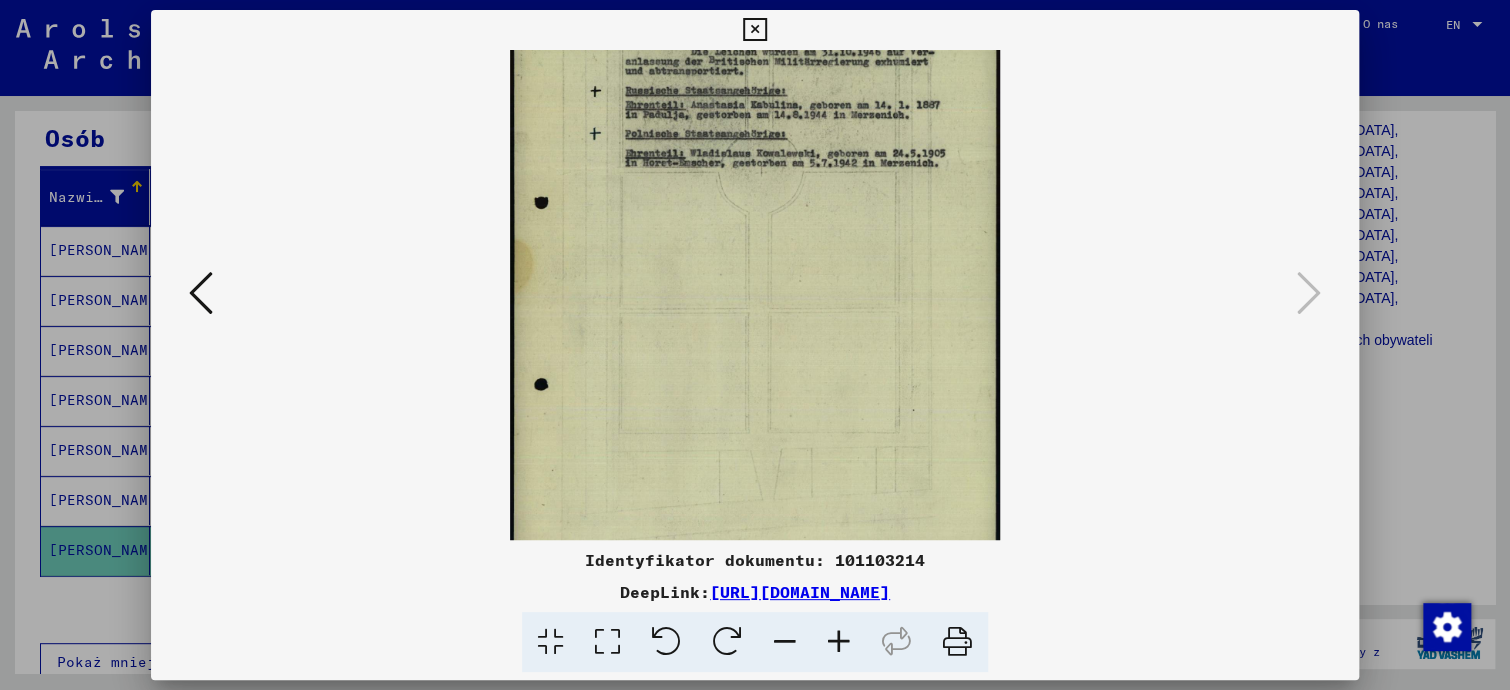 click at bounding box center [755, 295] 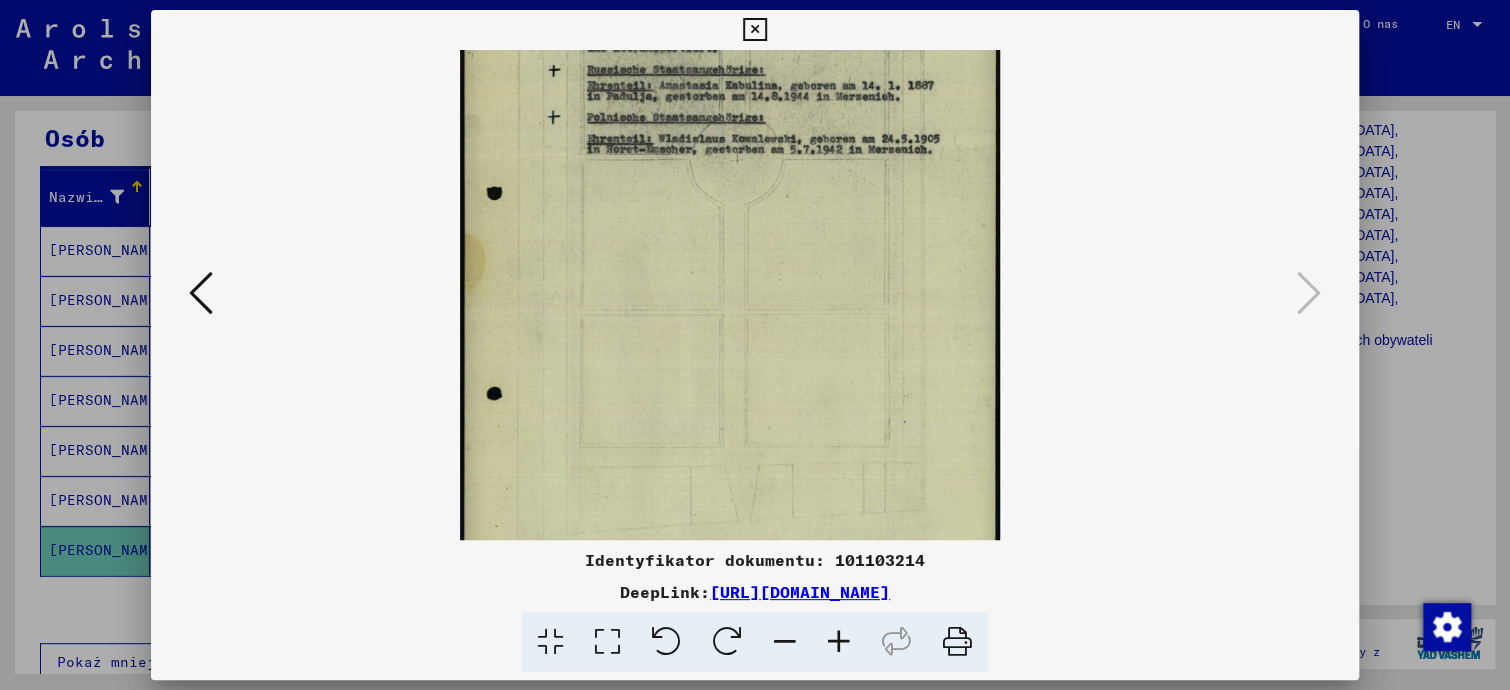 click at bounding box center (839, 642) 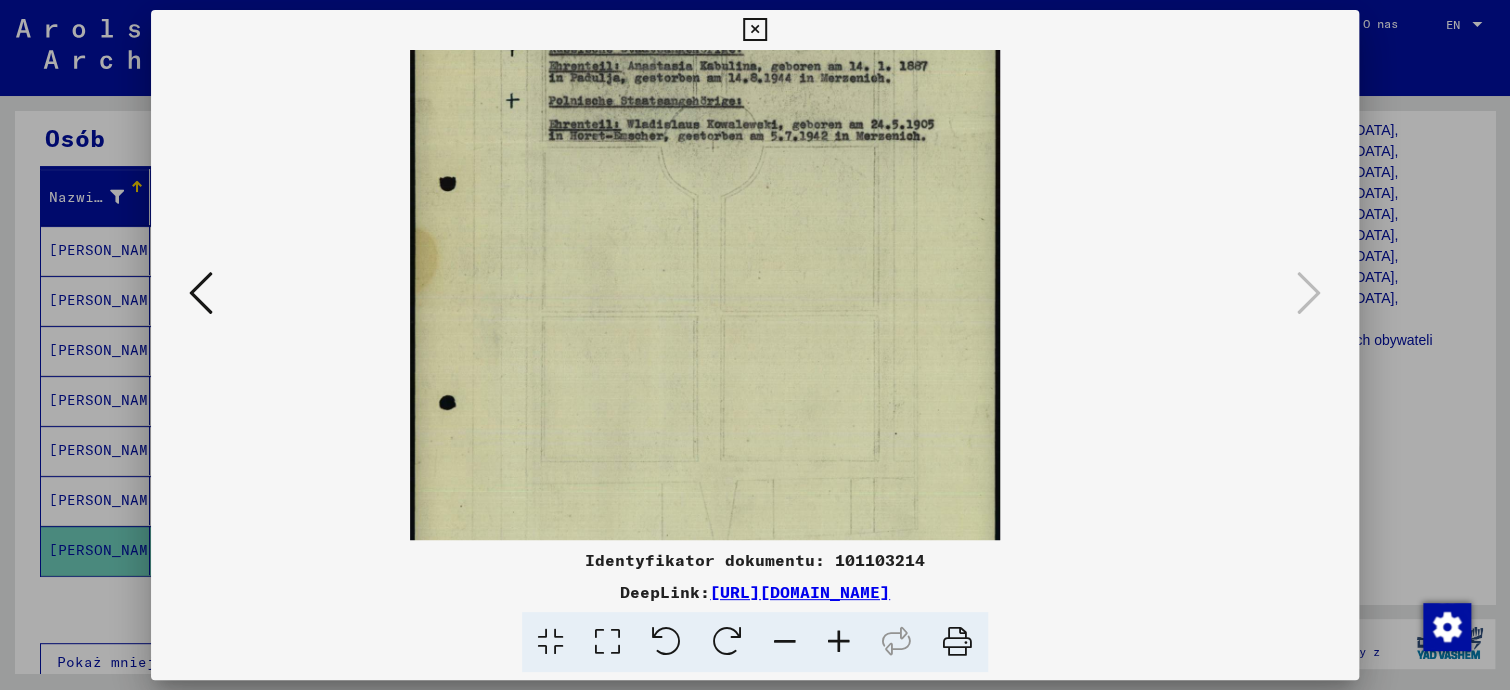 click at bounding box center (839, 642) 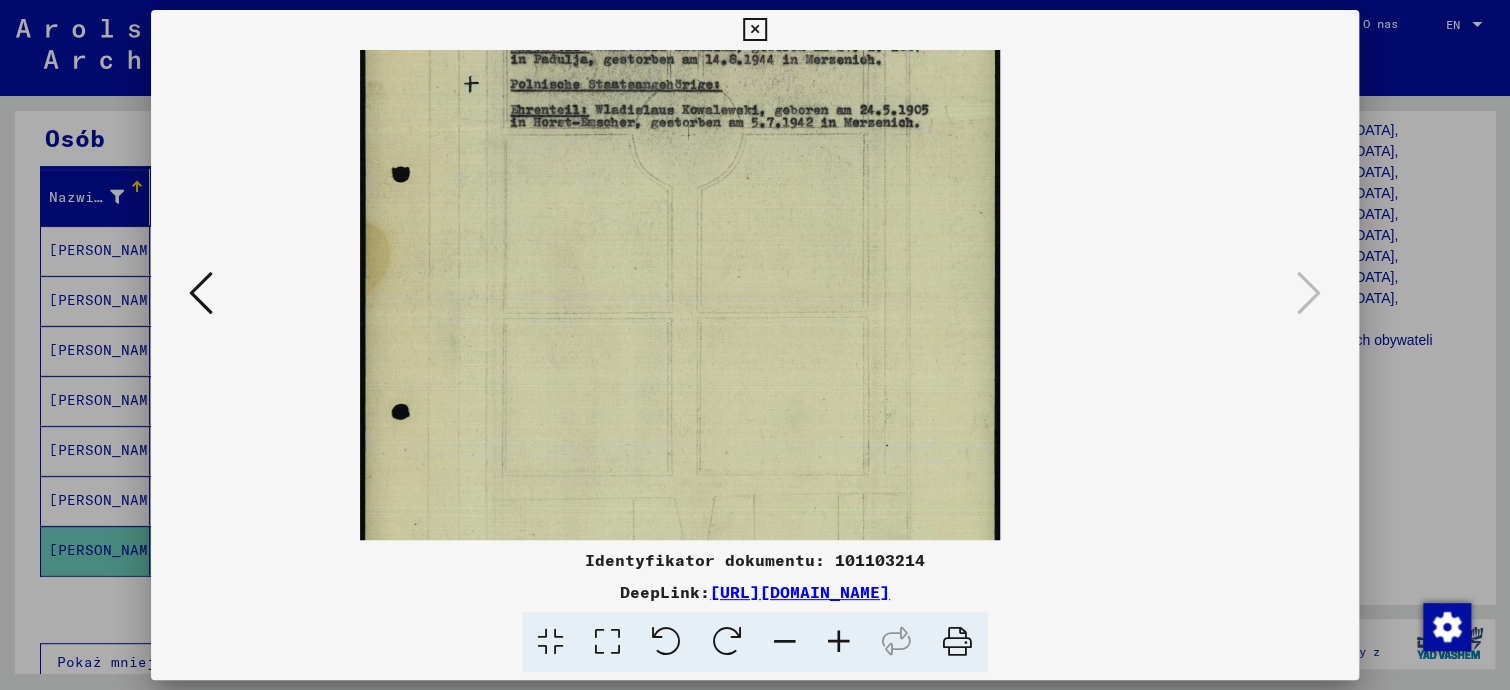 click at bounding box center (839, 642) 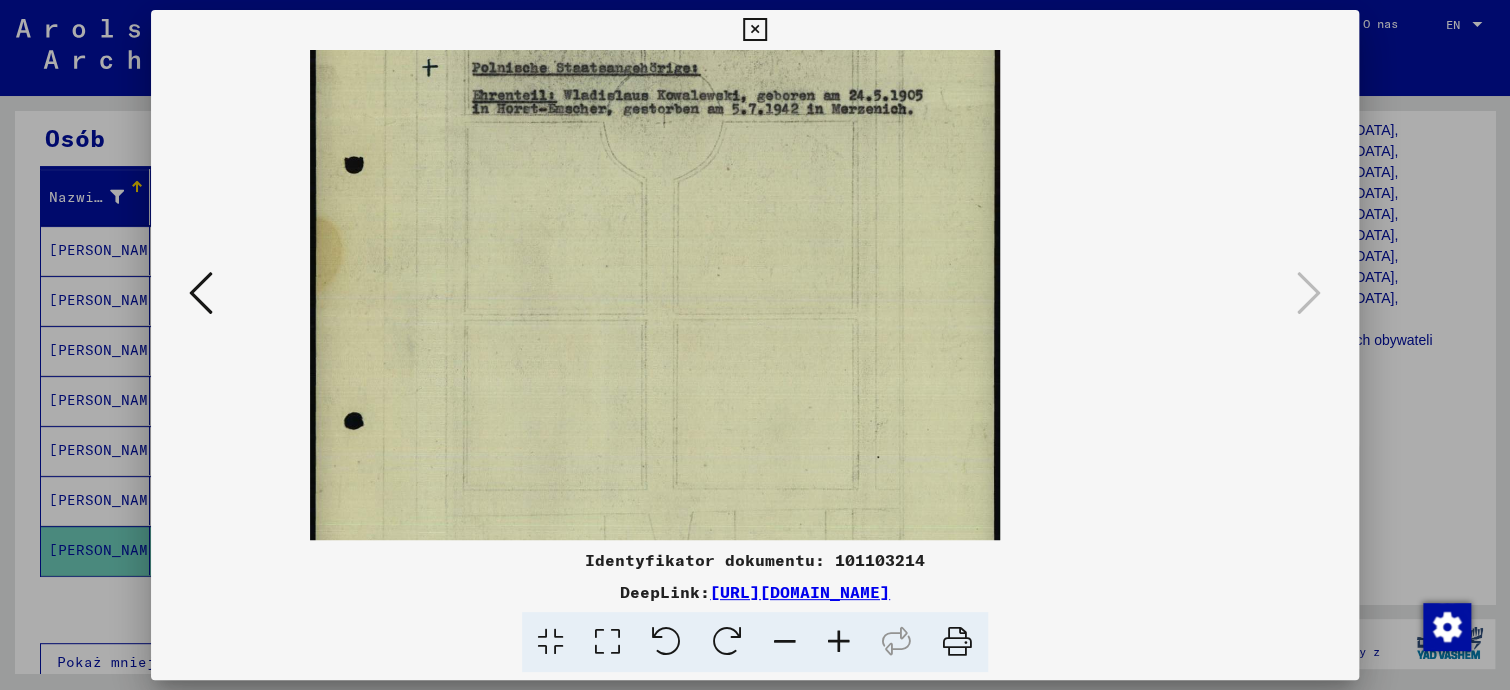 drag, startPoint x: 779, startPoint y: 133, endPoint x: 805, endPoint y: 369, distance: 237.42789 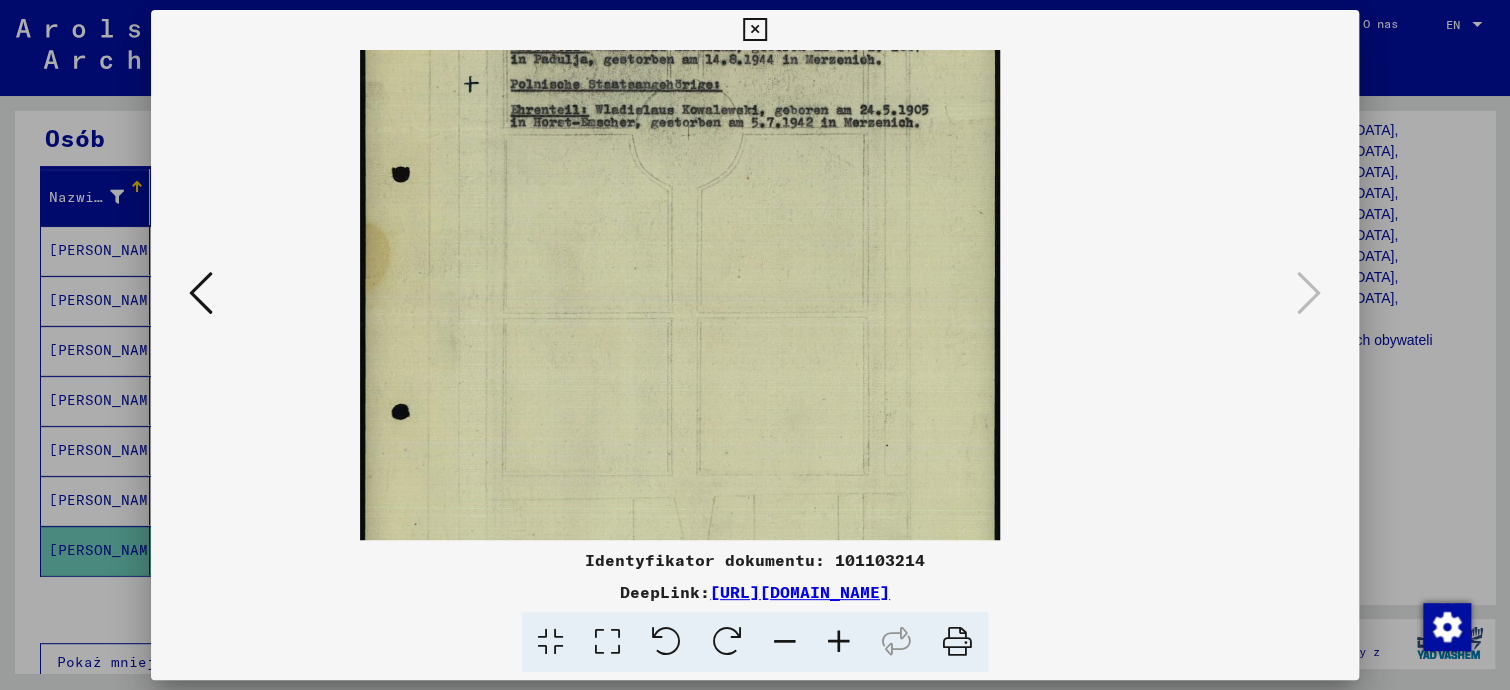 click at bounding box center (785, 642) 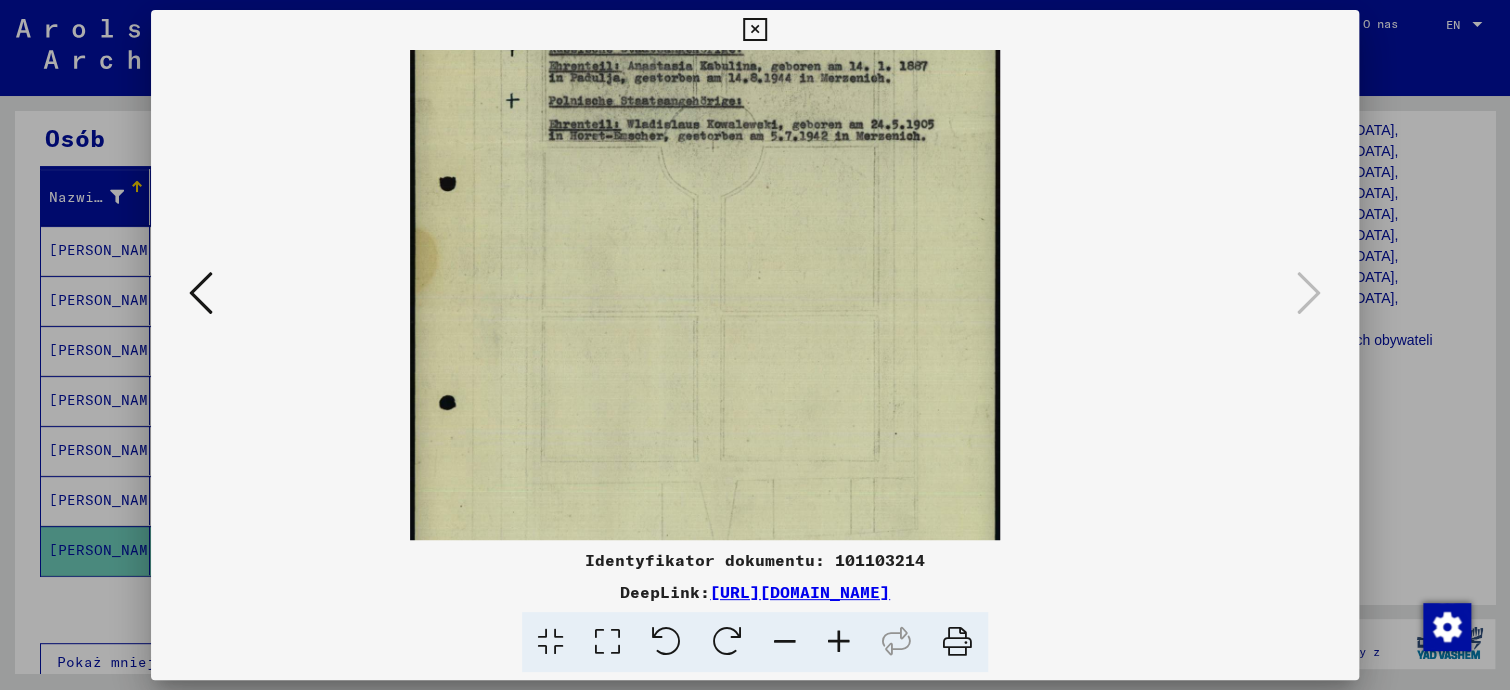 click at bounding box center [785, 642] 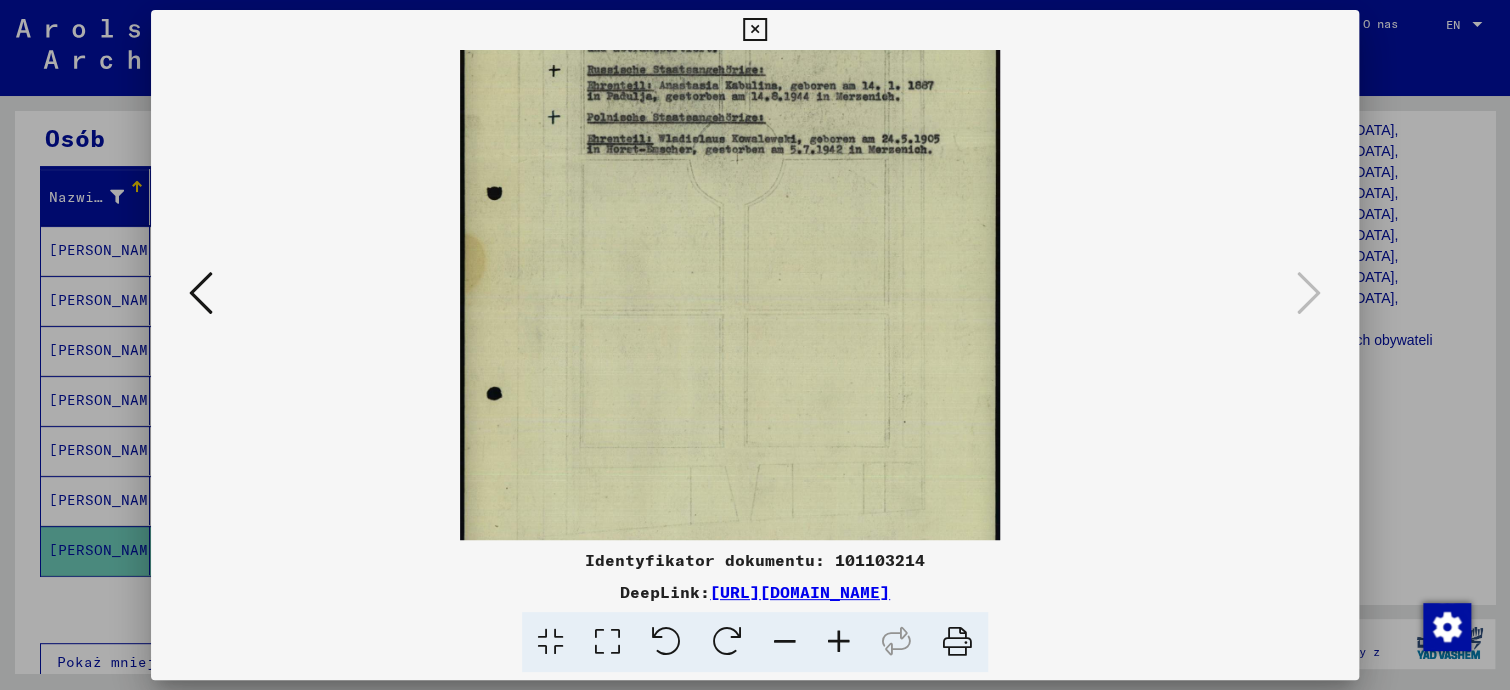 click at bounding box center [785, 642] 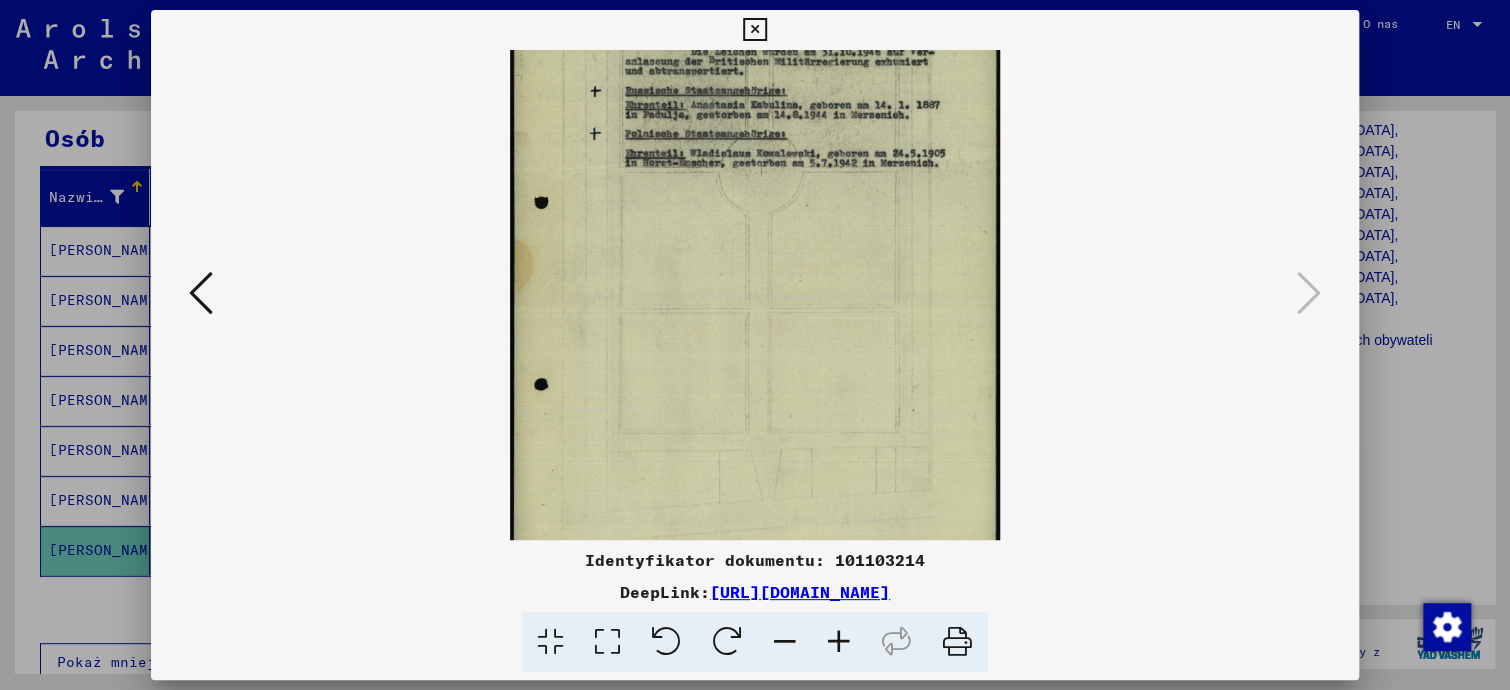 click at bounding box center [785, 642] 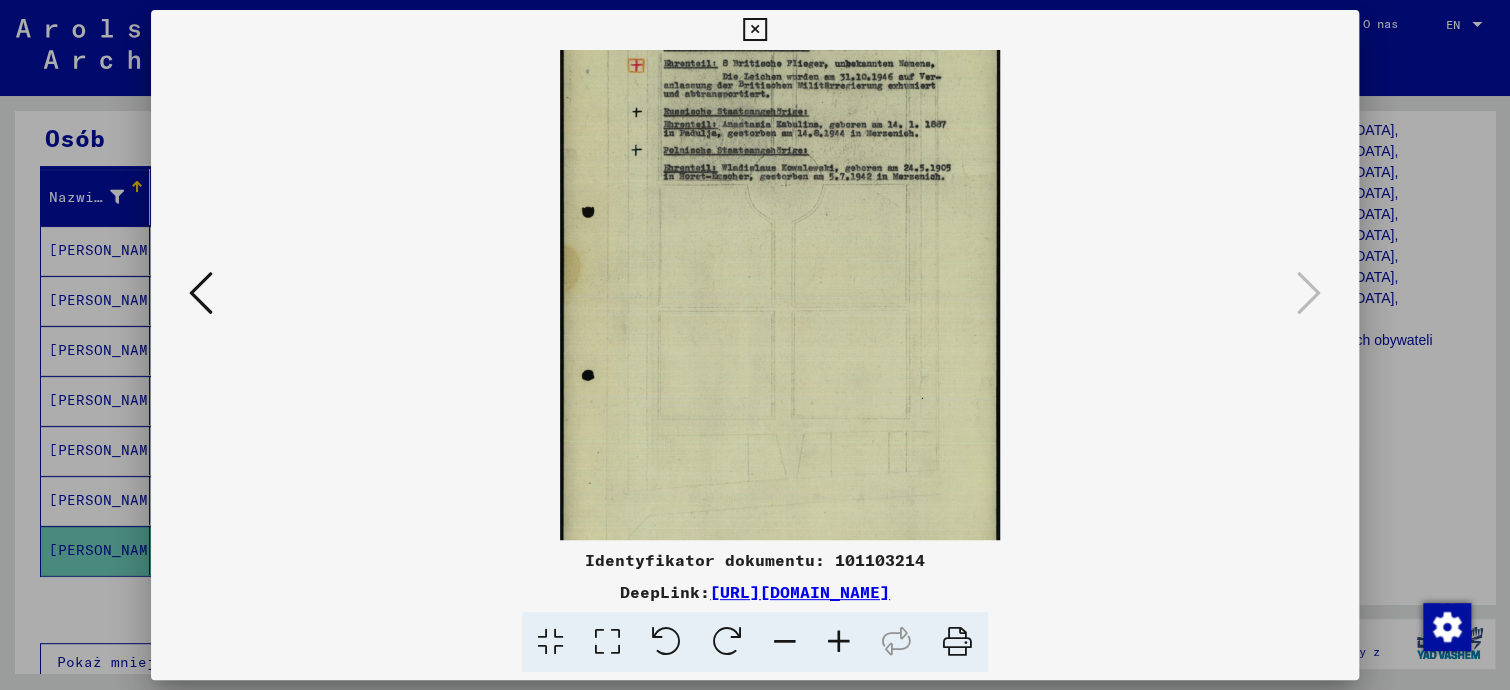 click at bounding box center [785, 642] 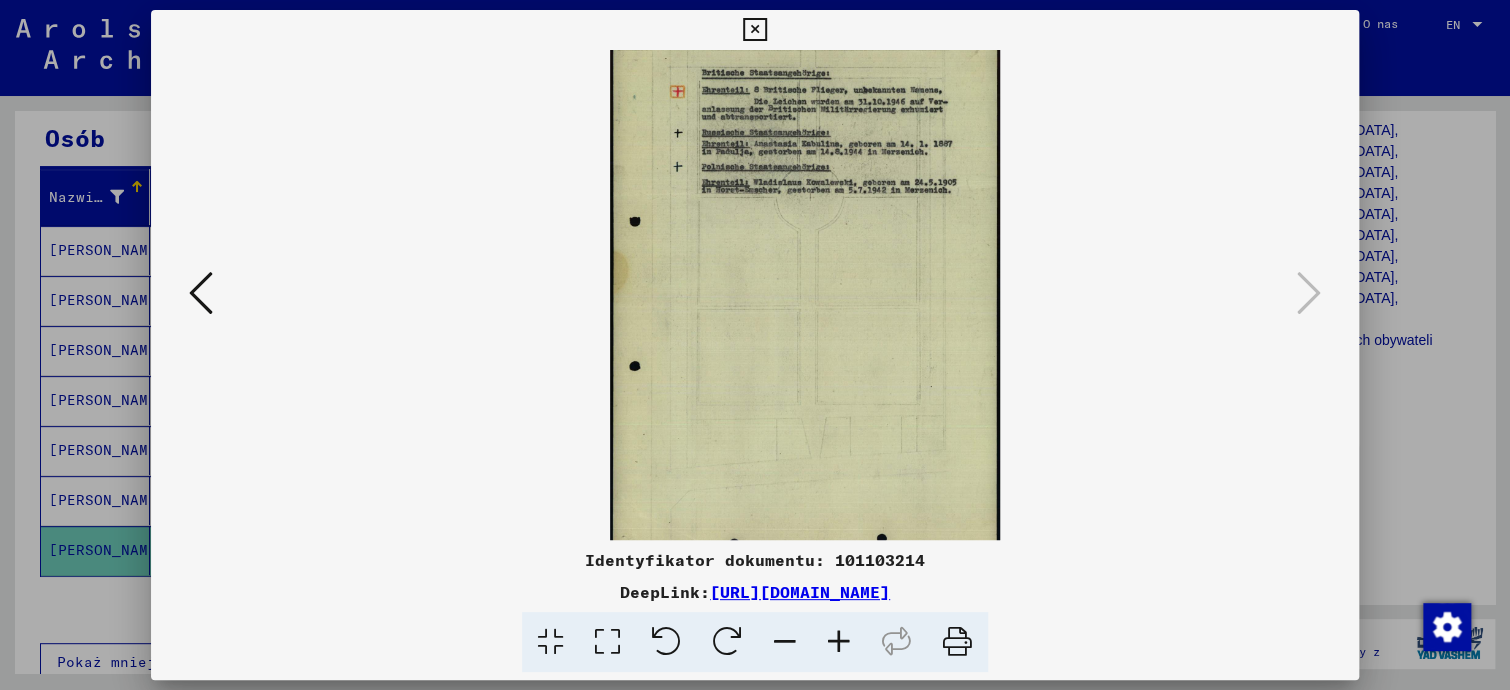 click at bounding box center [785, 642] 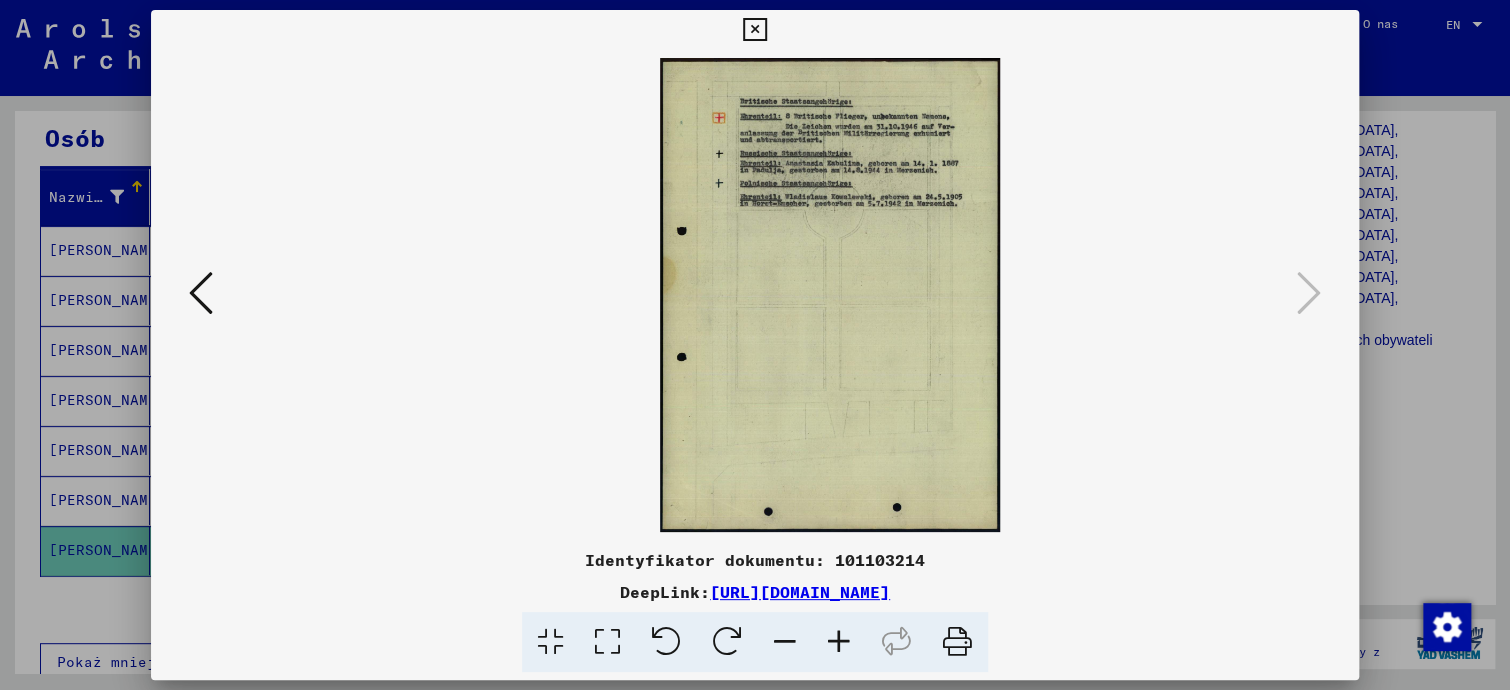 click at bounding box center (785, 642) 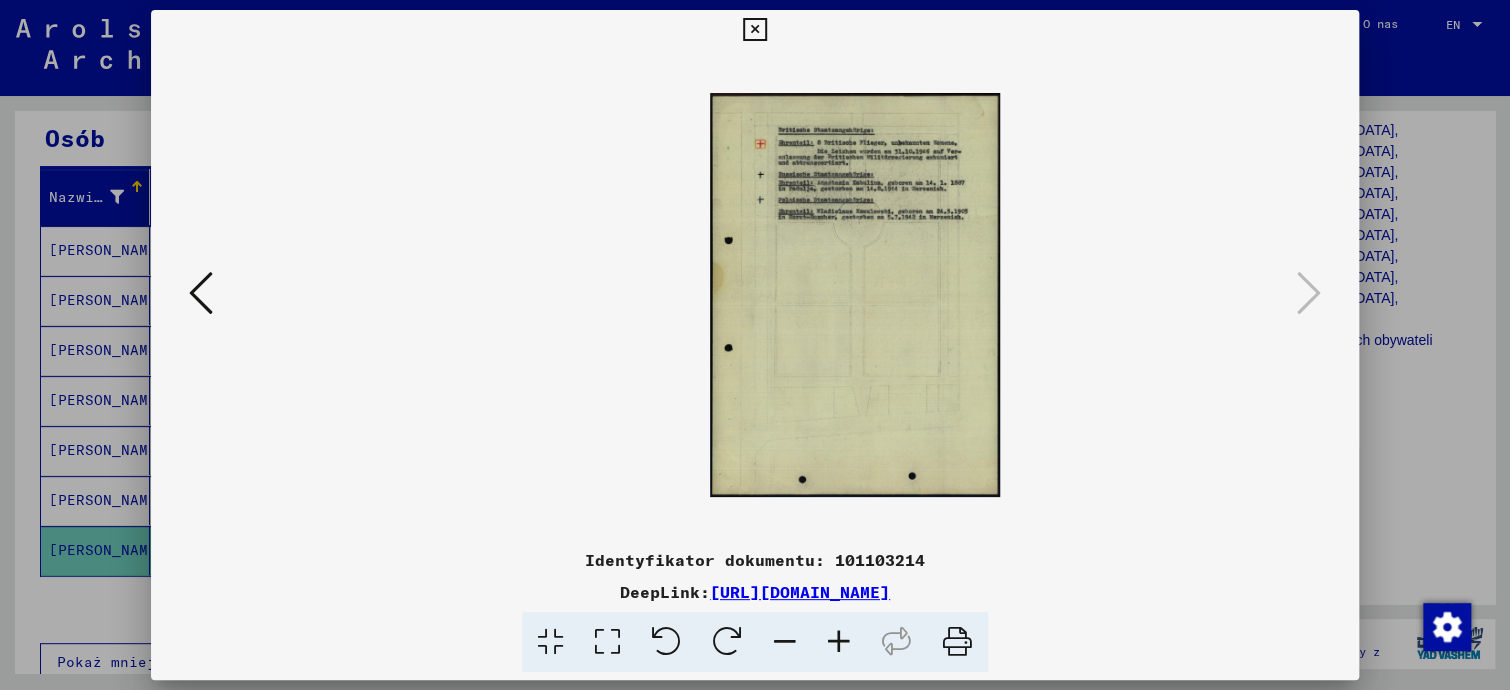drag, startPoint x: 914, startPoint y: 273, endPoint x: 911, endPoint y: 398, distance: 125.035995 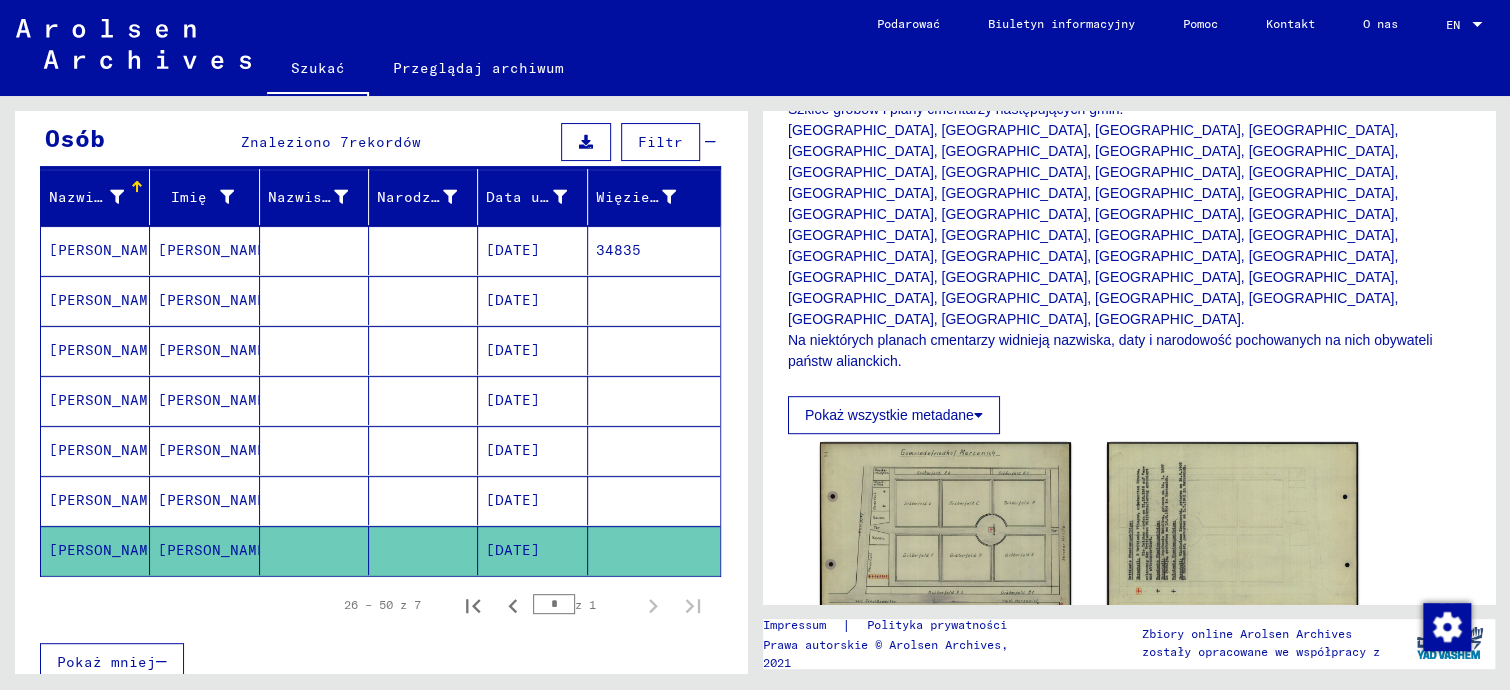 click at bounding box center (314, 400) 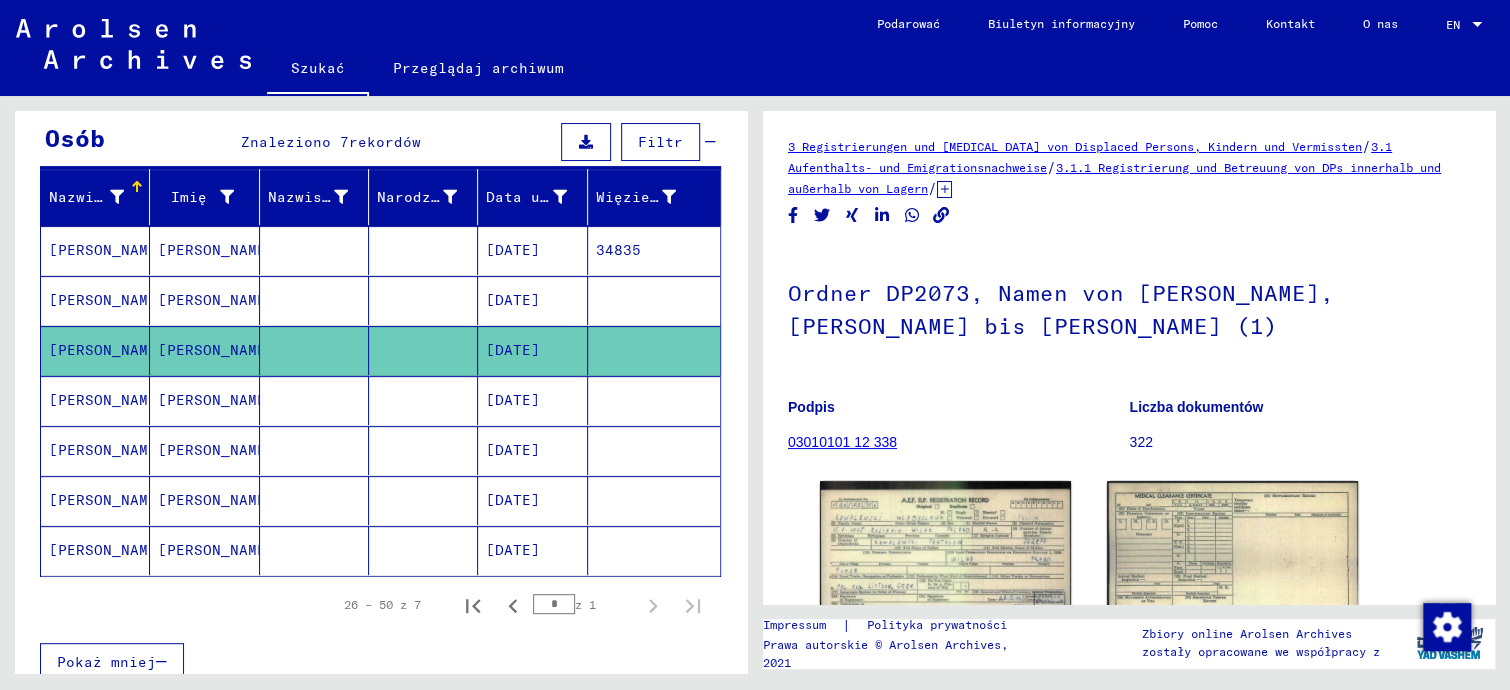 scroll, scrollTop: 0, scrollLeft: 0, axis: both 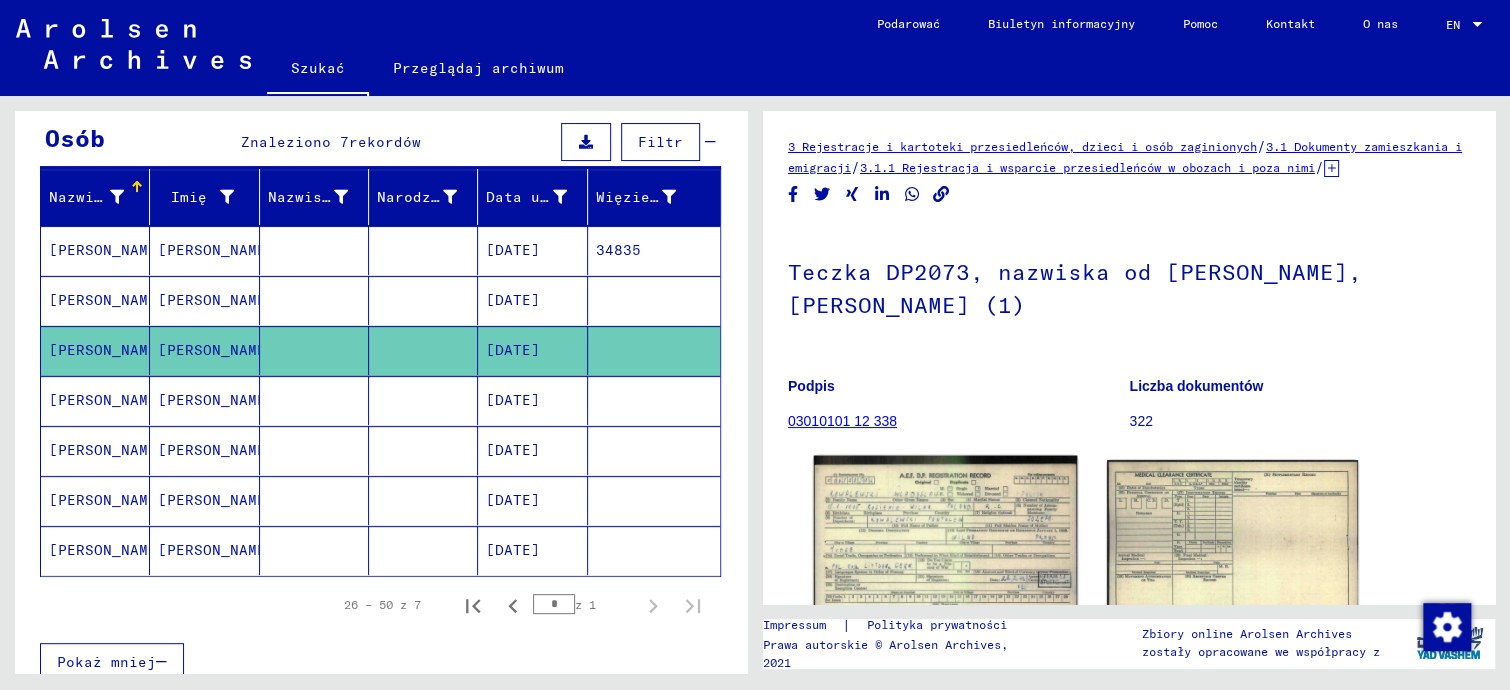 click 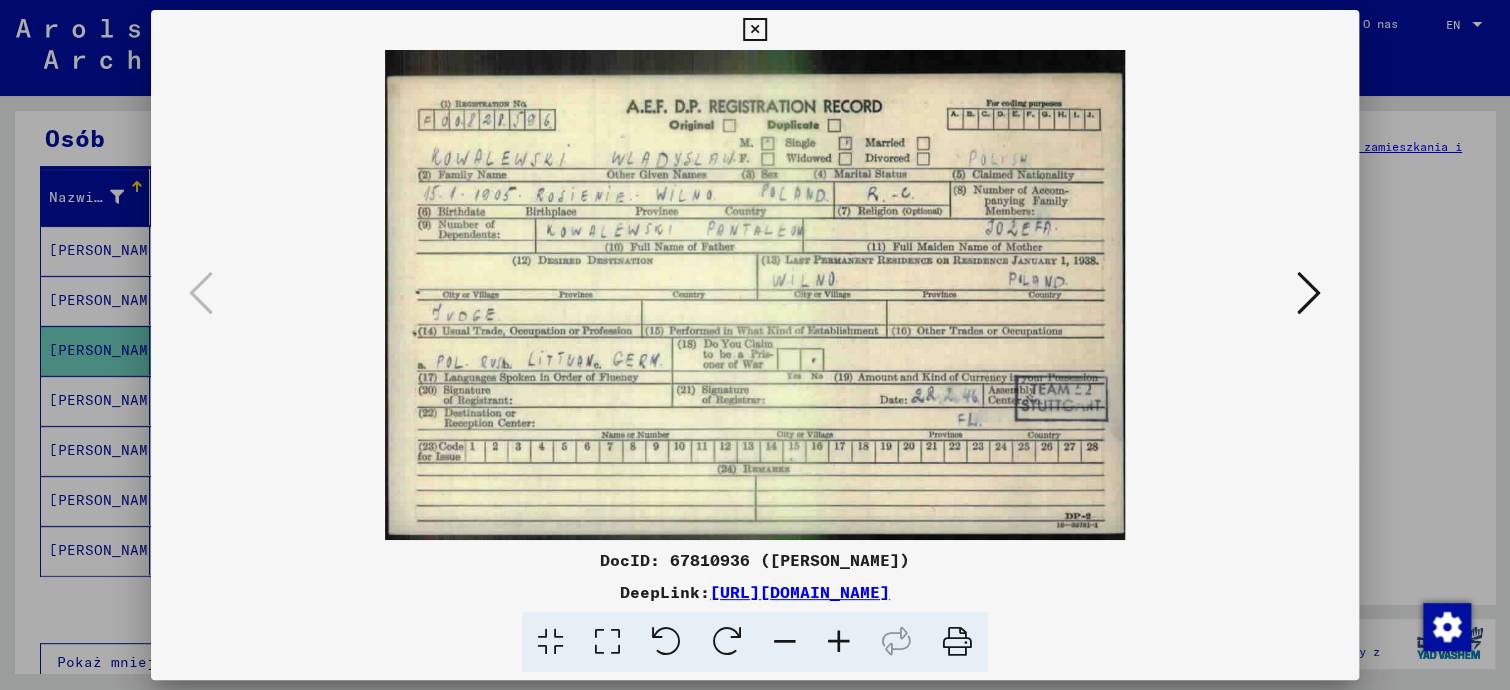 click at bounding box center [754, 30] 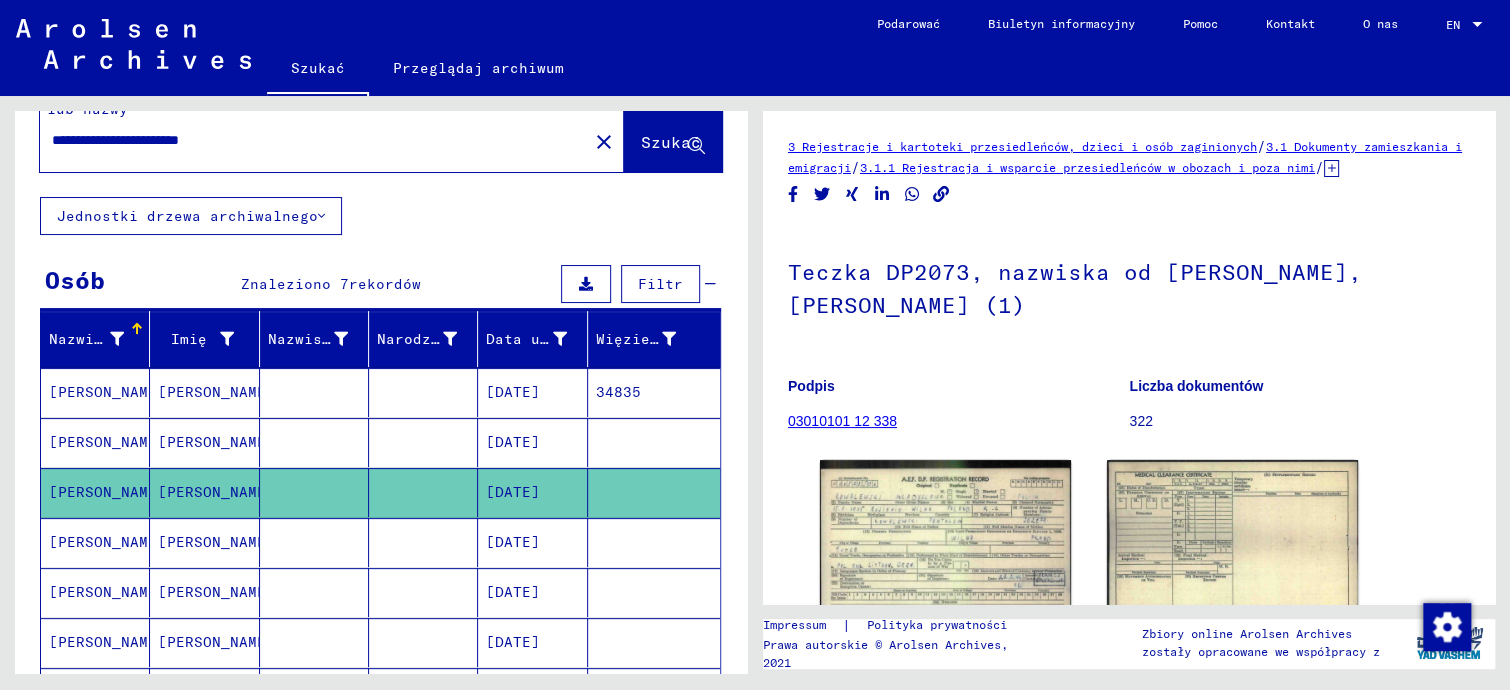 scroll, scrollTop: 0, scrollLeft: 0, axis: both 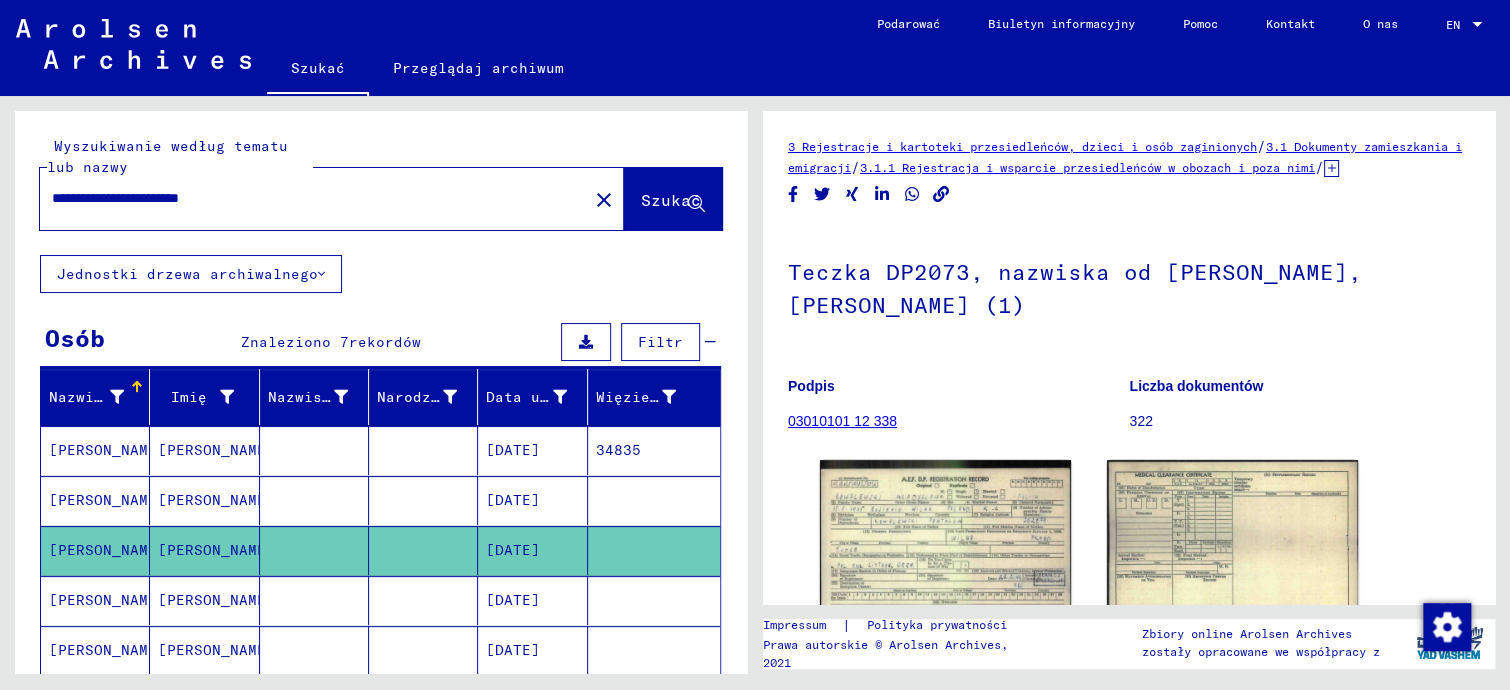 click on "**********" at bounding box center (314, 198) 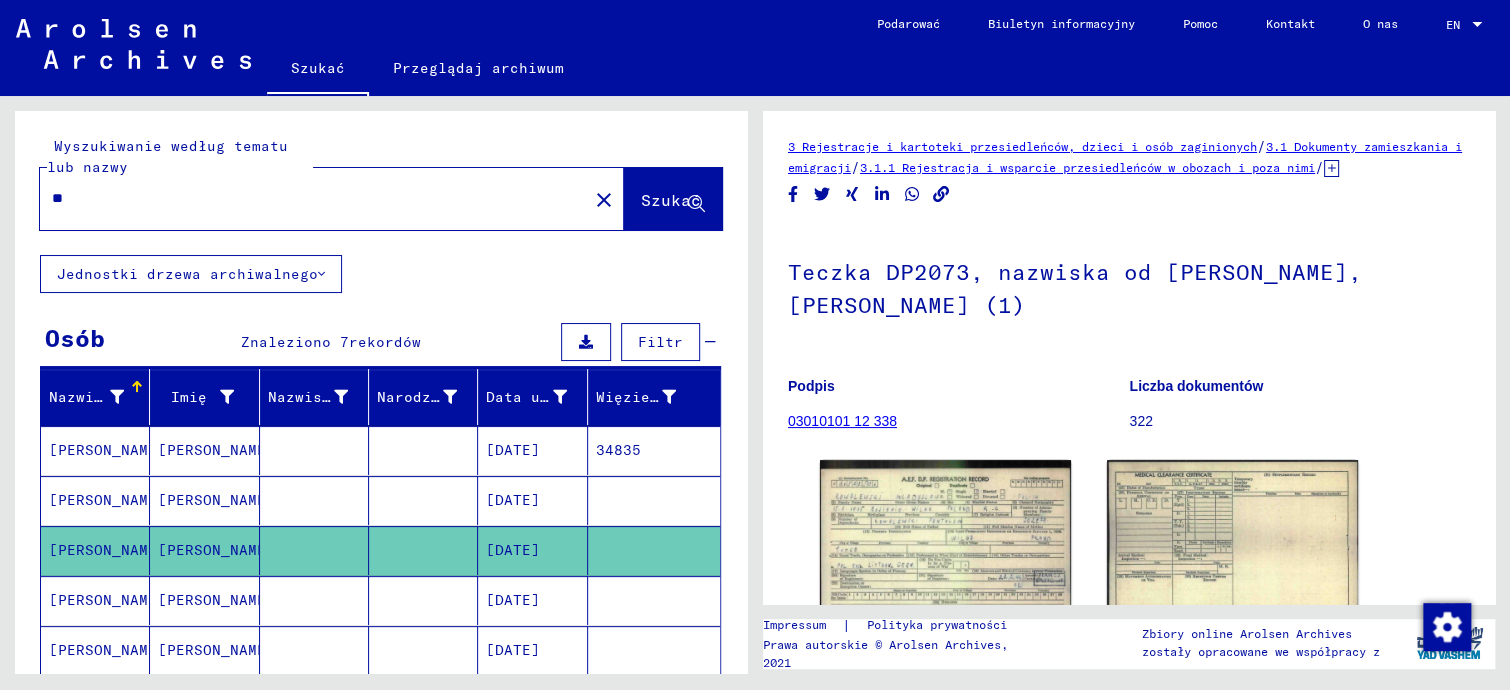 type on "*" 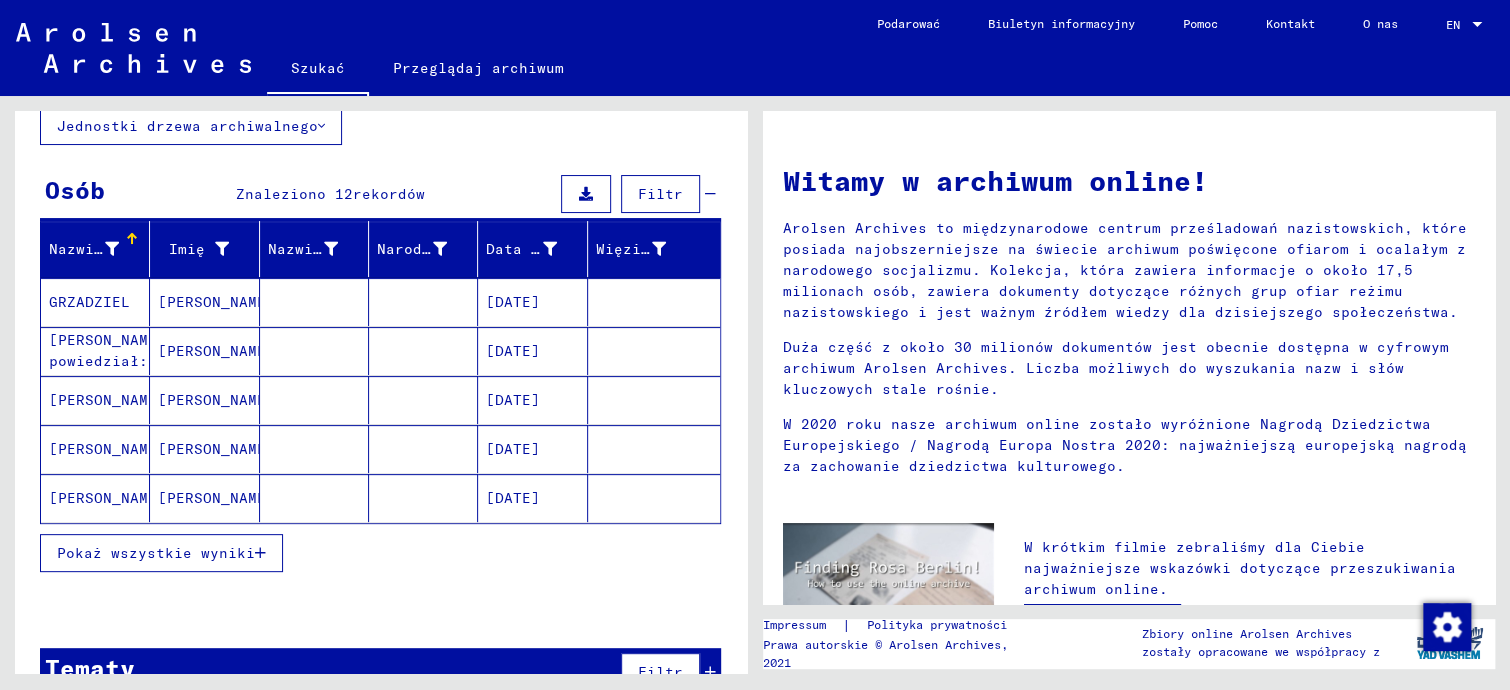 scroll, scrollTop: 190, scrollLeft: 0, axis: vertical 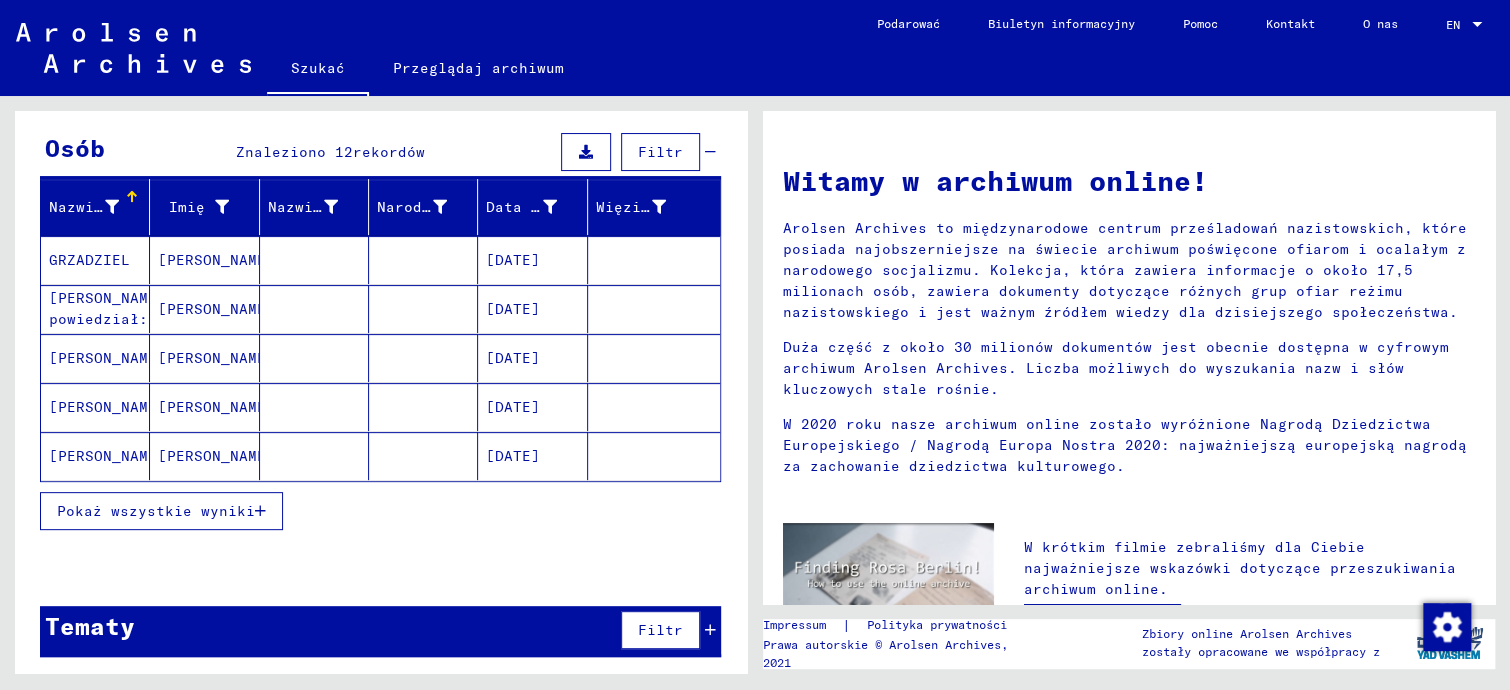 click on "Pokaż wszystkie wyniki" at bounding box center (156, 511) 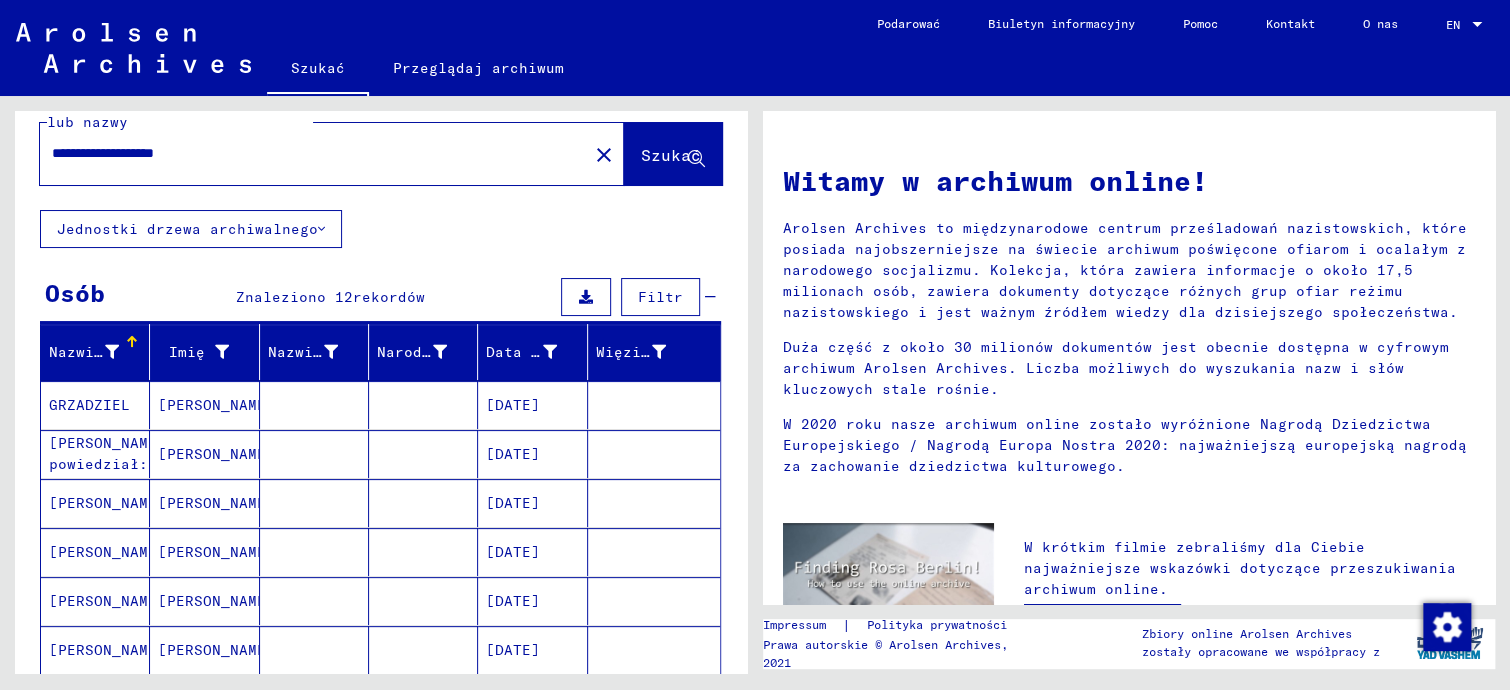 scroll, scrollTop: 0, scrollLeft: 0, axis: both 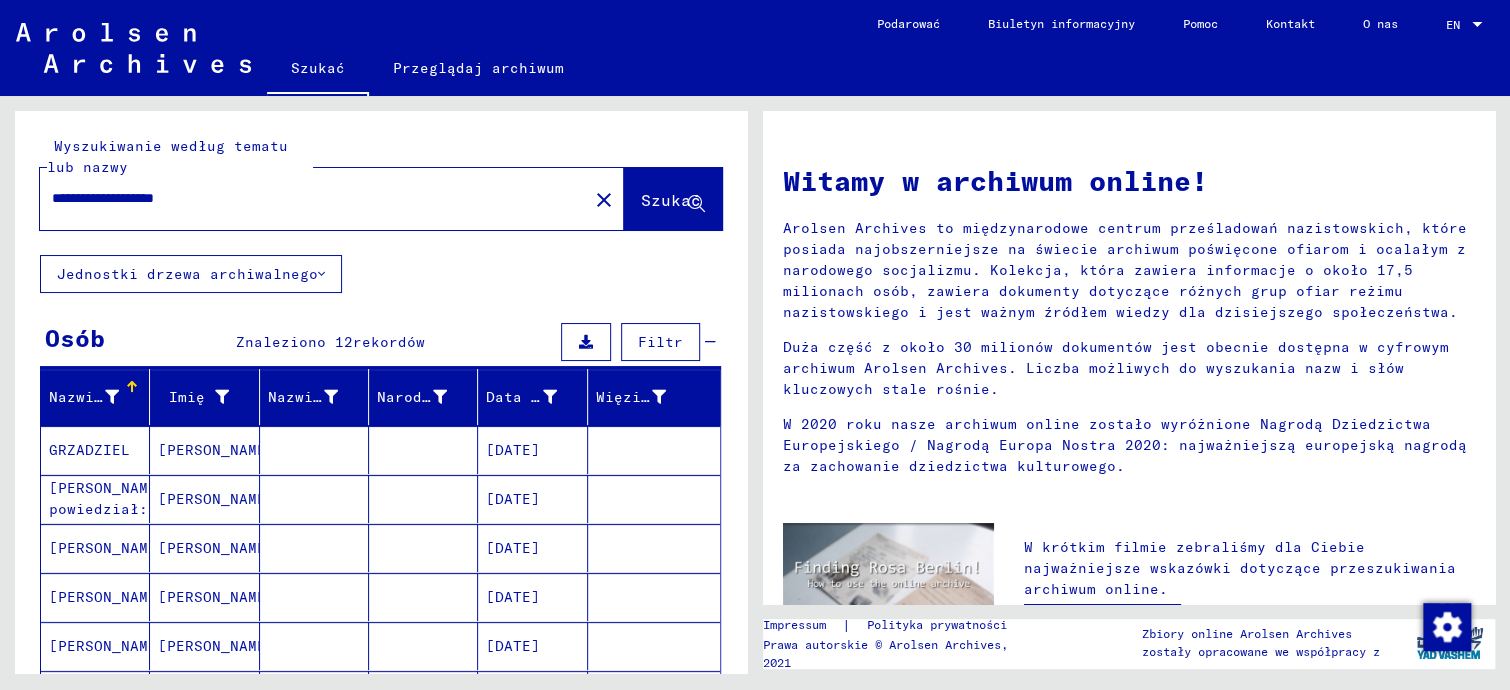 click on "[PERSON_NAME]" at bounding box center [204, 548] 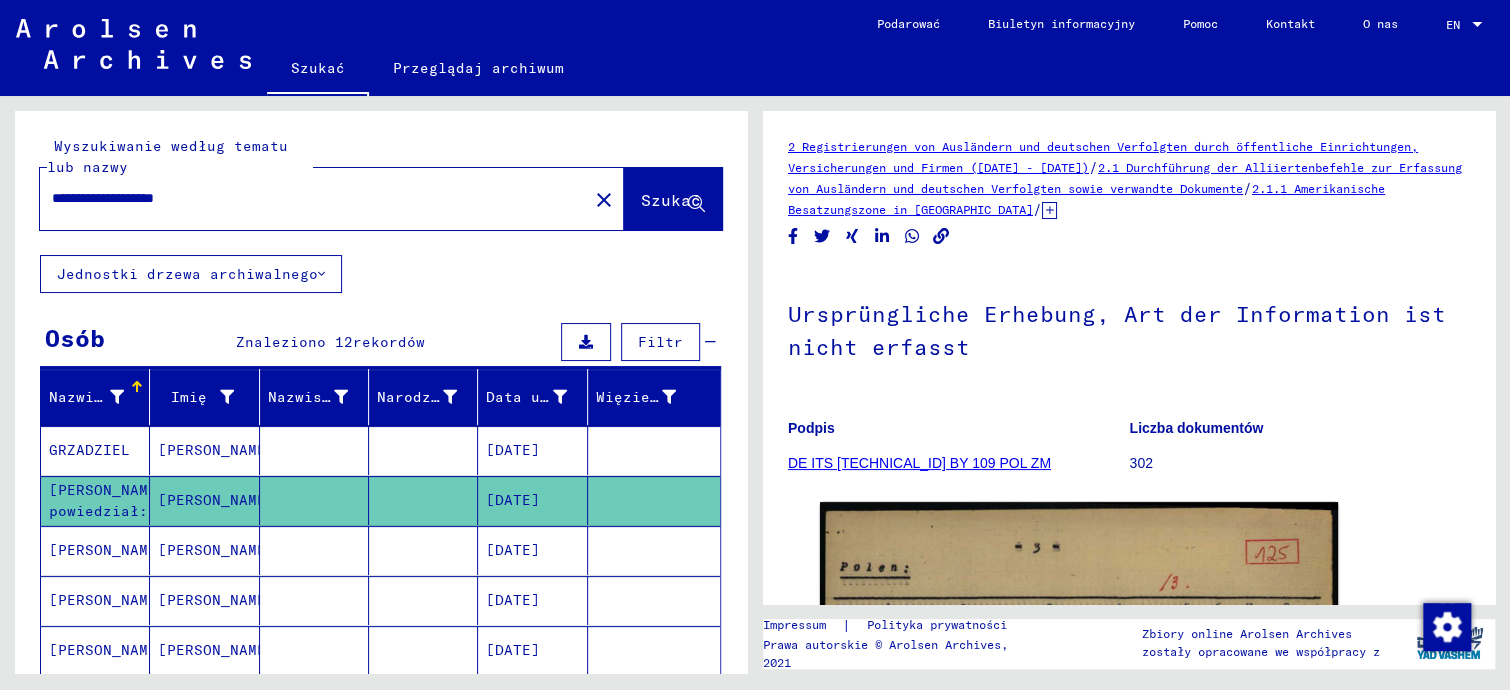 scroll, scrollTop: 0, scrollLeft: 0, axis: both 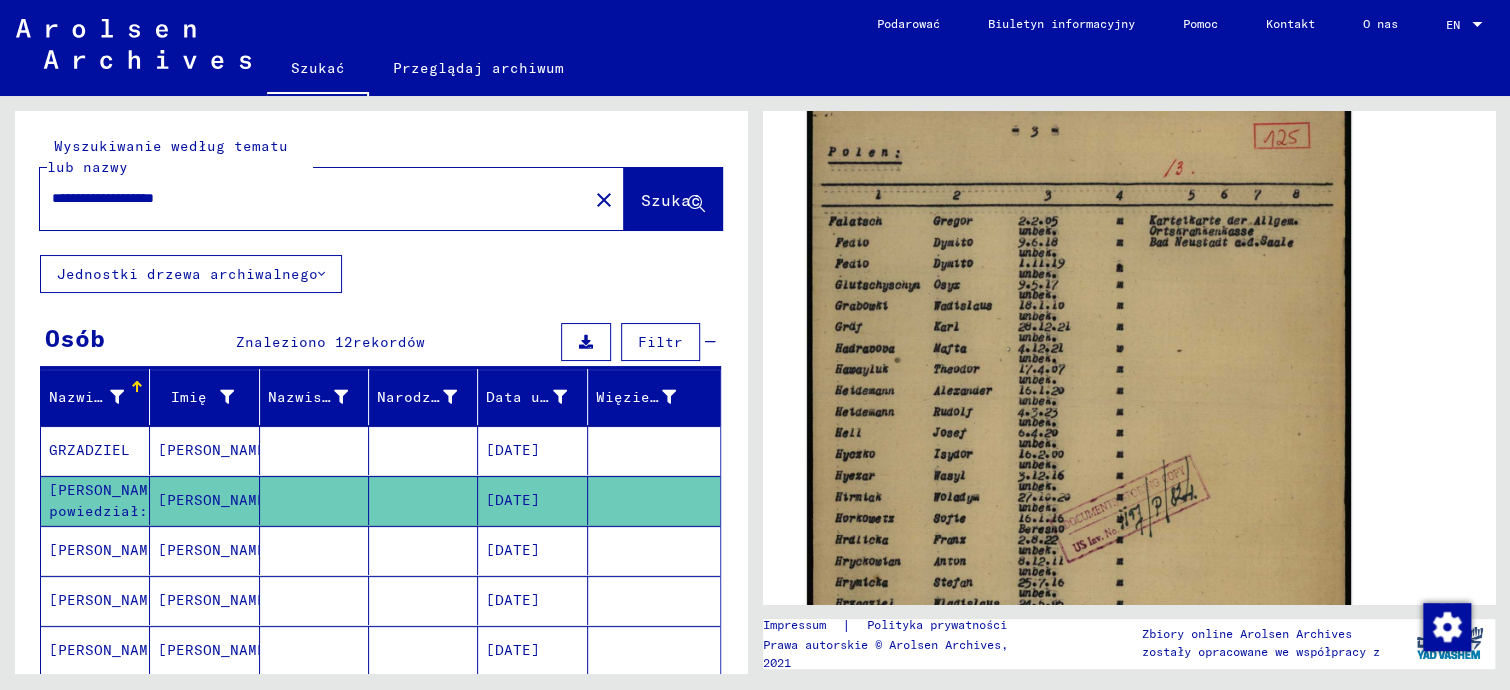 click 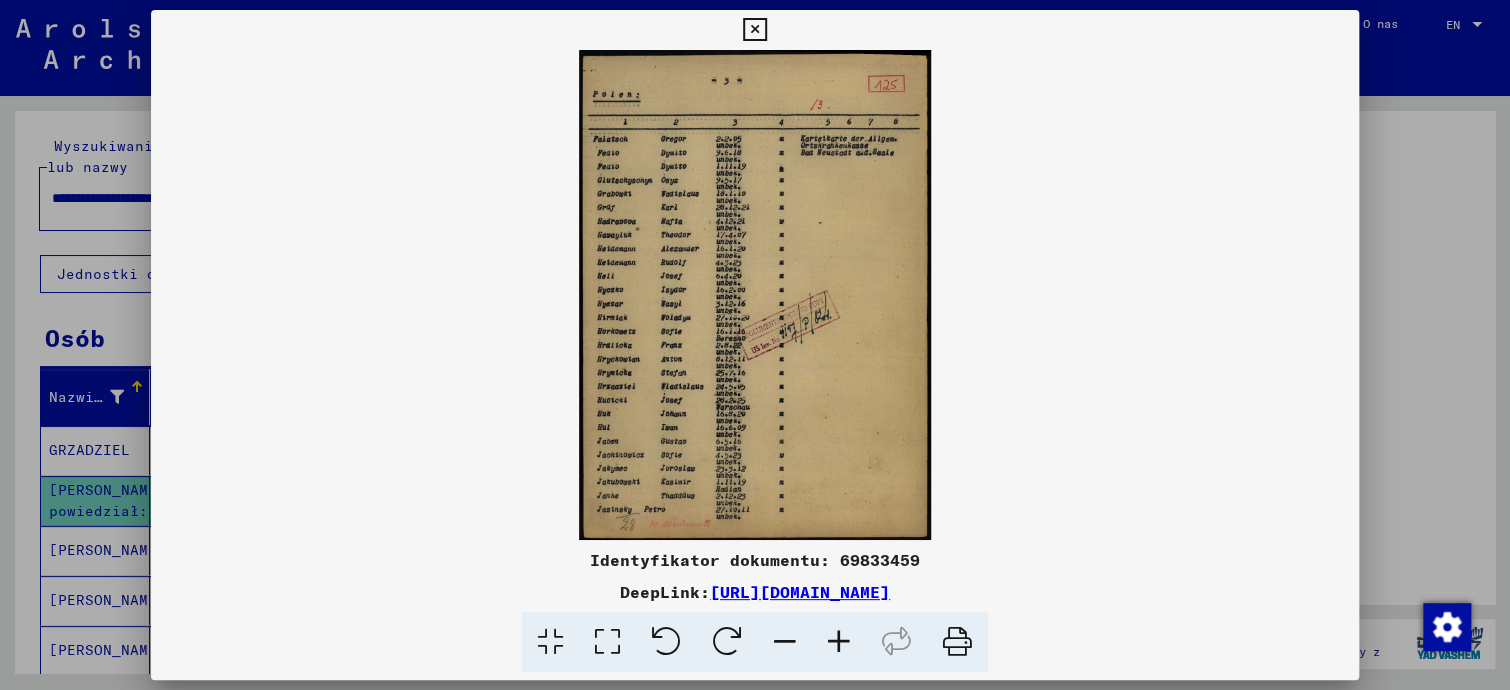 click at bounding box center [755, 295] 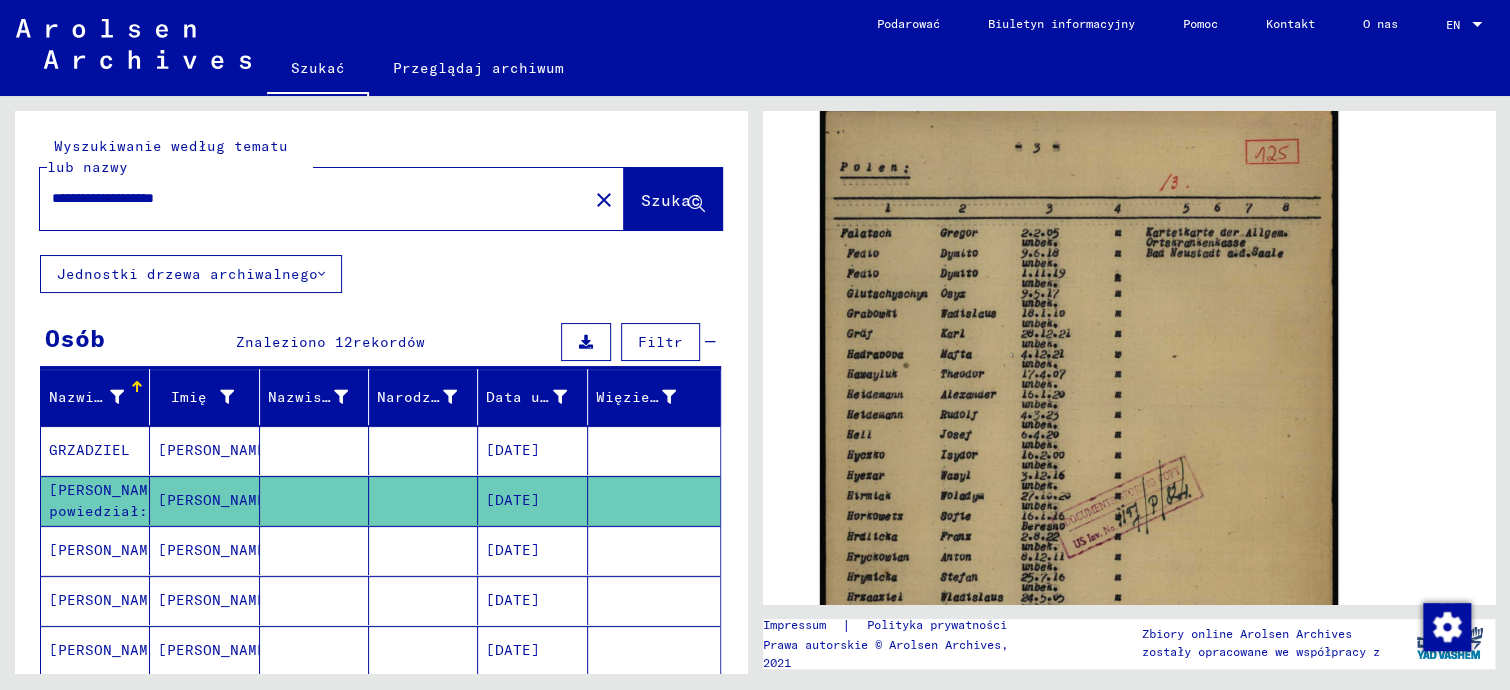 click on "[DATE]" at bounding box center (532, 600) 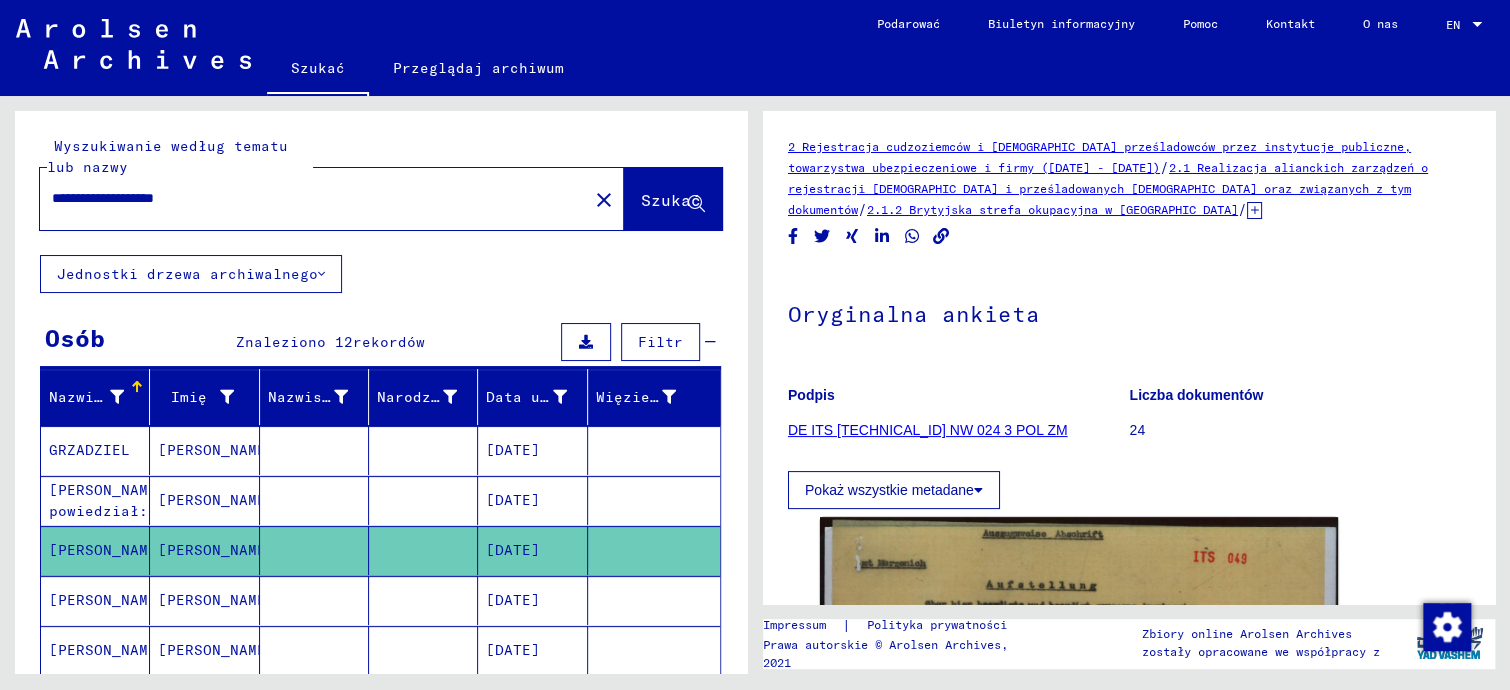 scroll, scrollTop: 0, scrollLeft: 0, axis: both 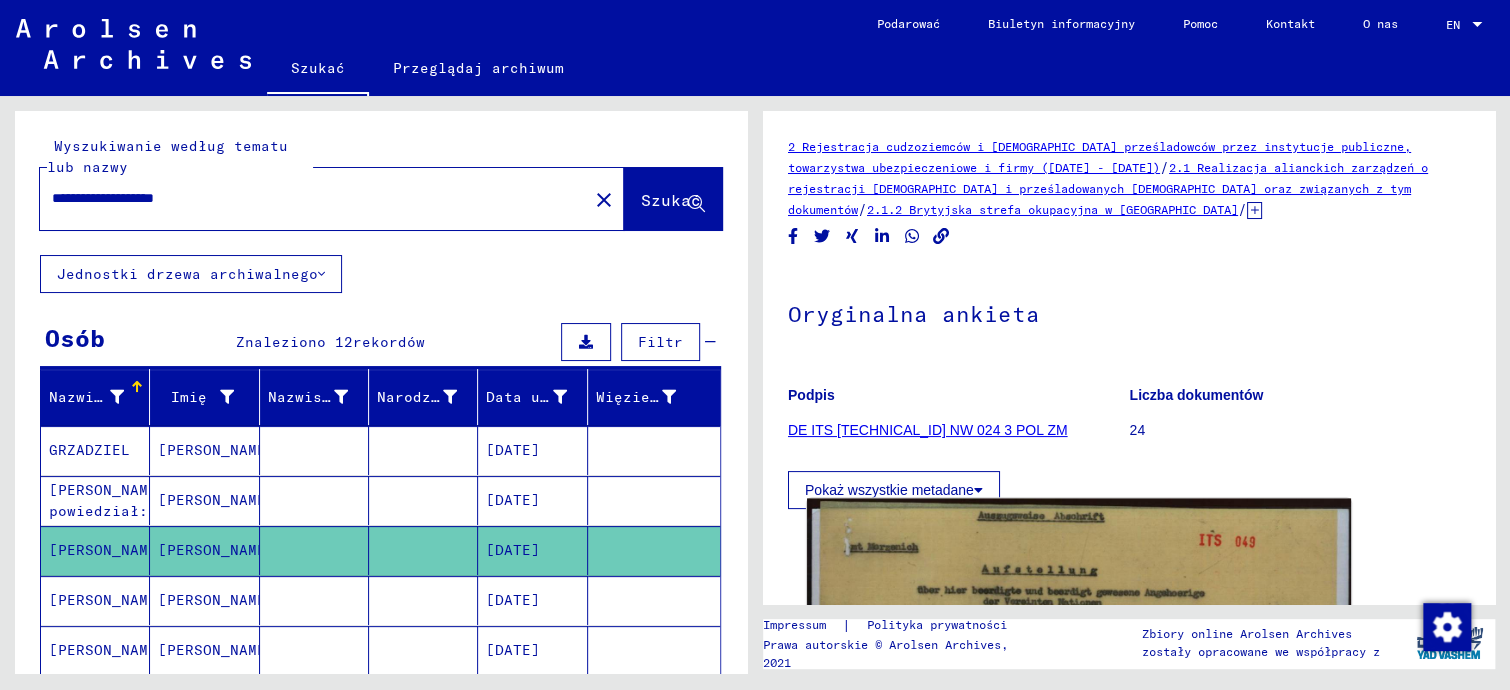 click 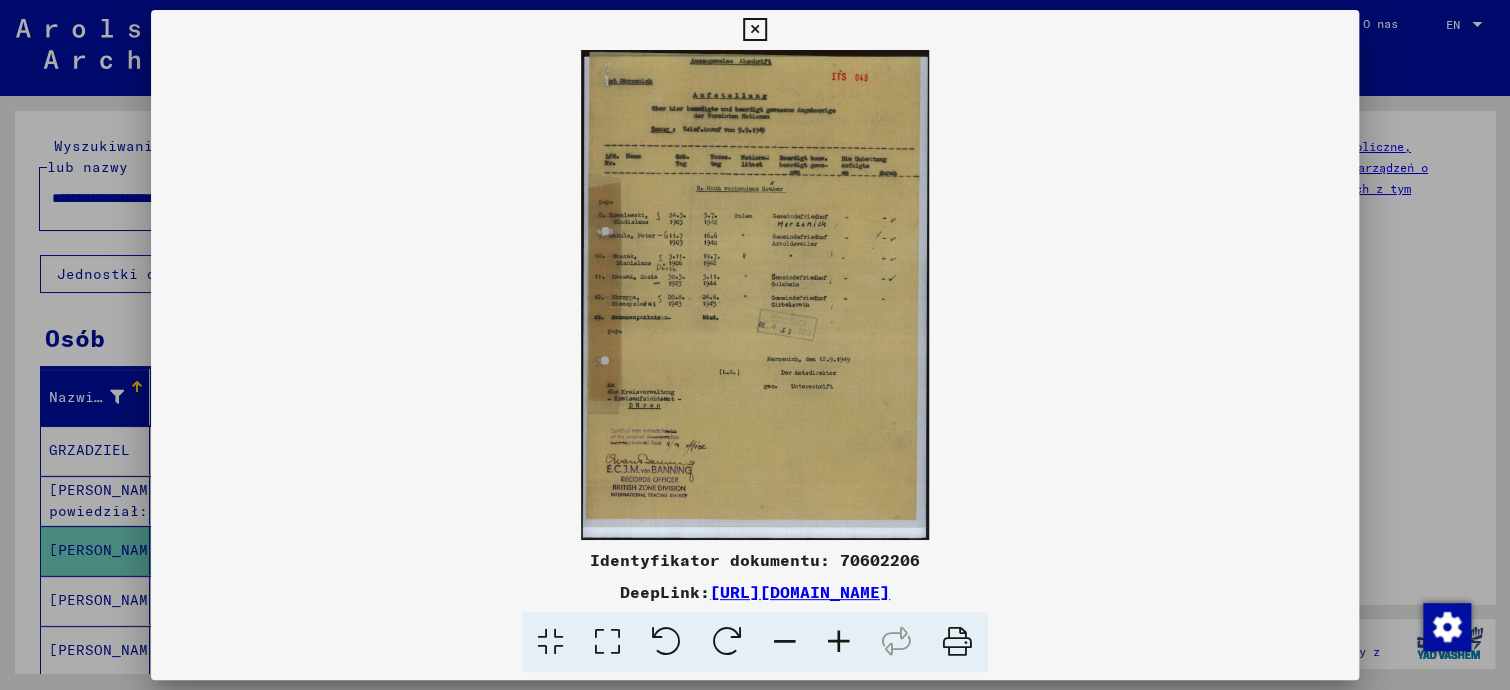 click at bounding box center (754, 30) 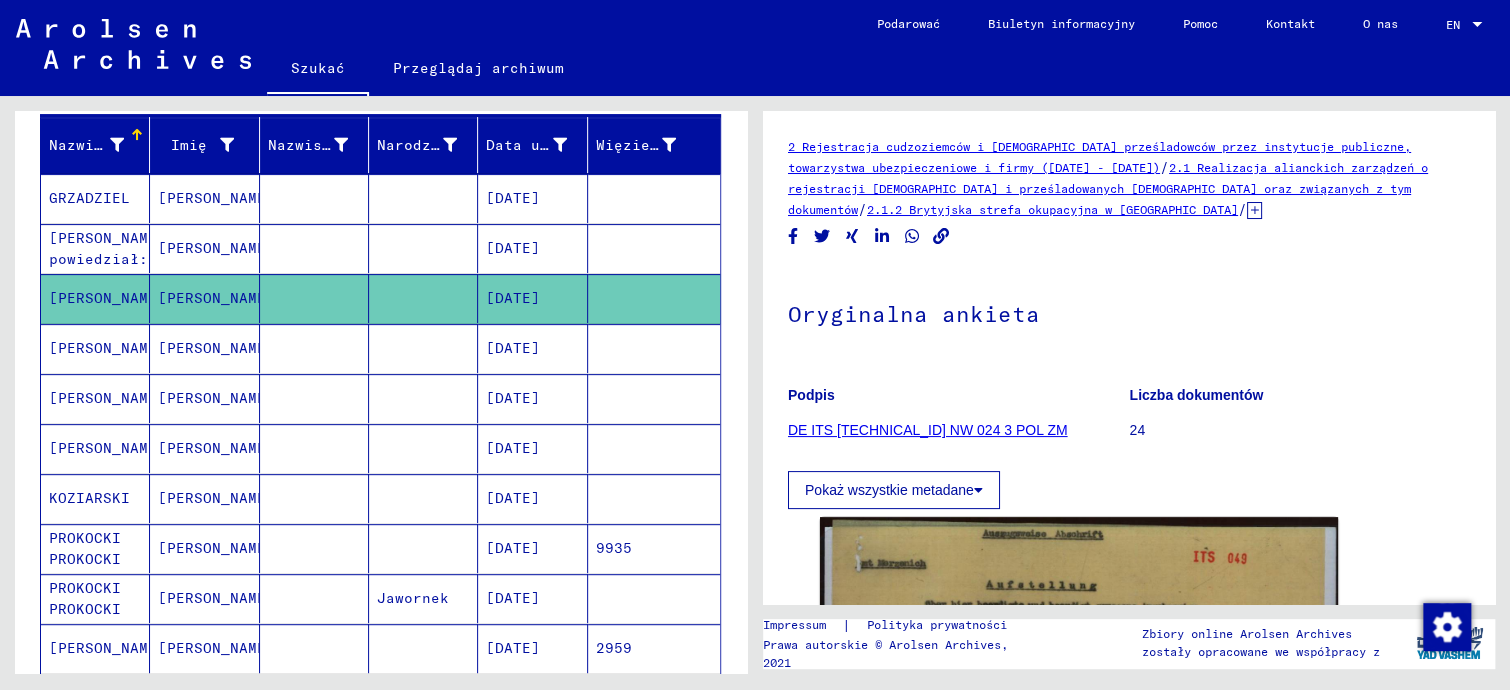 scroll, scrollTop: 319, scrollLeft: 0, axis: vertical 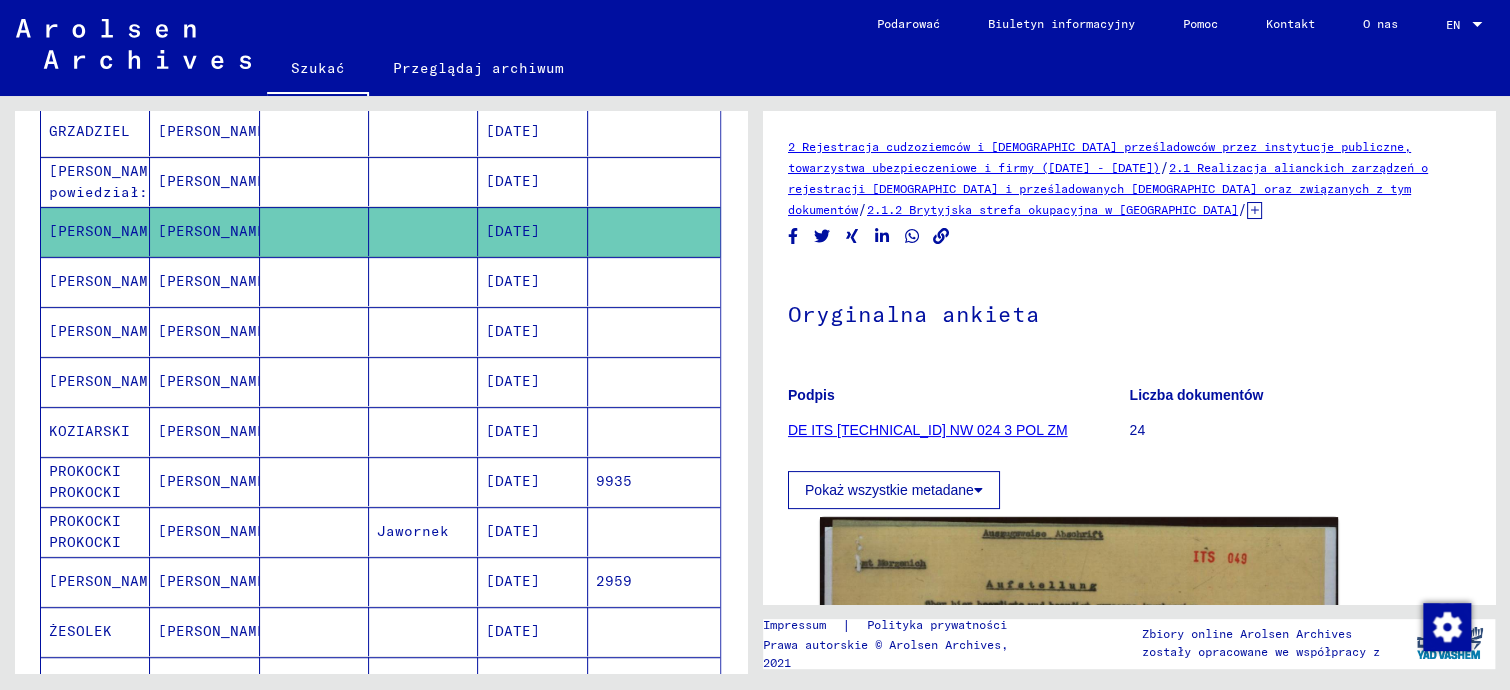 drag, startPoint x: 284, startPoint y: 275, endPoint x: 309, endPoint y: 273, distance: 25.079872 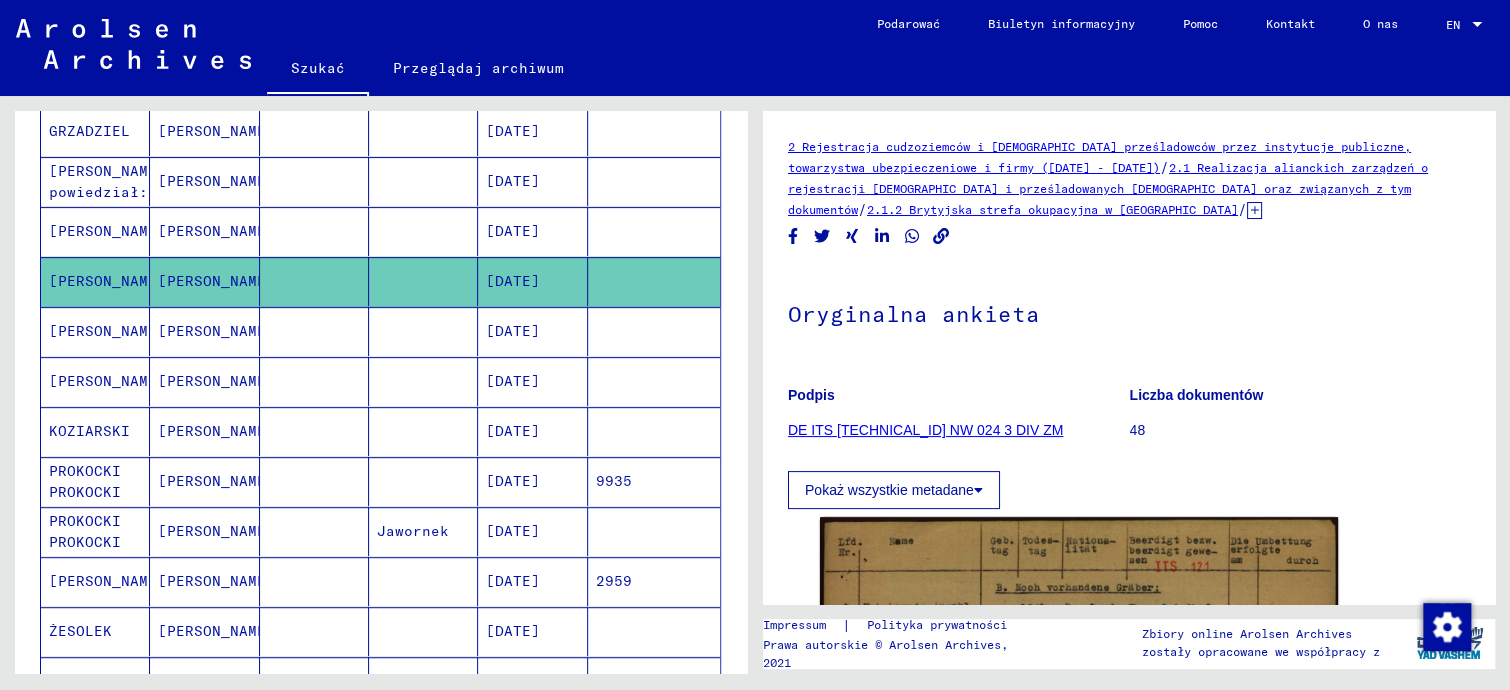 scroll, scrollTop: 0, scrollLeft: 0, axis: both 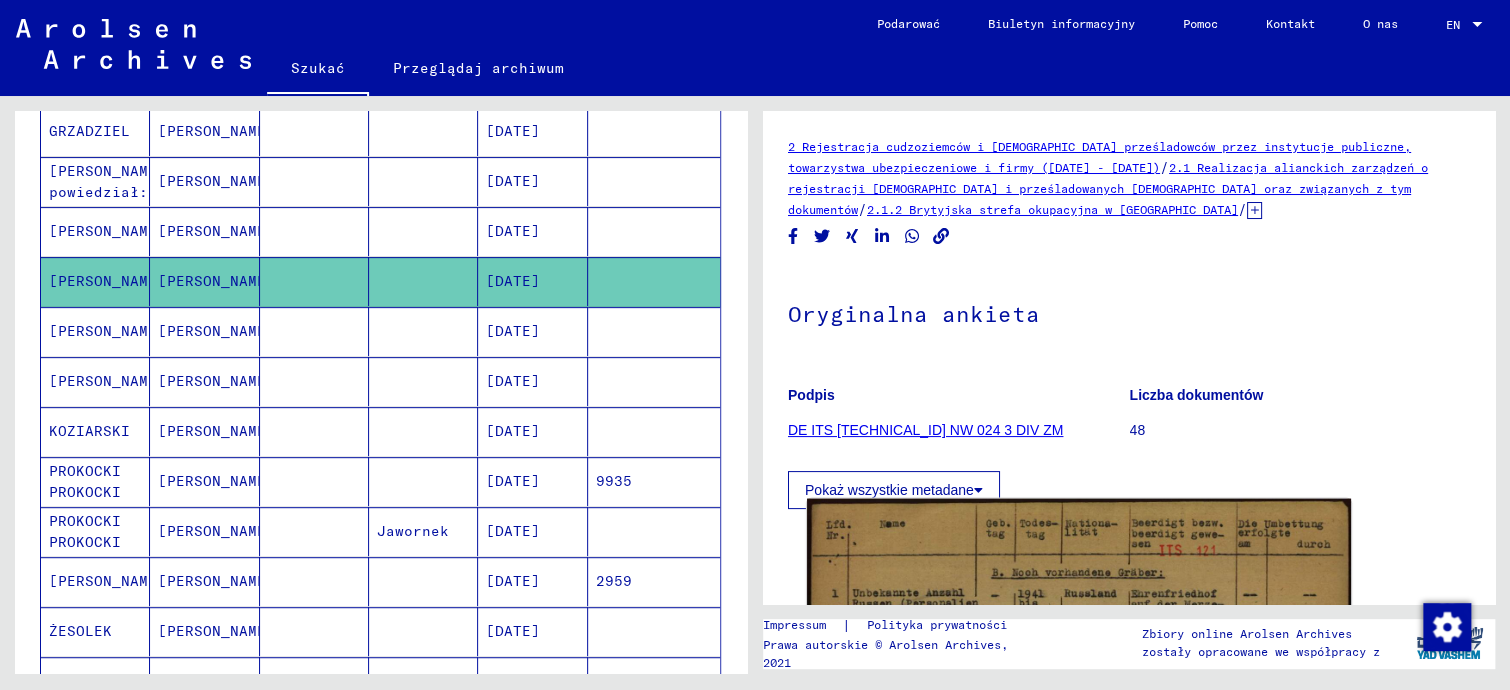 click 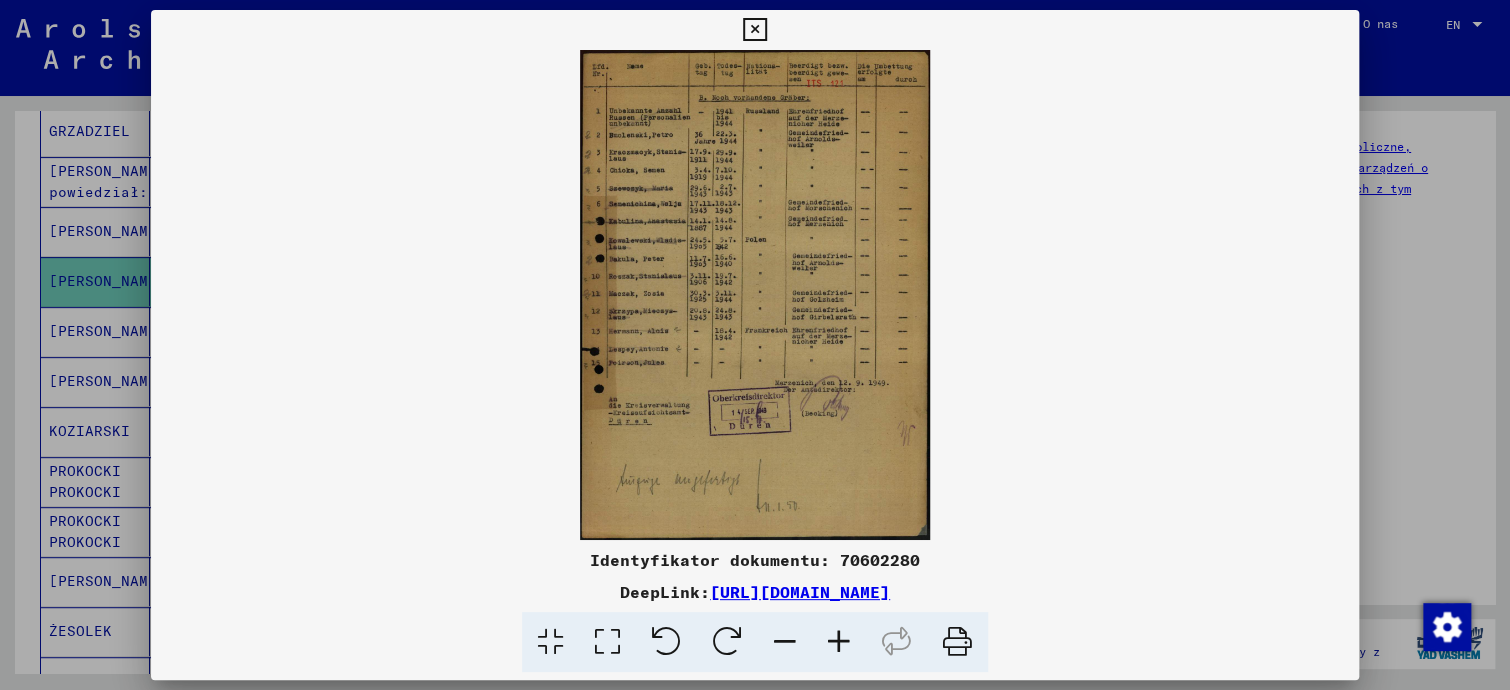 click at bounding box center (754, 30) 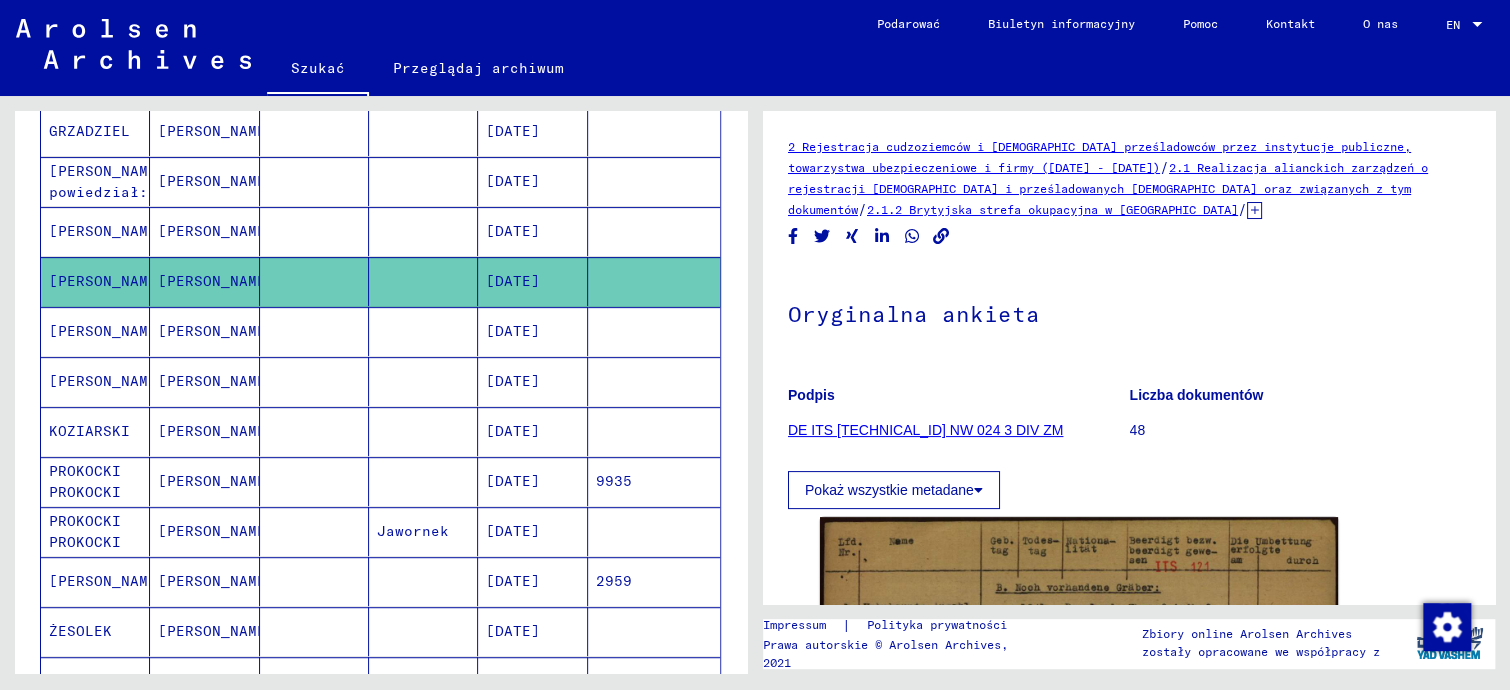 click at bounding box center [314, 381] 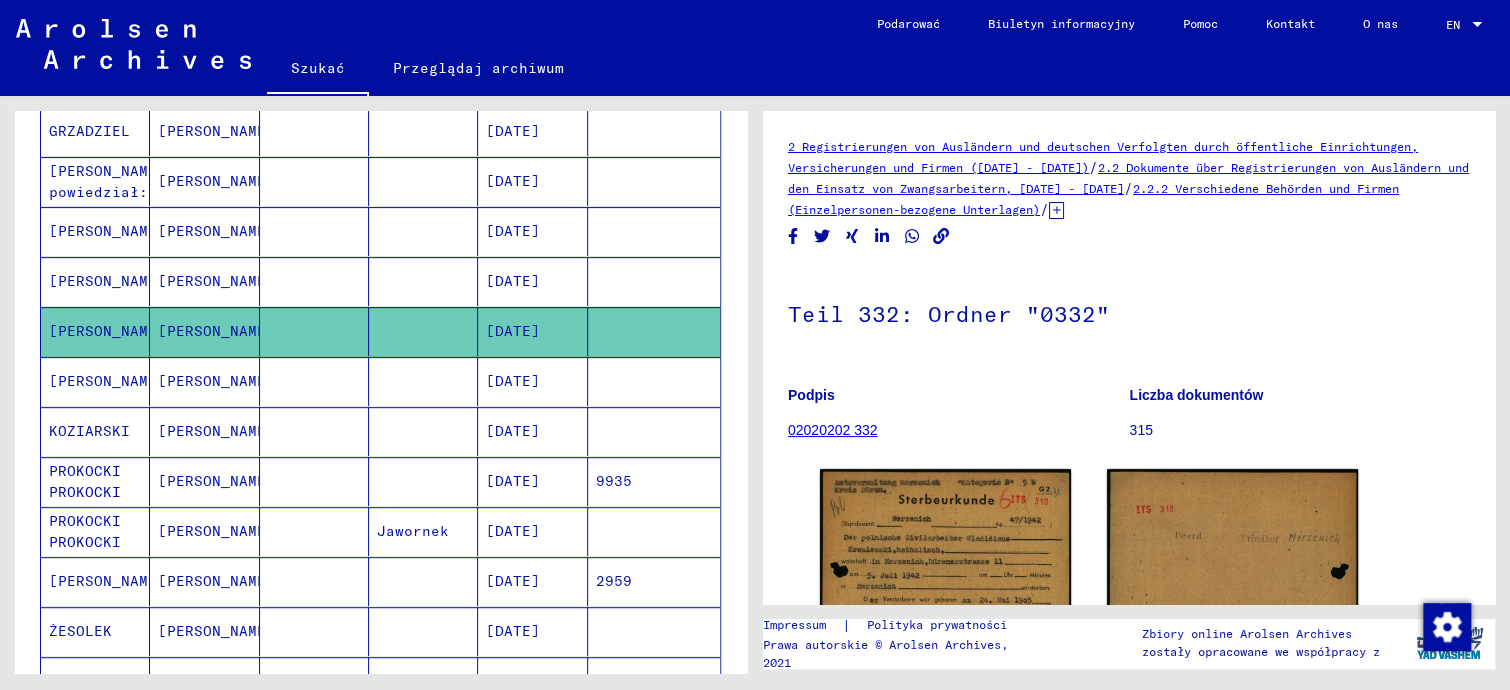 scroll, scrollTop: 0, scrollLeft: 0, axis: both 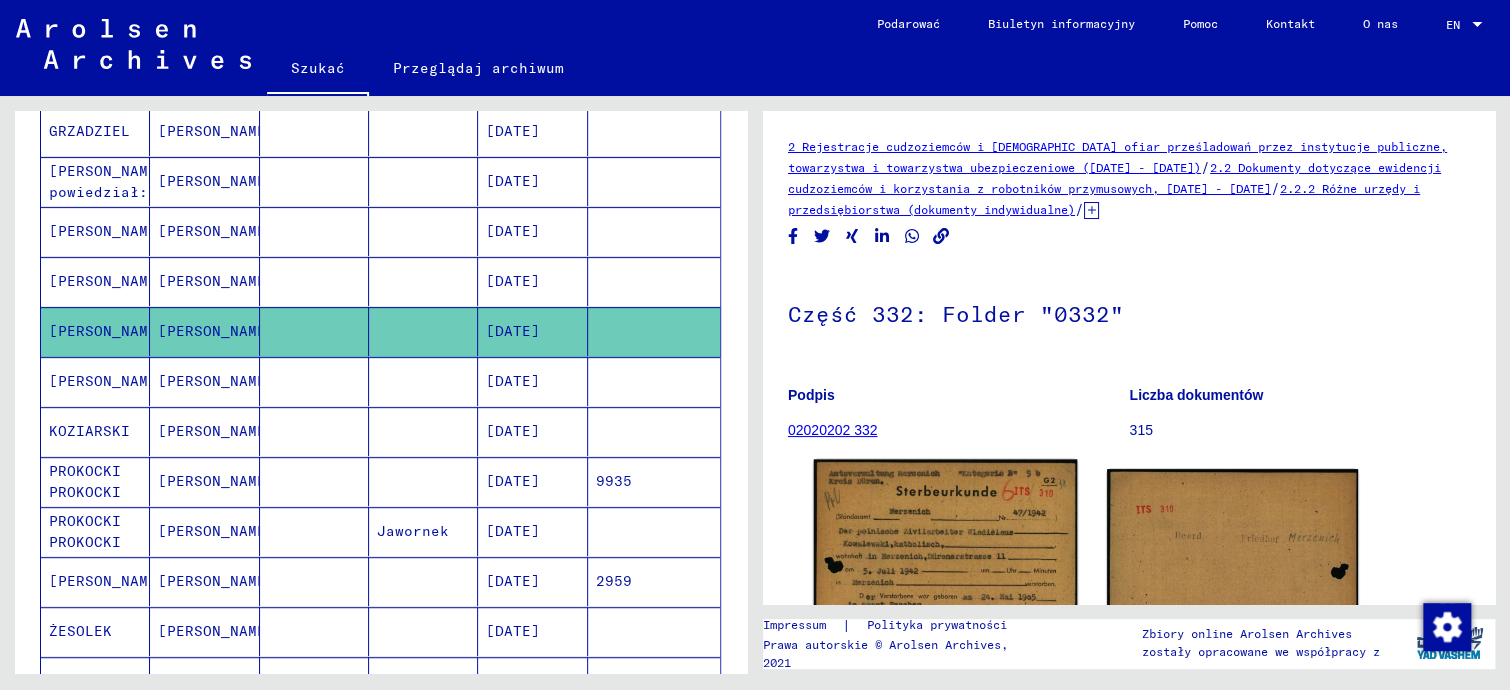 click 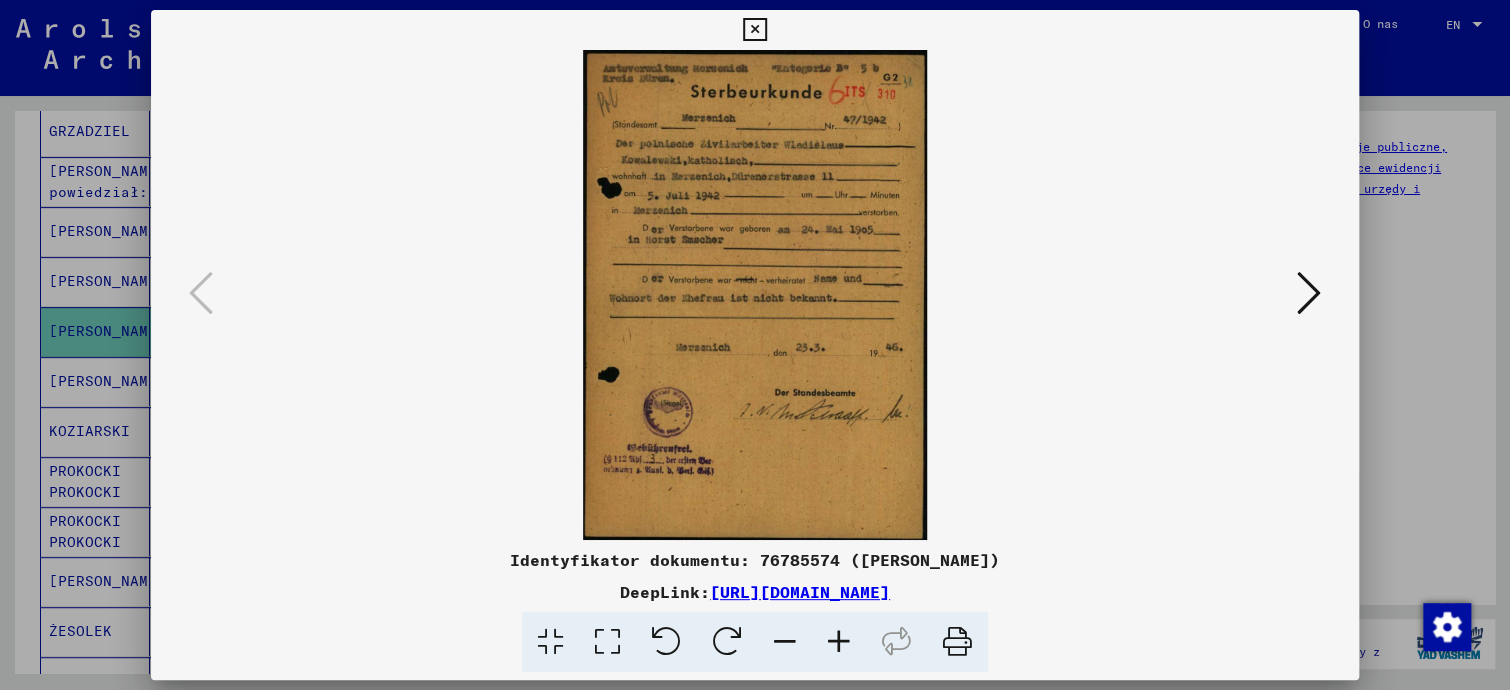 click at bounding box center [839, 642] 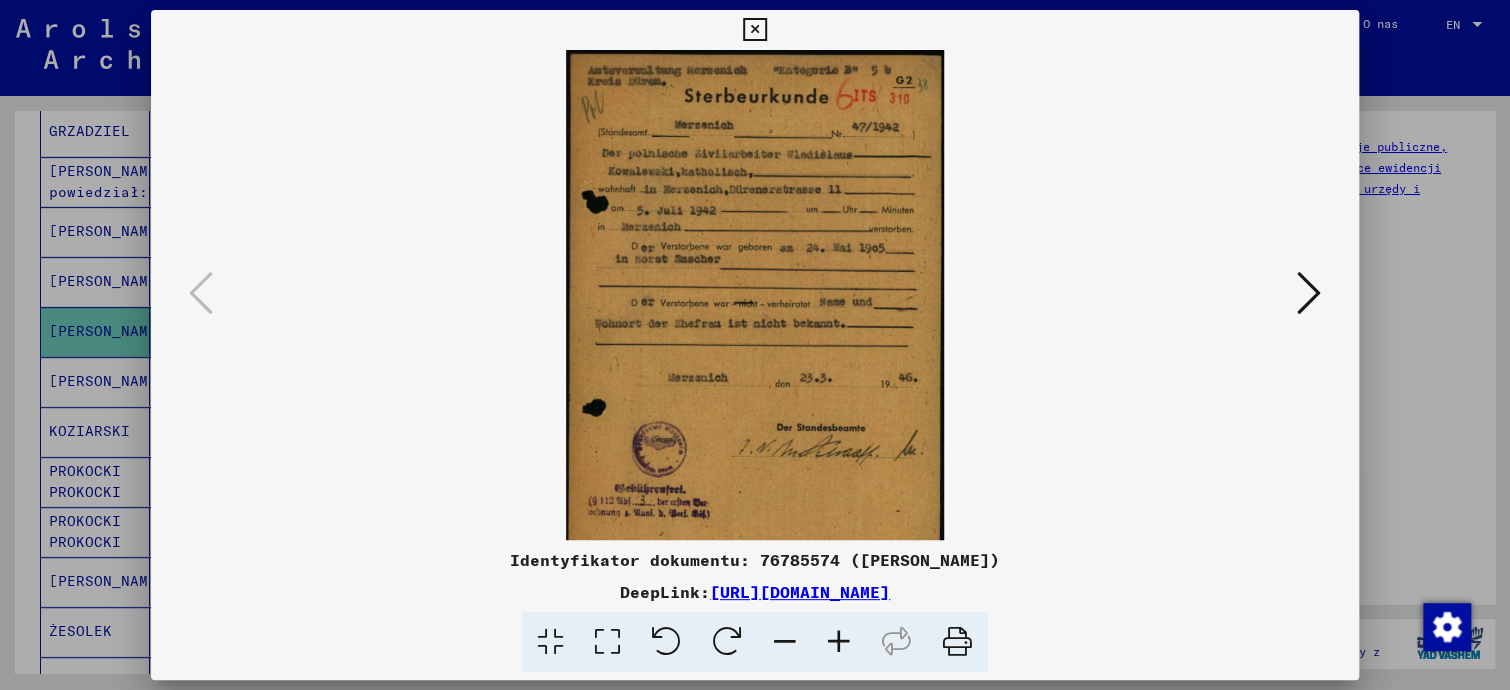 click at bounding box center [839, 642] 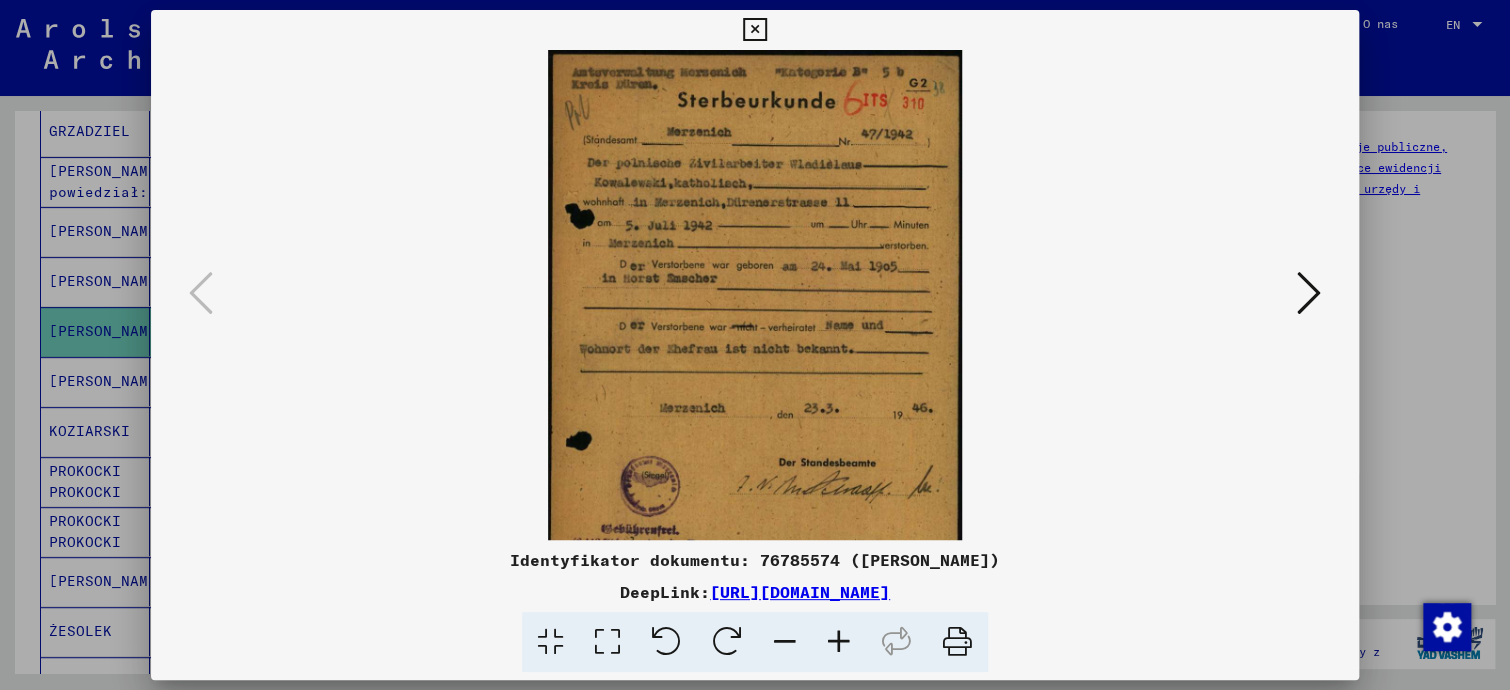 click at bounding box center (839, 642) 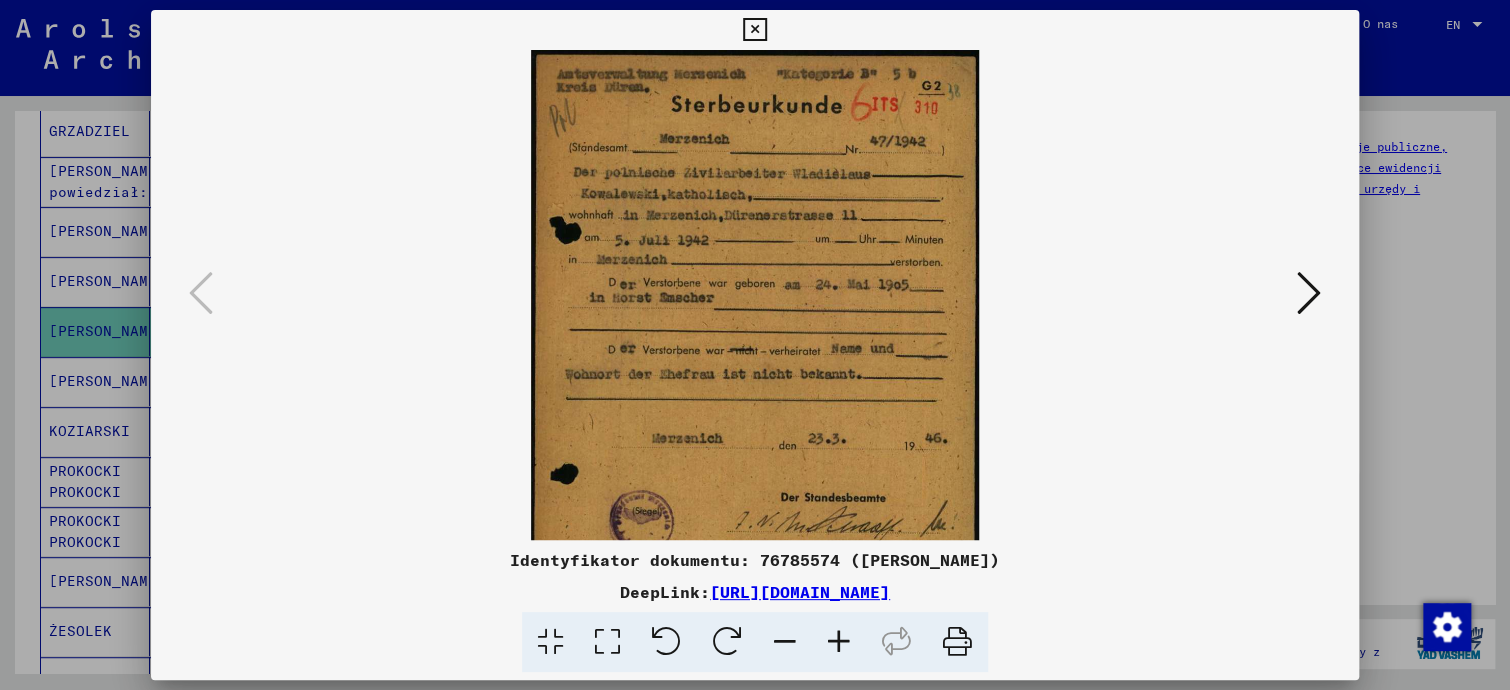 click at bounding box center [839, 642] 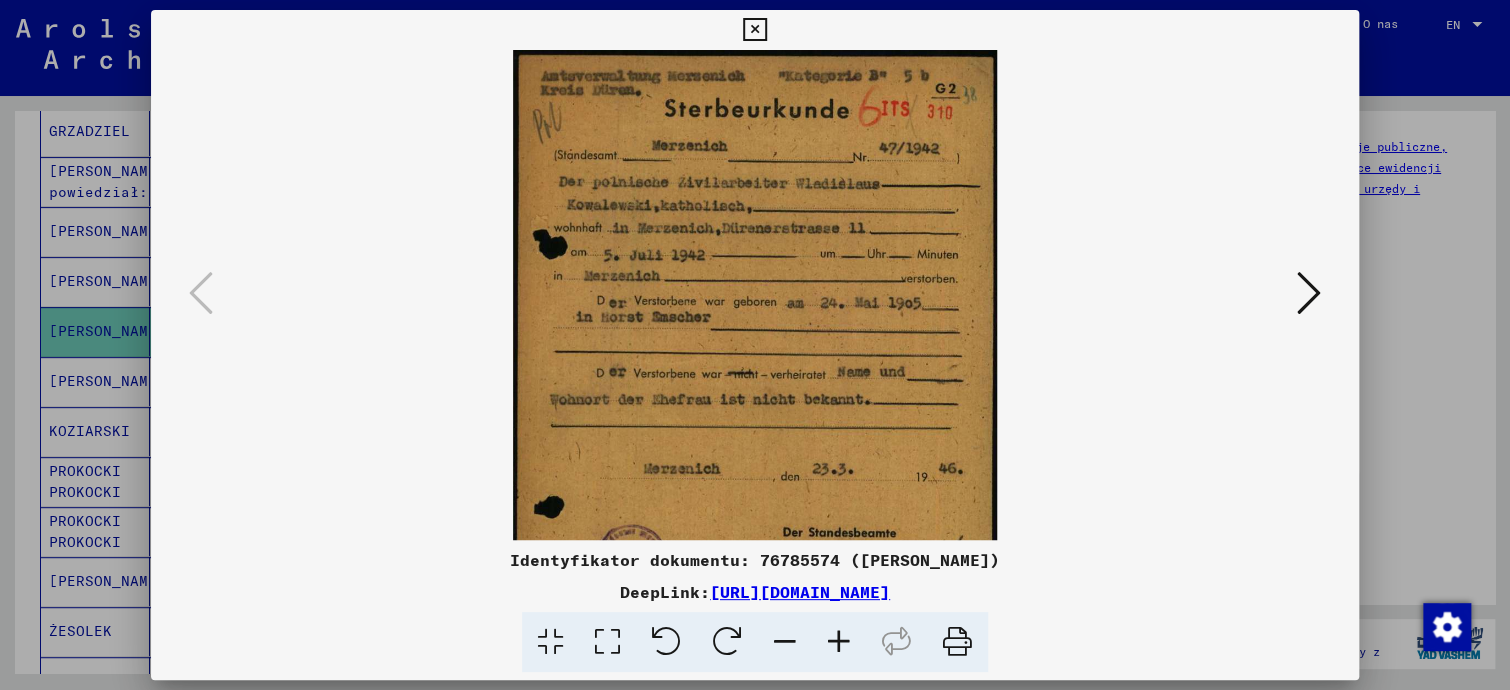 click at bounding box center [839, 642] 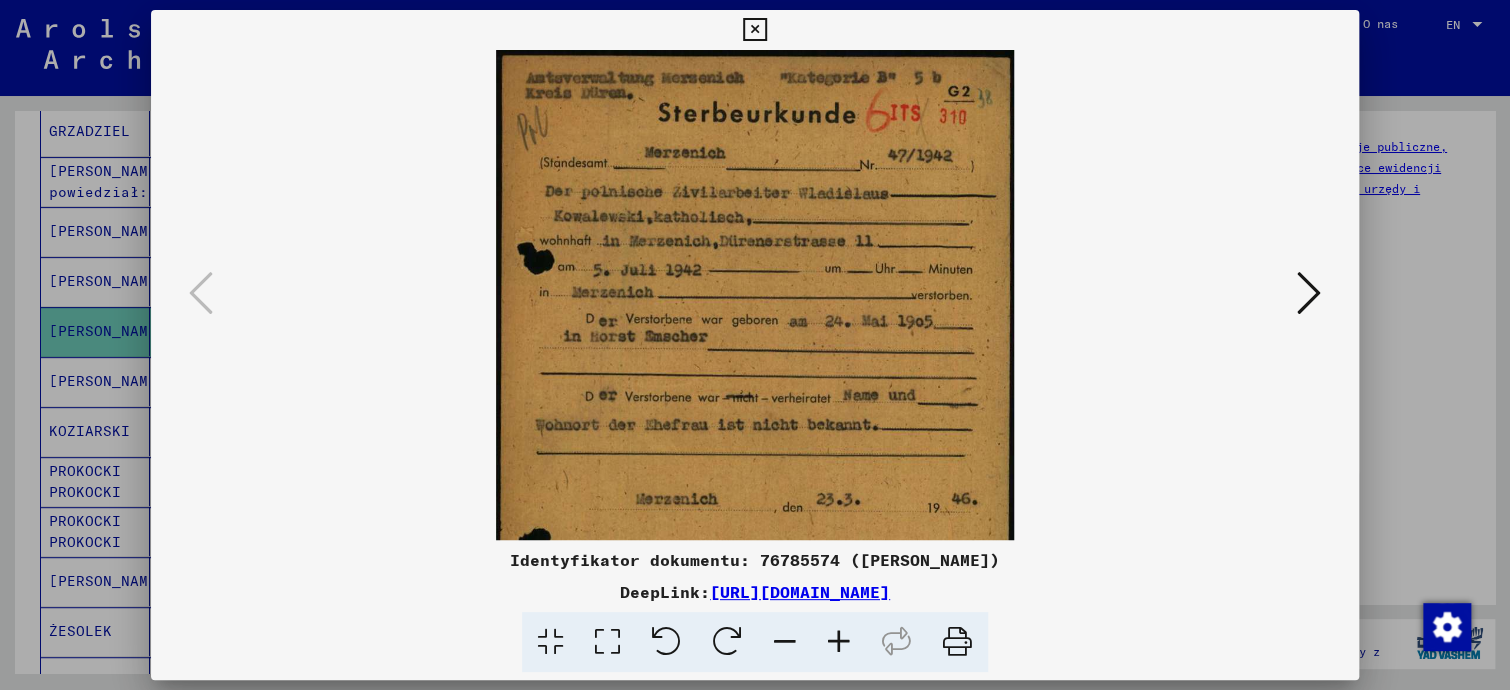 click at bounding box center [839, 642] 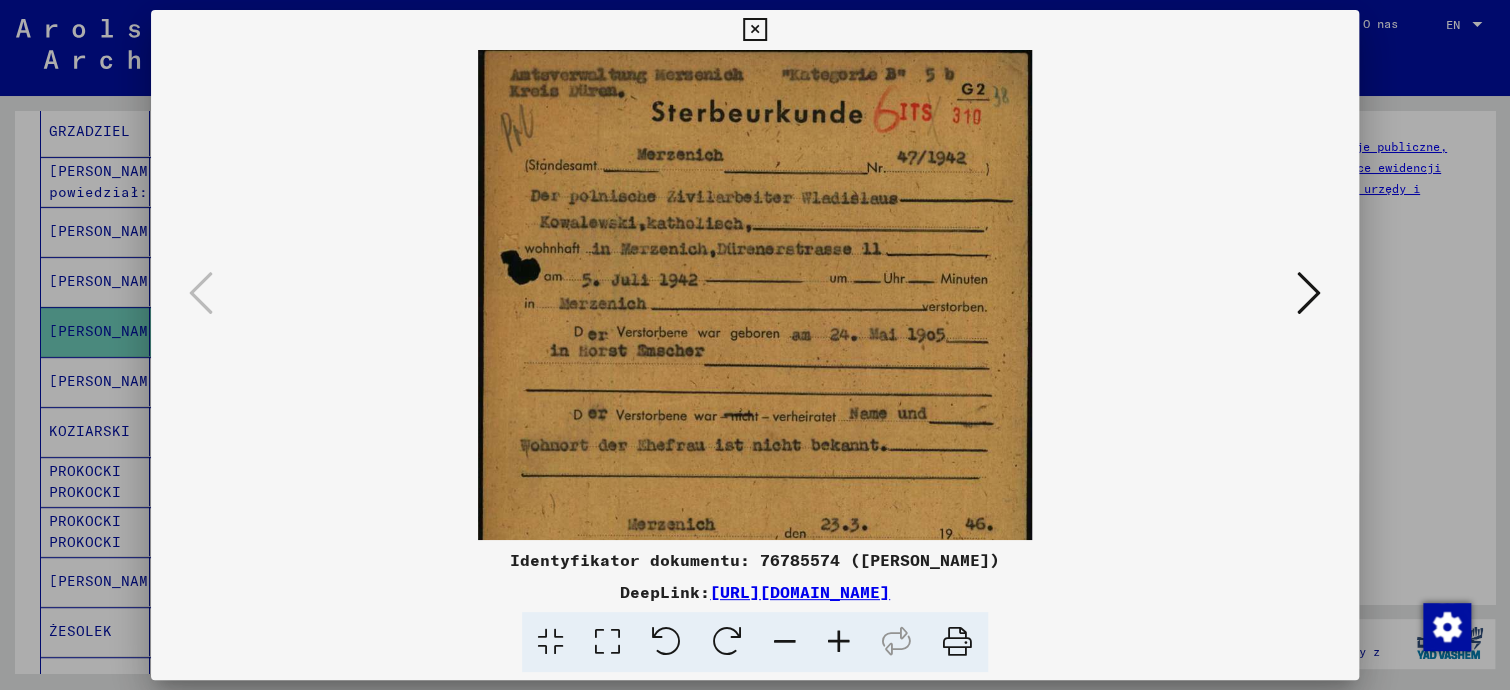 scroll, scrollTop: 0, scrollLeft: 0, axis: both 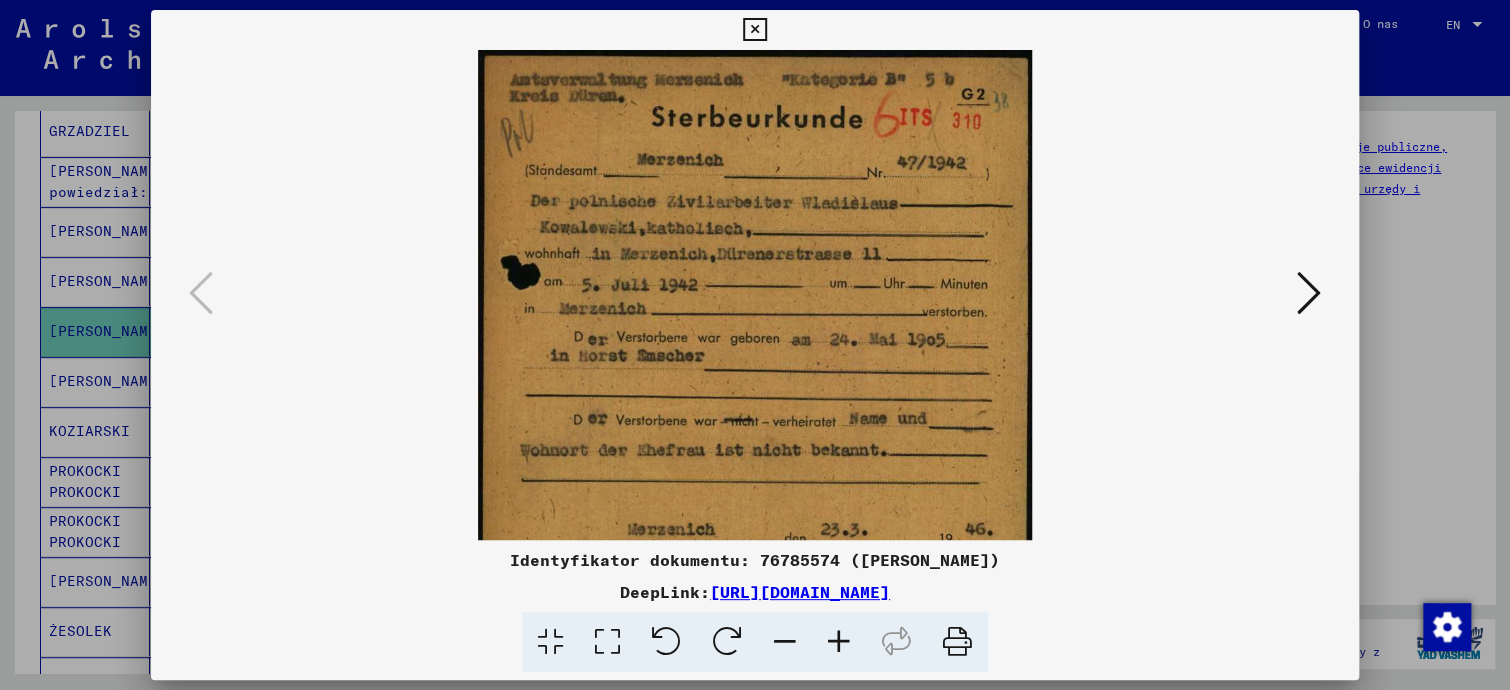 drag, startPoint x: 809, startPoint y: 444, endPoint x: 798, endPoint y: 460, distance: 19.416489 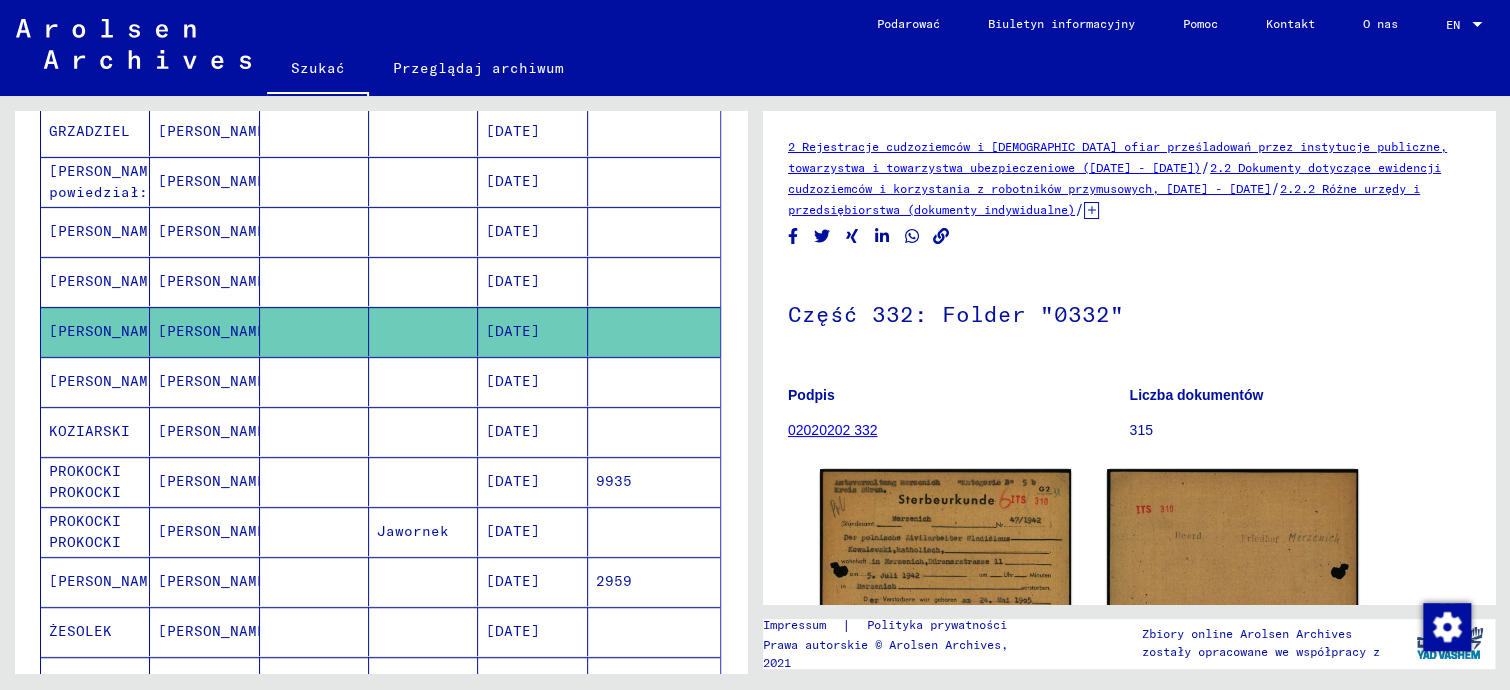 click at bounding box center (423, 431) 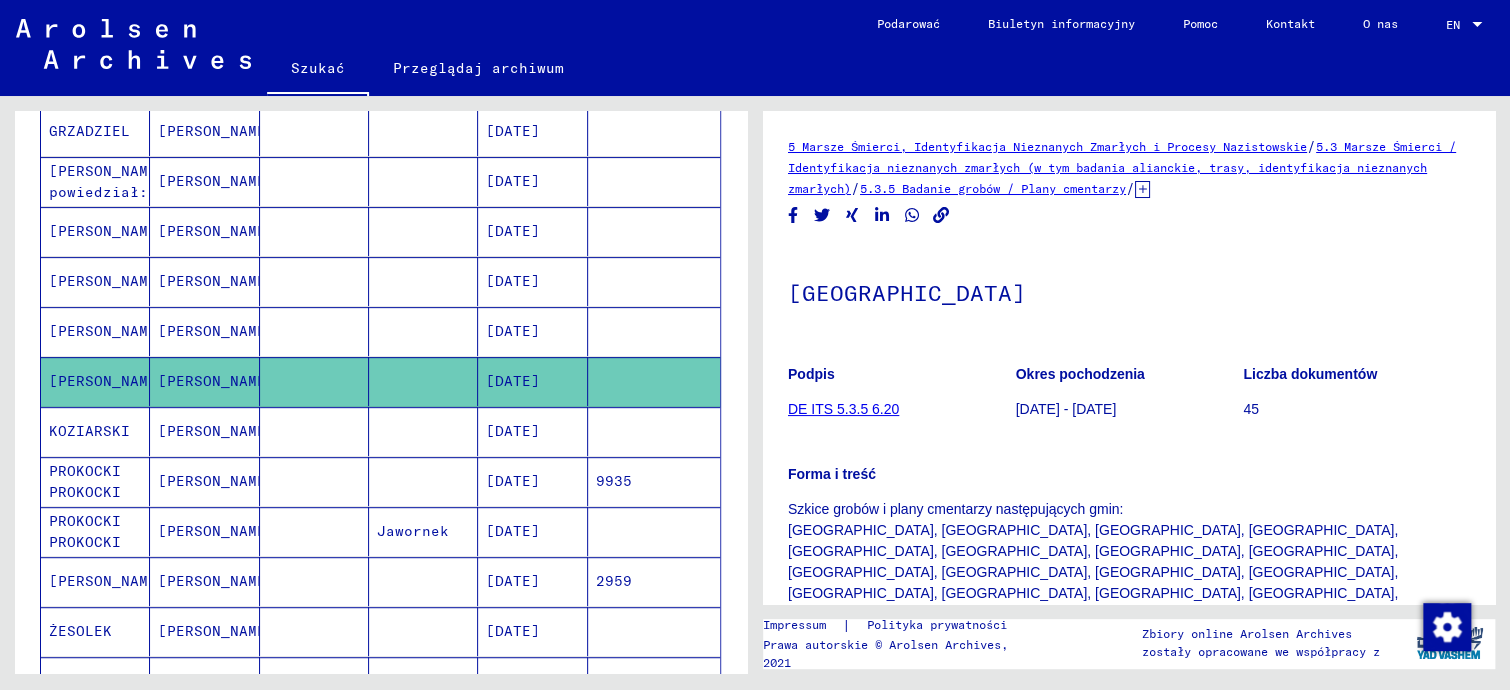 scroll, scrollTop: 0, scrollLeft: 0, axis: both 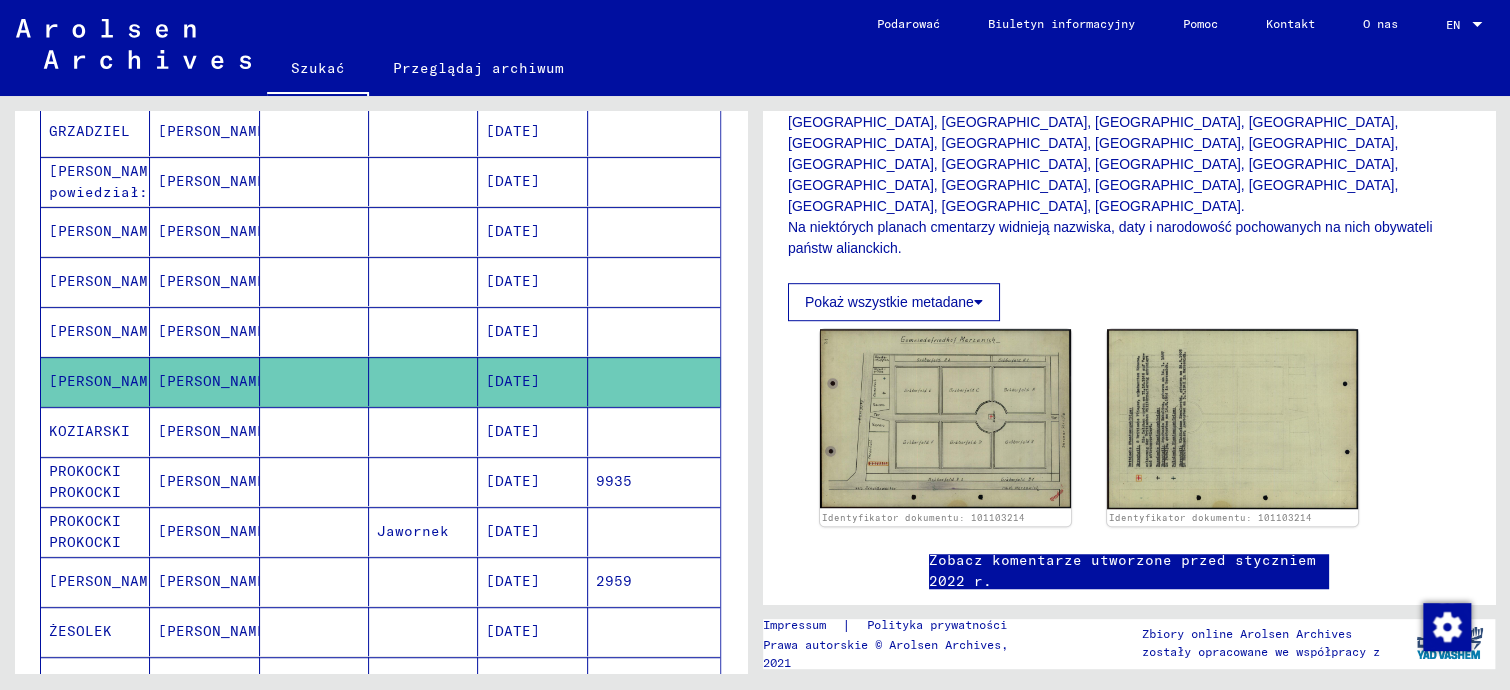 click at bounding box center (423, 481) 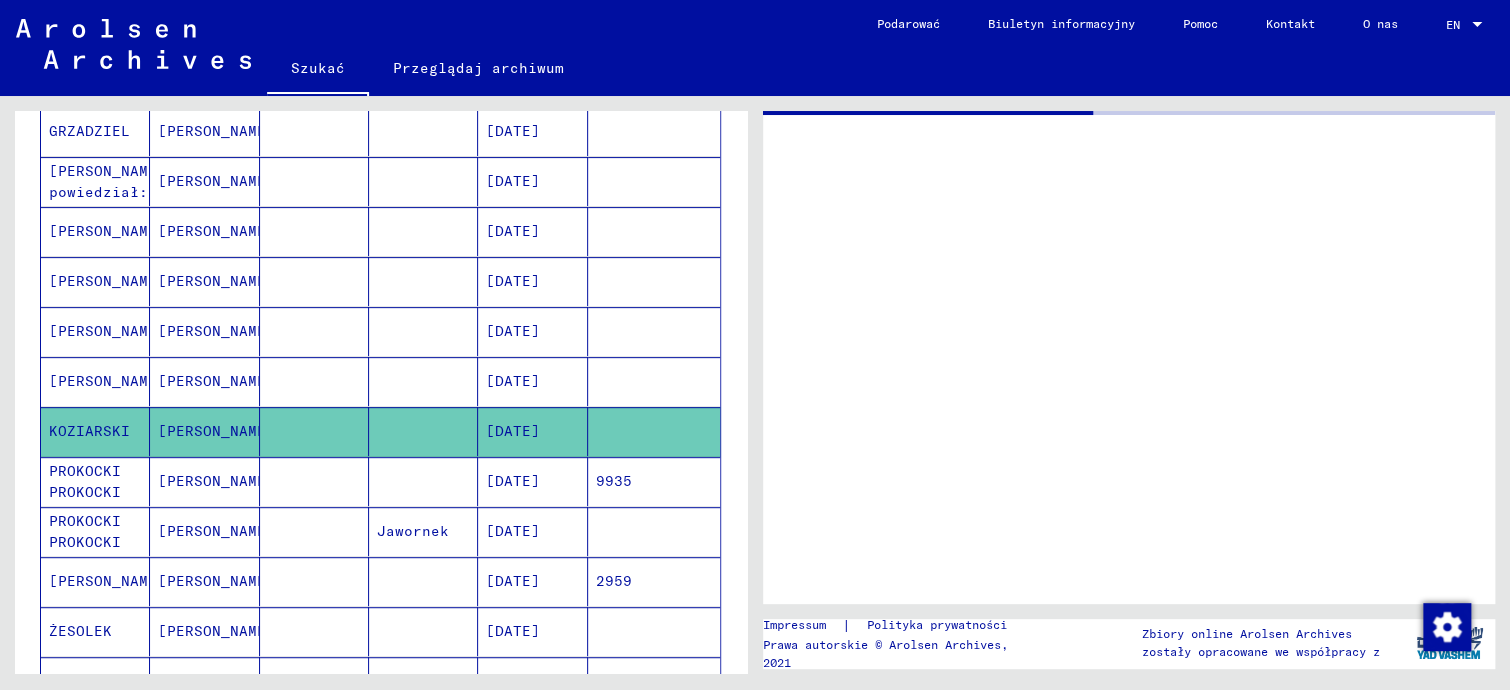 scroll, scrollTop: 0, scrollLeft: 0, axis: both 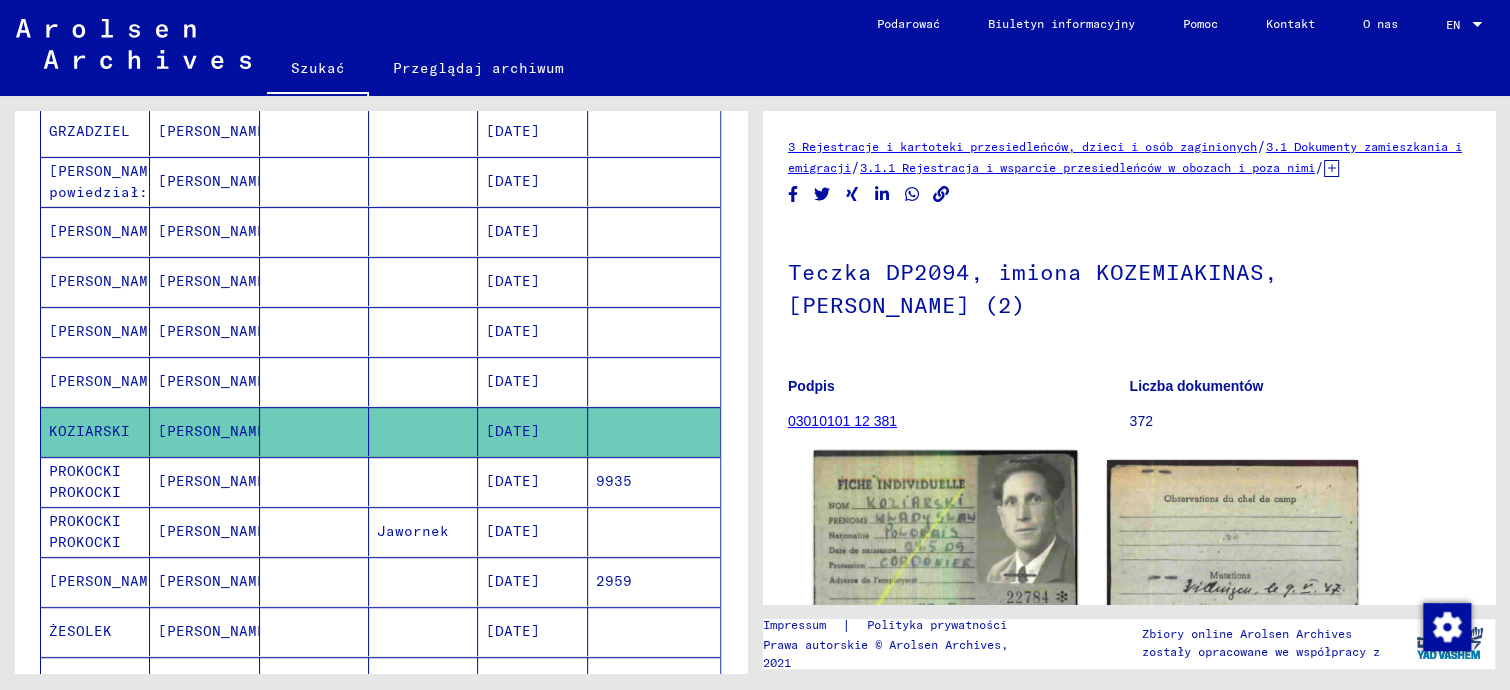 click 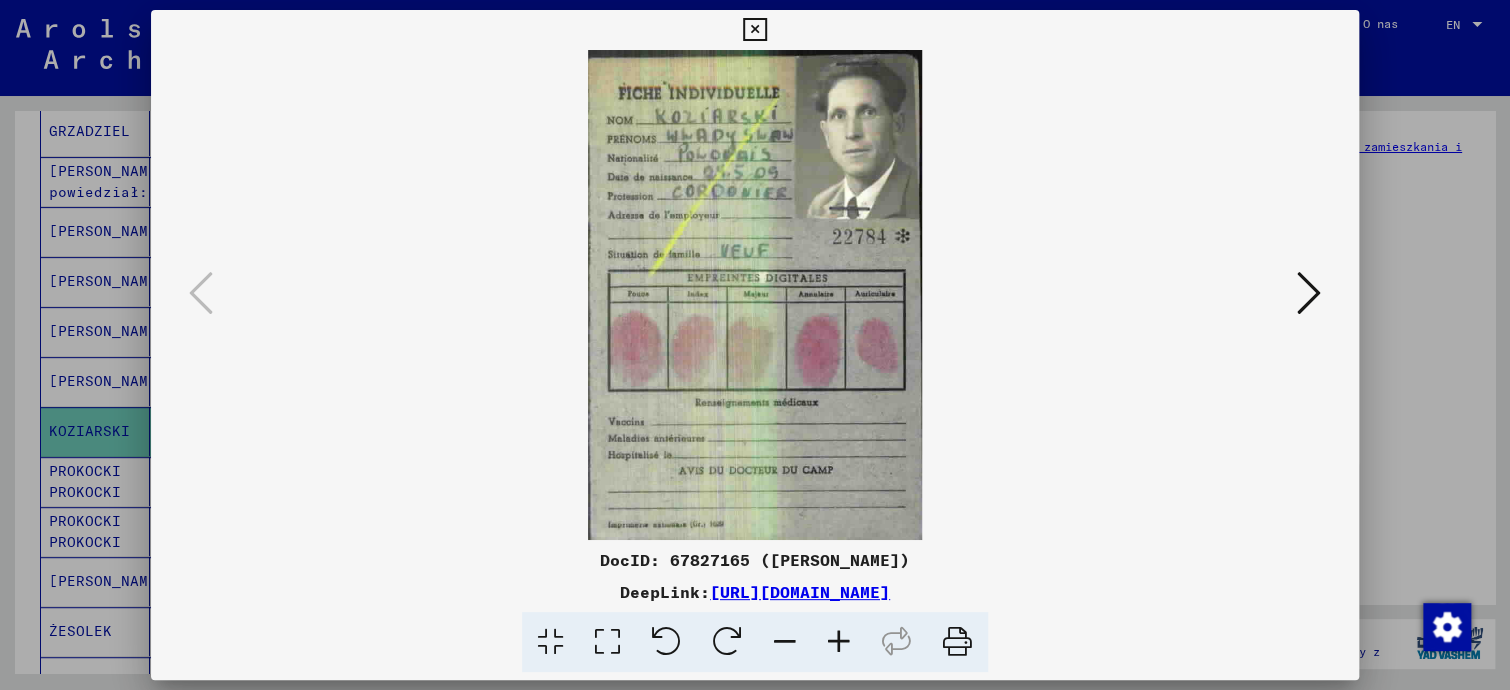 click at bounding box center [1309, 293] 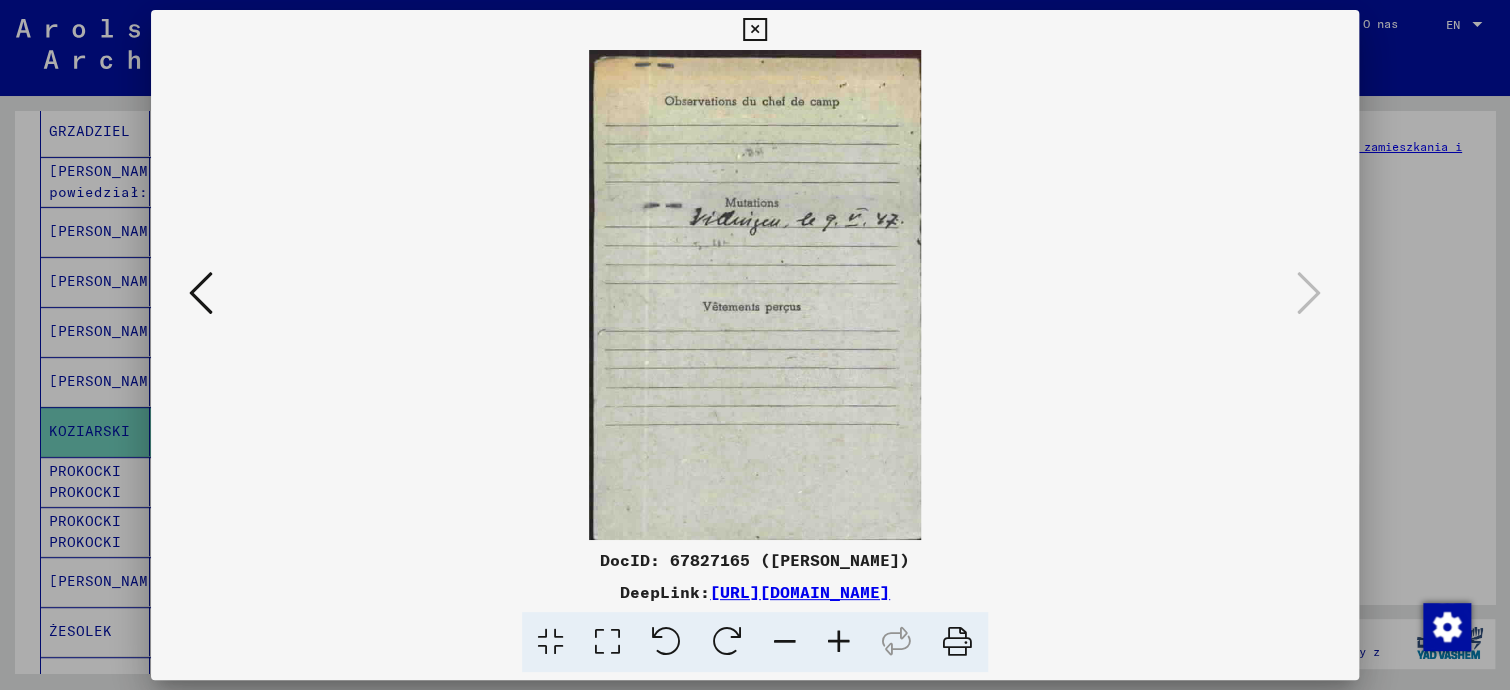 click at bounding box center [754, 30] 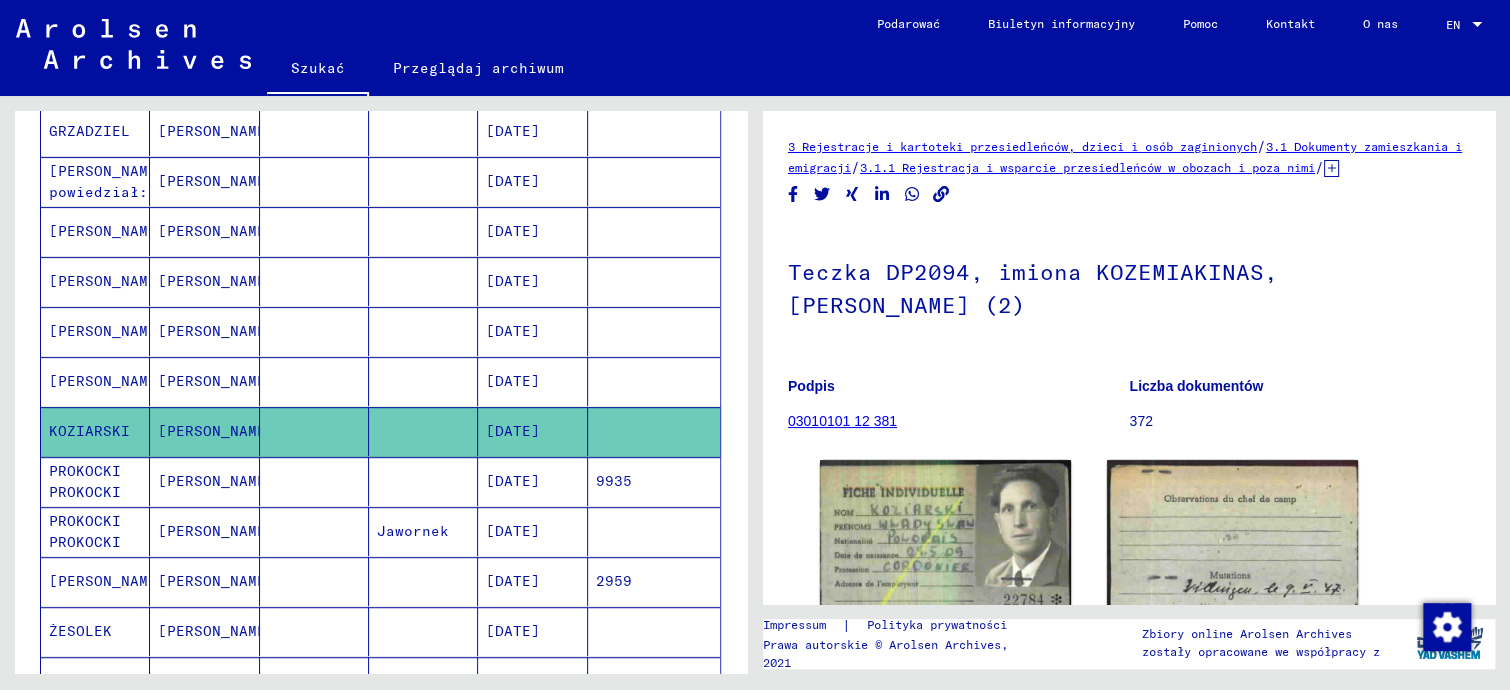 drag, startPoint x: 356, startPoint y: 541, endPoint x: 377, endPoint y: 351, distance: 191.157 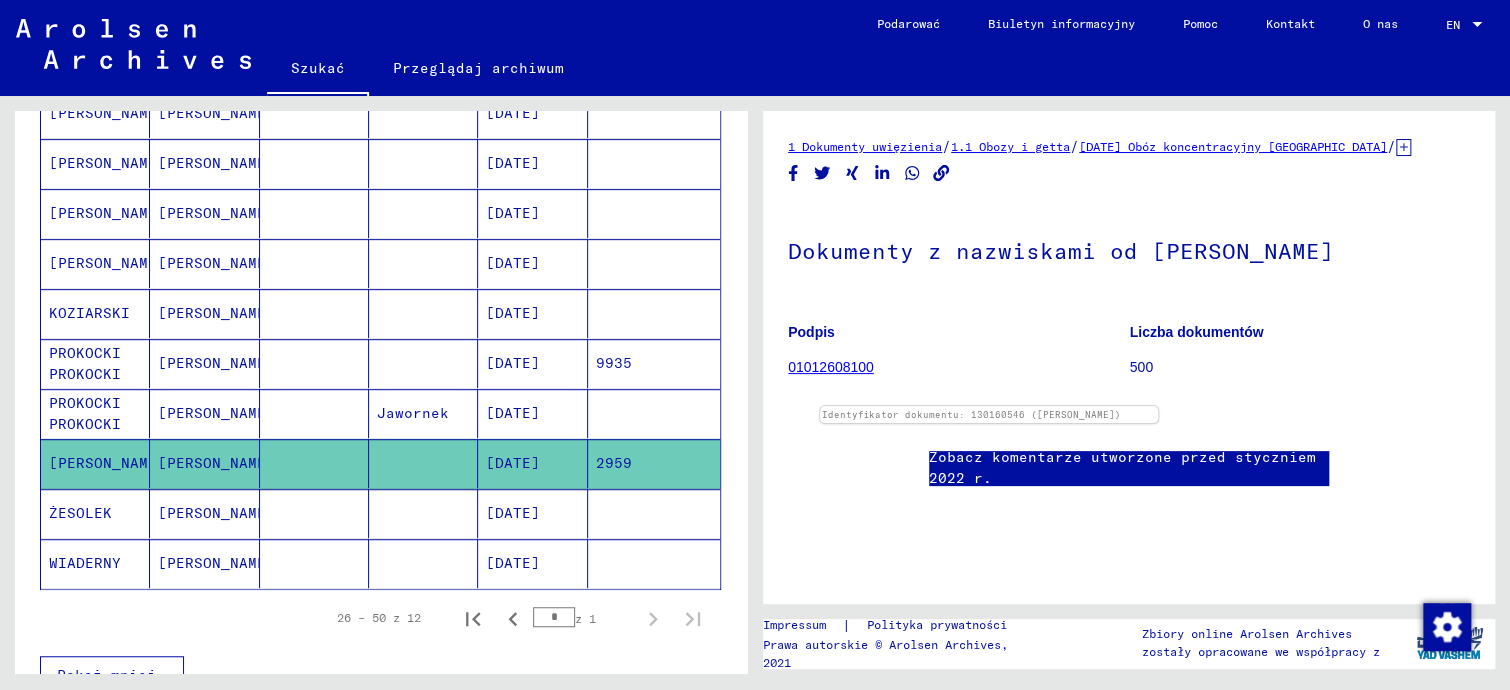 scroll, scrollTop: 597, scrollLeft: 0, axis: vertical 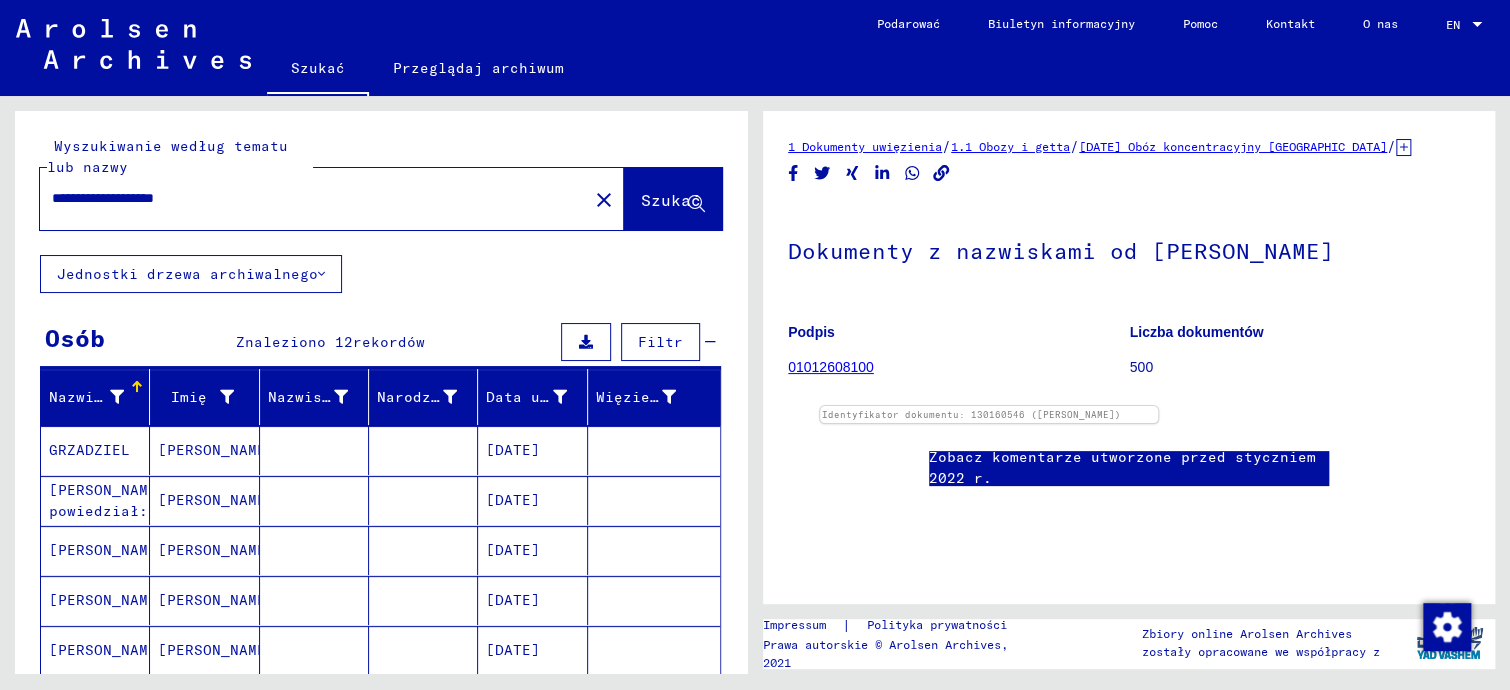 click on "**********" 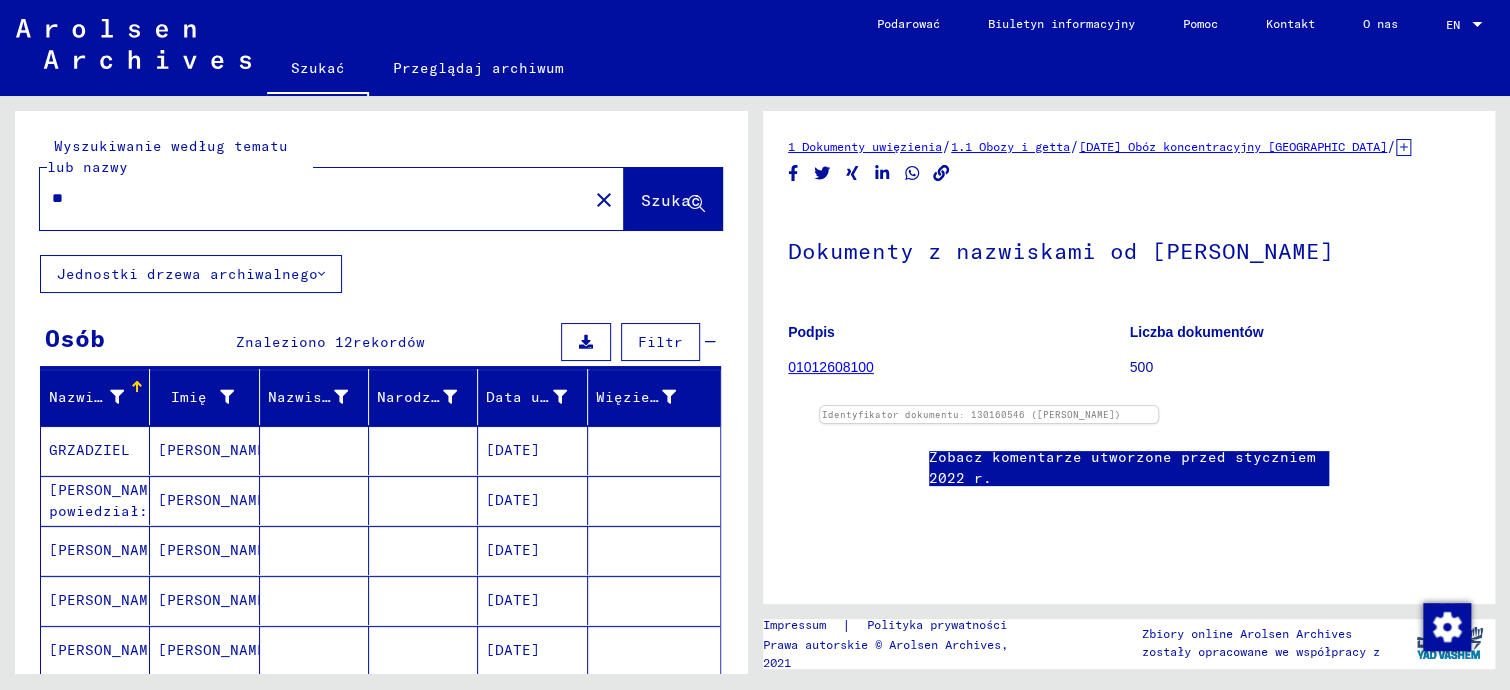 type on "*" 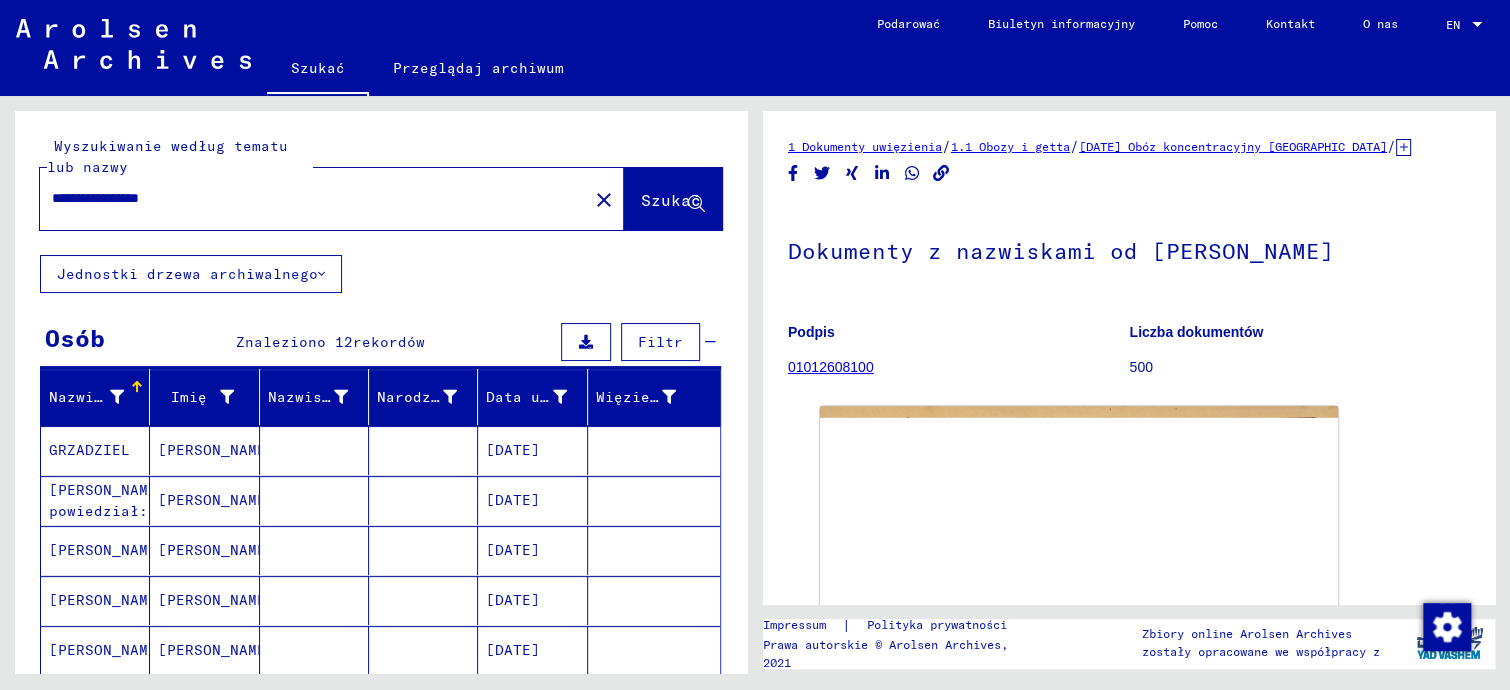 click 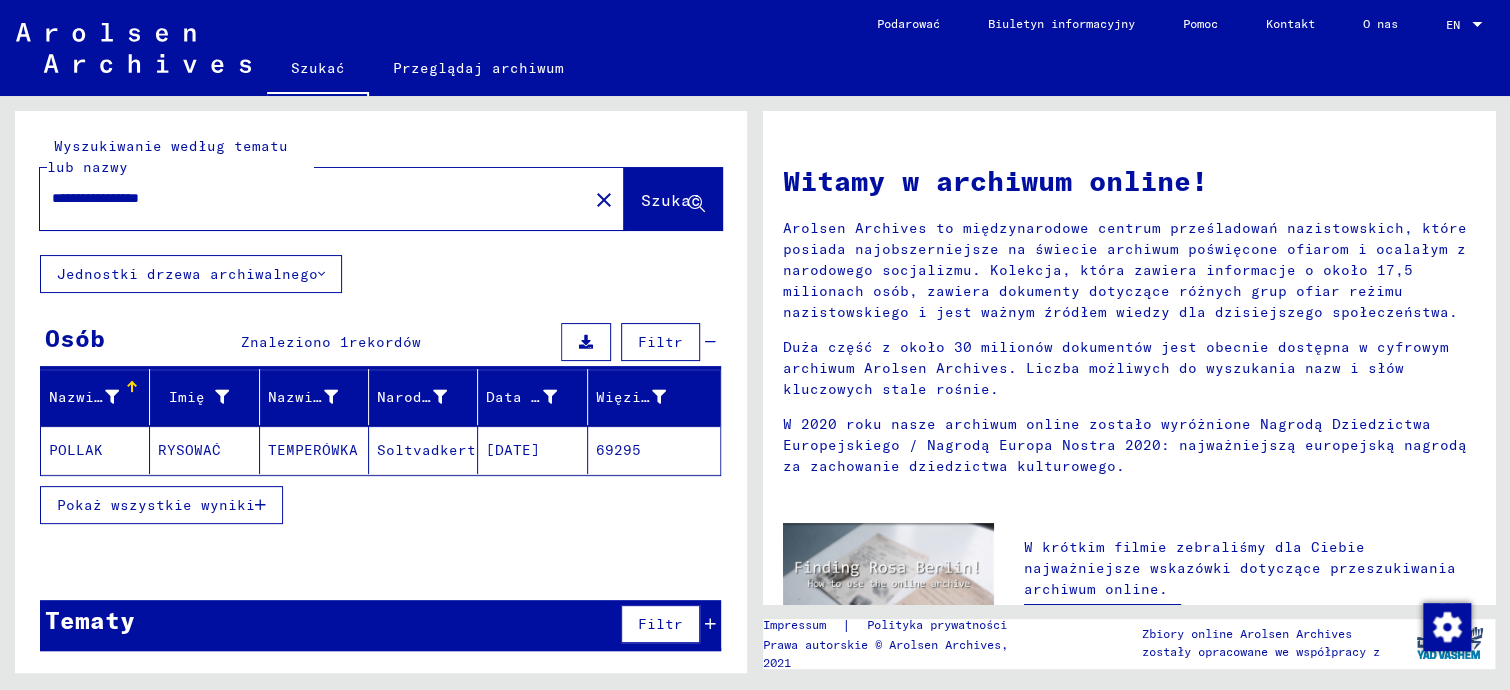 click on "POLLAK" 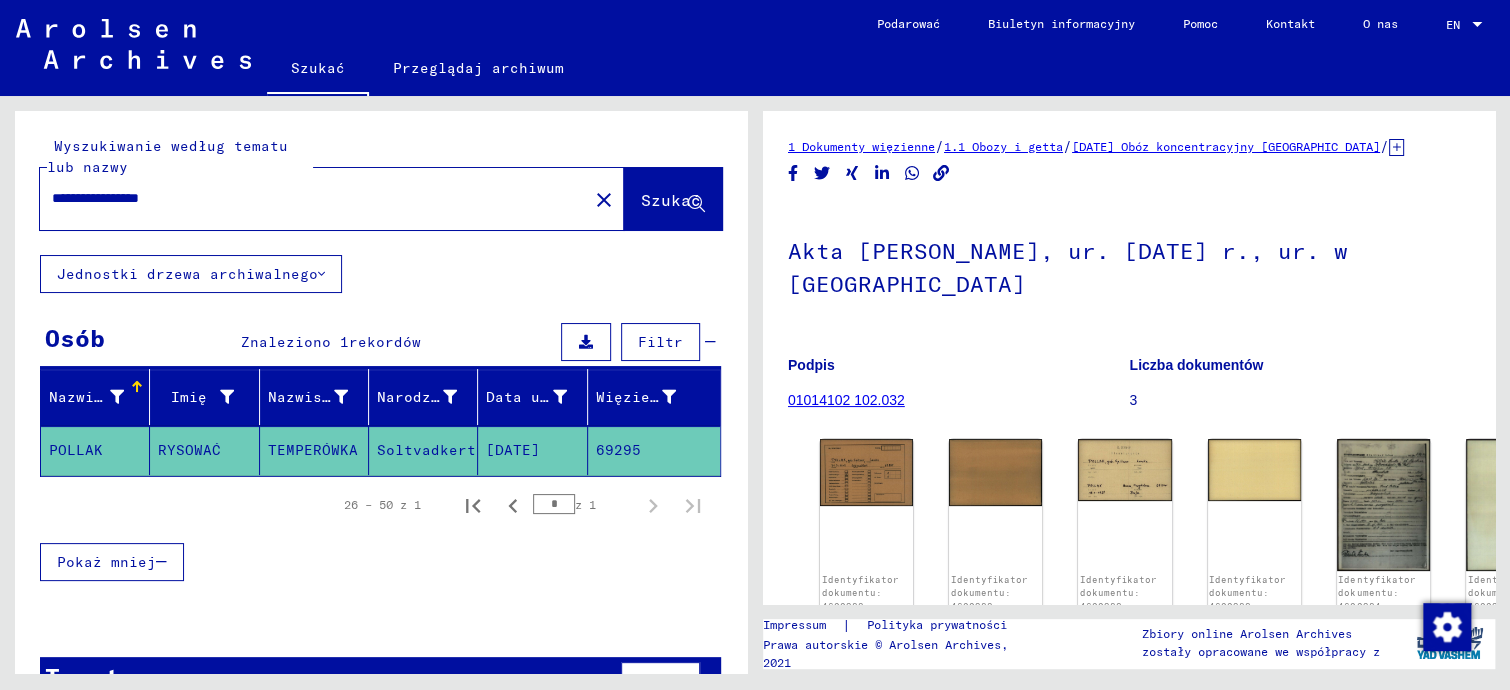 scroll, scrollTop: 0, scrollLeft: 0, axis: both 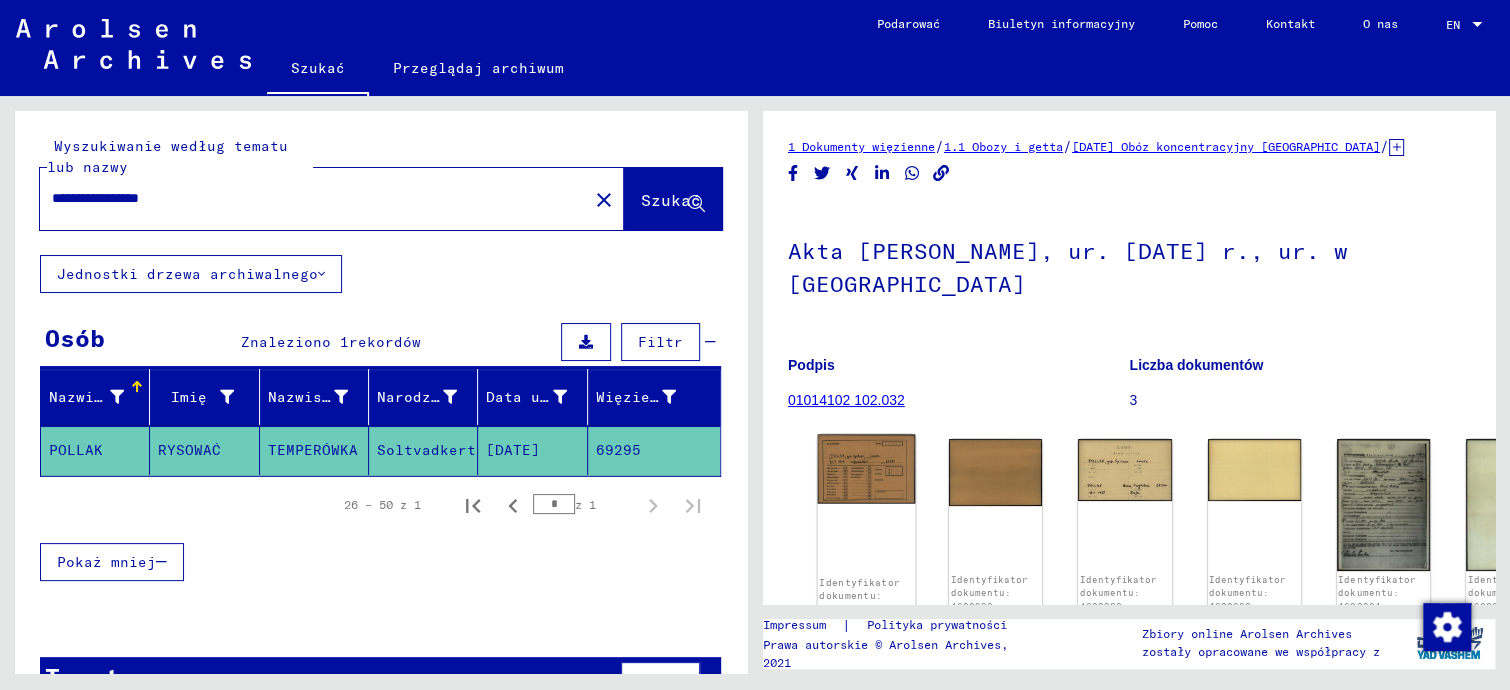 click 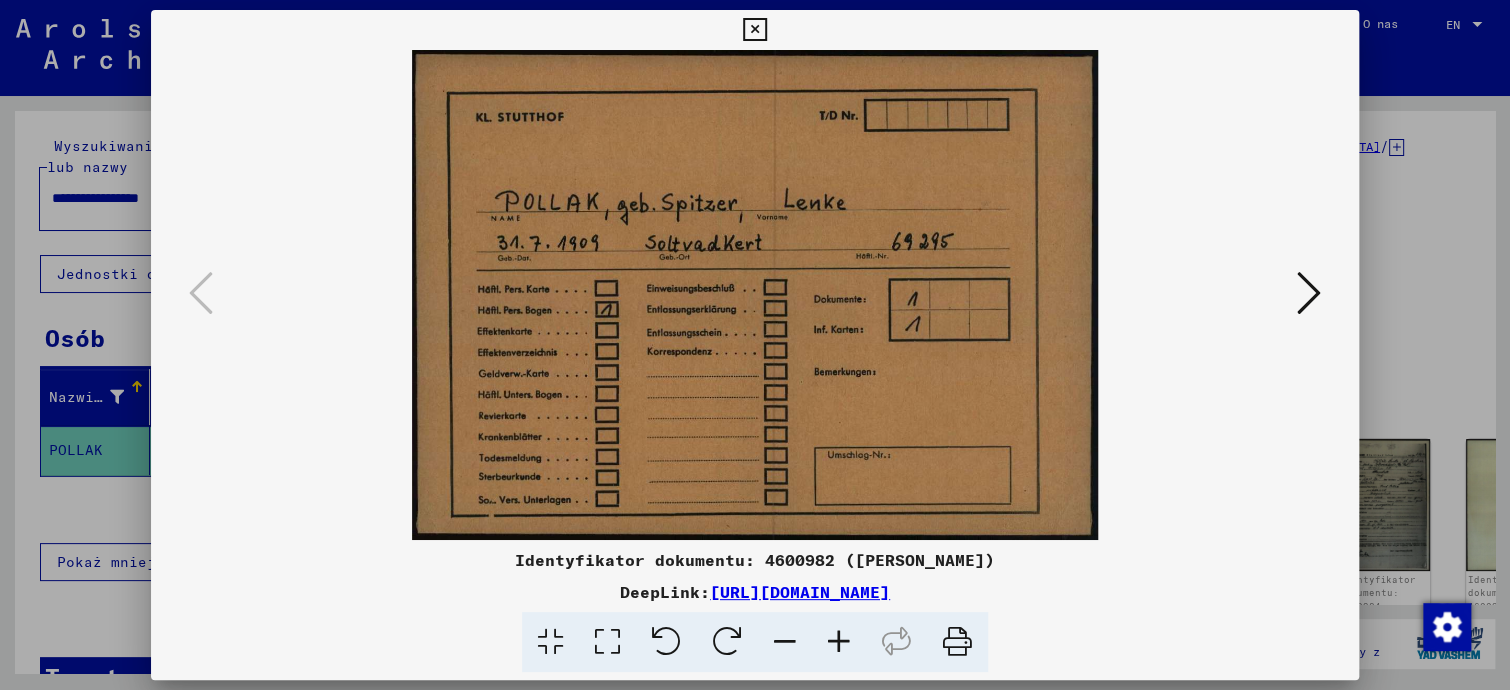 click at bounding box center (1309, 293) 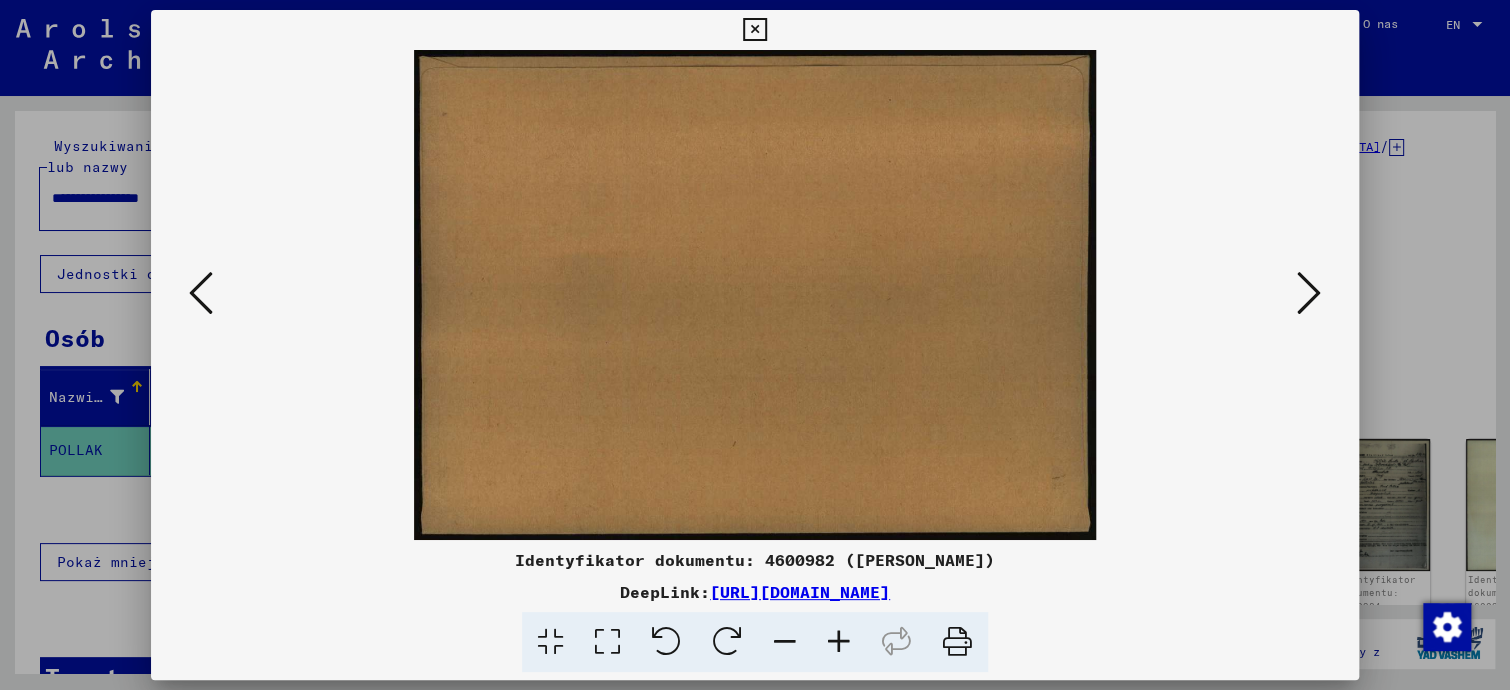 click at bounding box center (1309, 293) 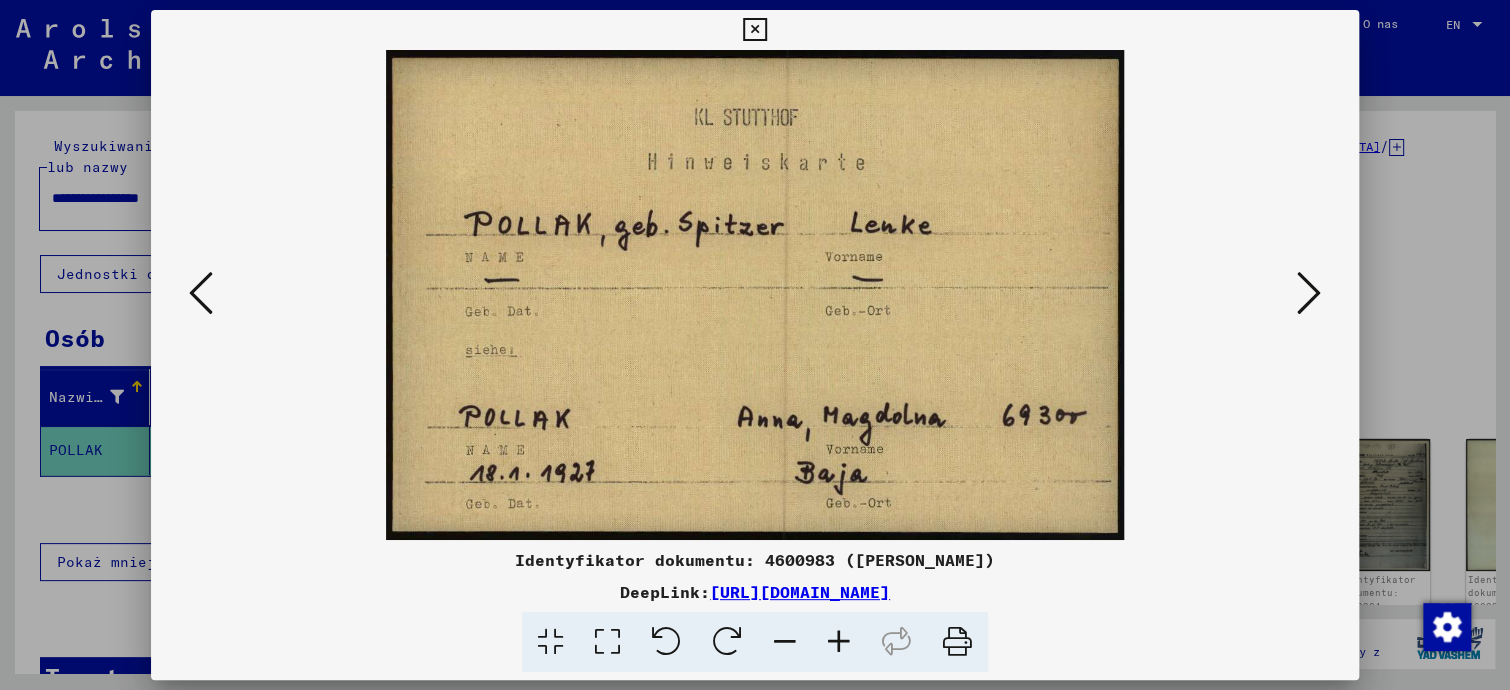 click at bounding box center (754, 30) 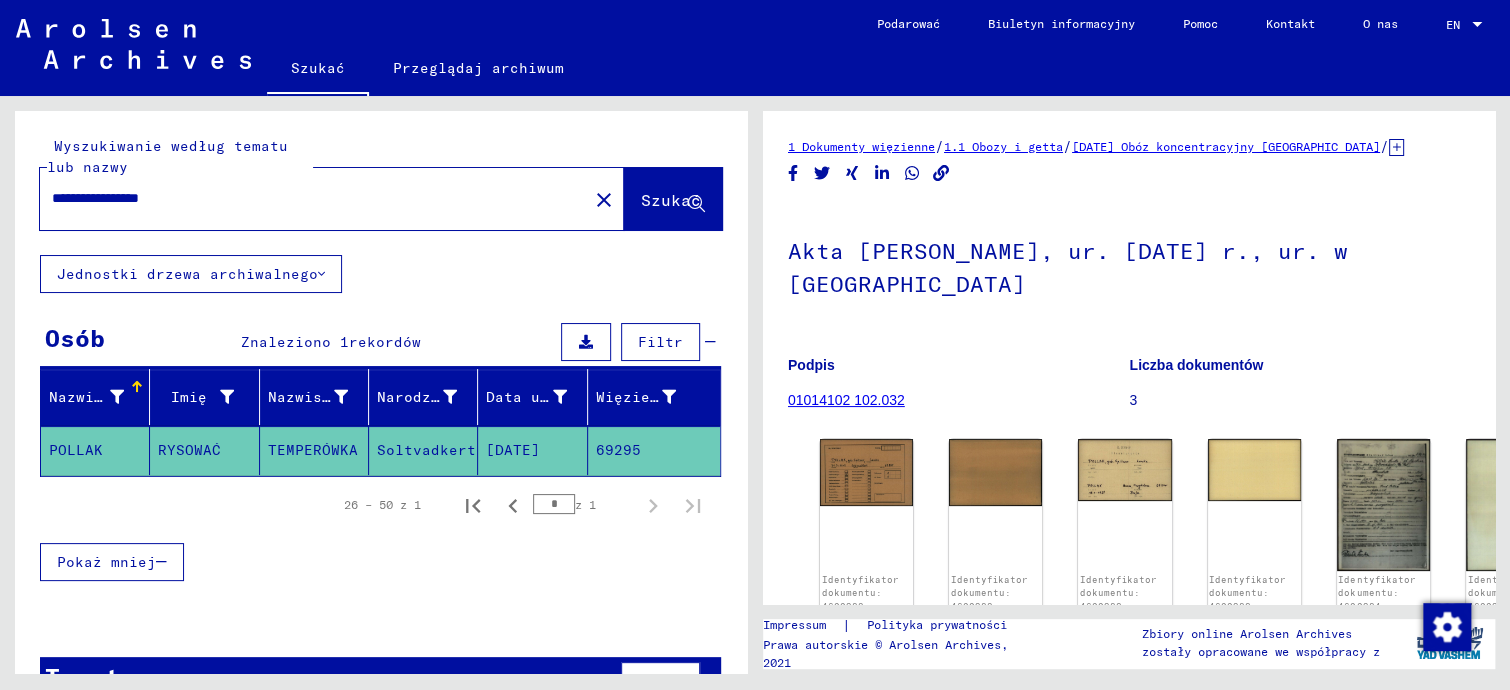 click on "**********" at bounding box center (314, 198) 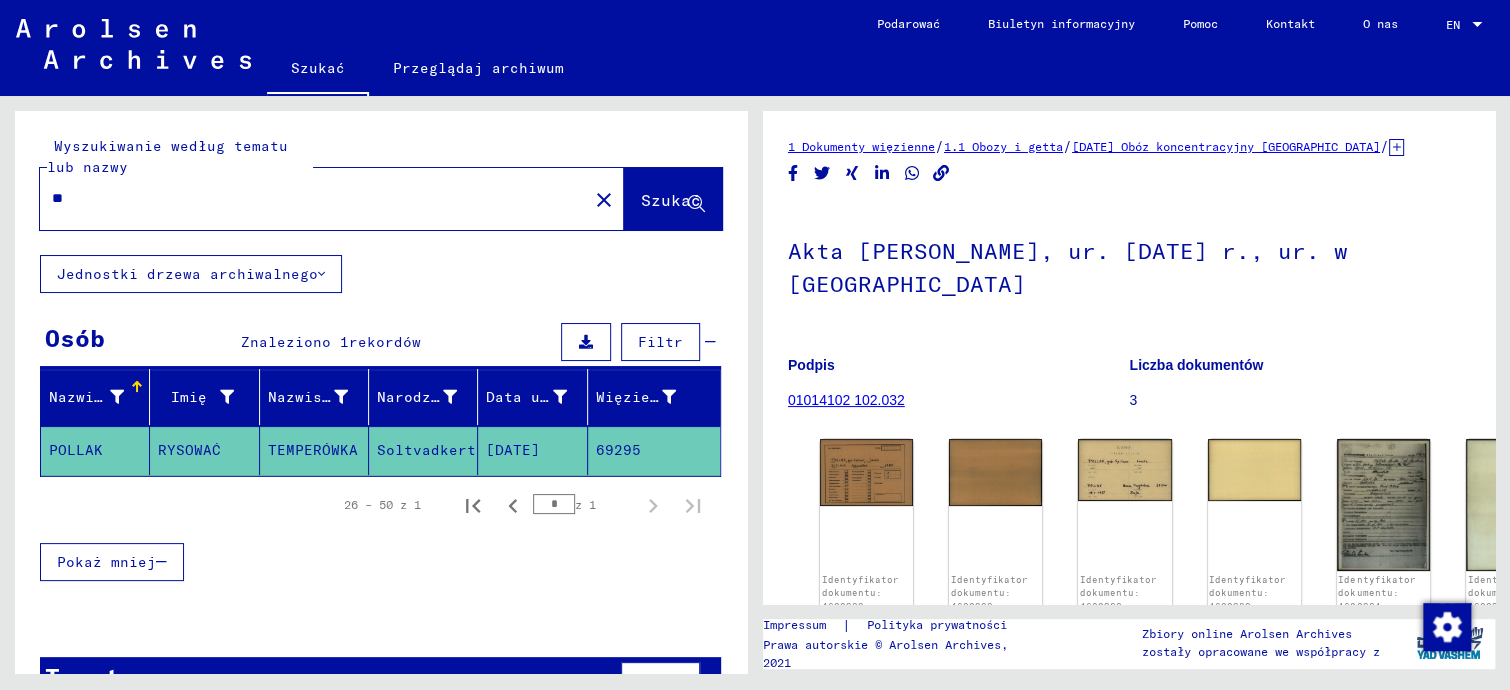 type on "*" 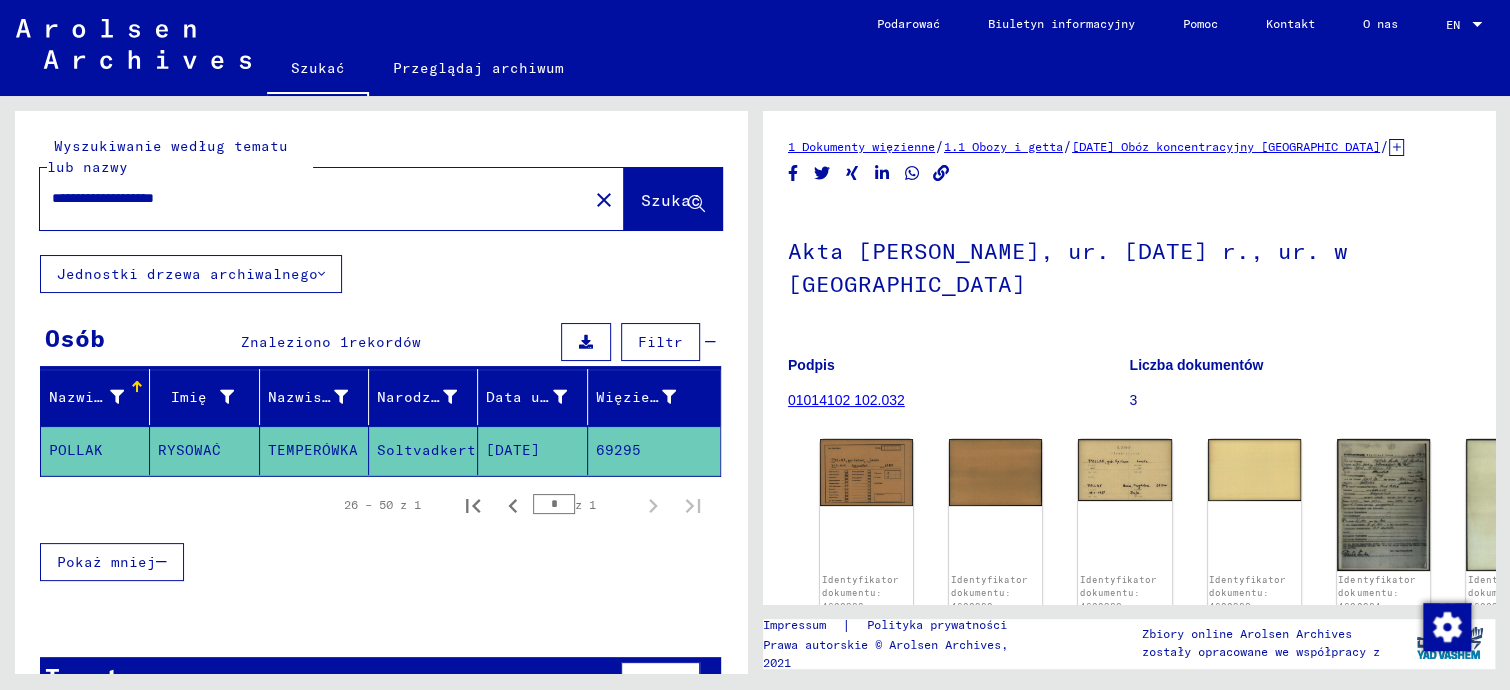 type on "**********" 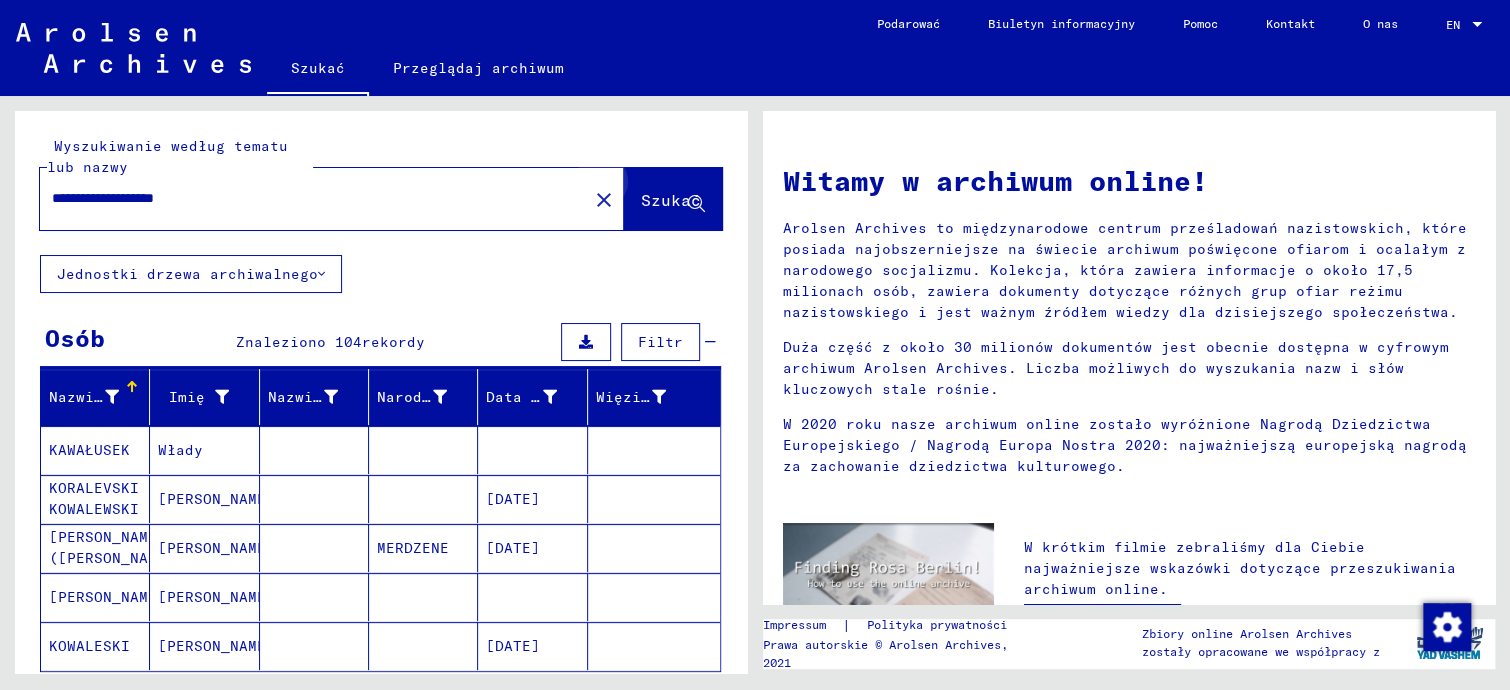 click on "Szukać" 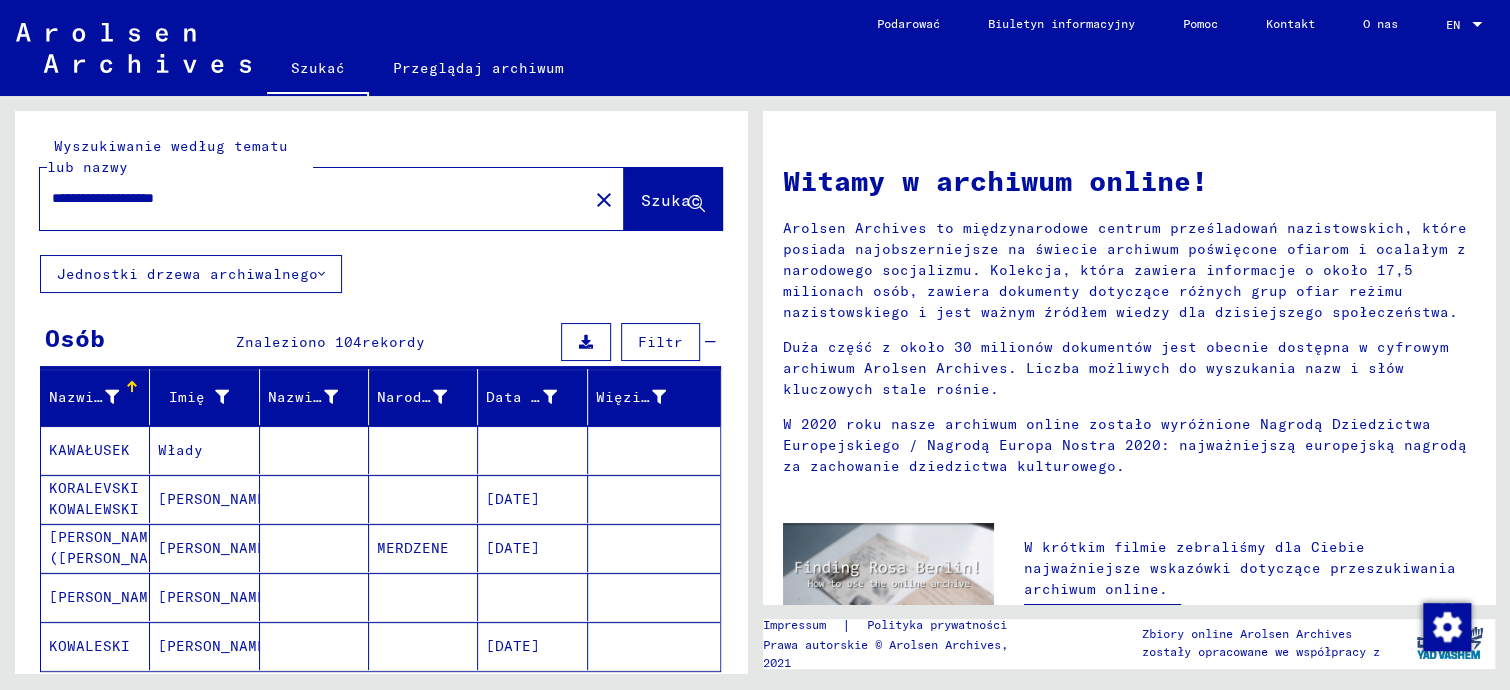 drag, startPoint x: 536, startPoint y: 489, endPoint x: 500, endPoint y: 497, distance: 36.878178 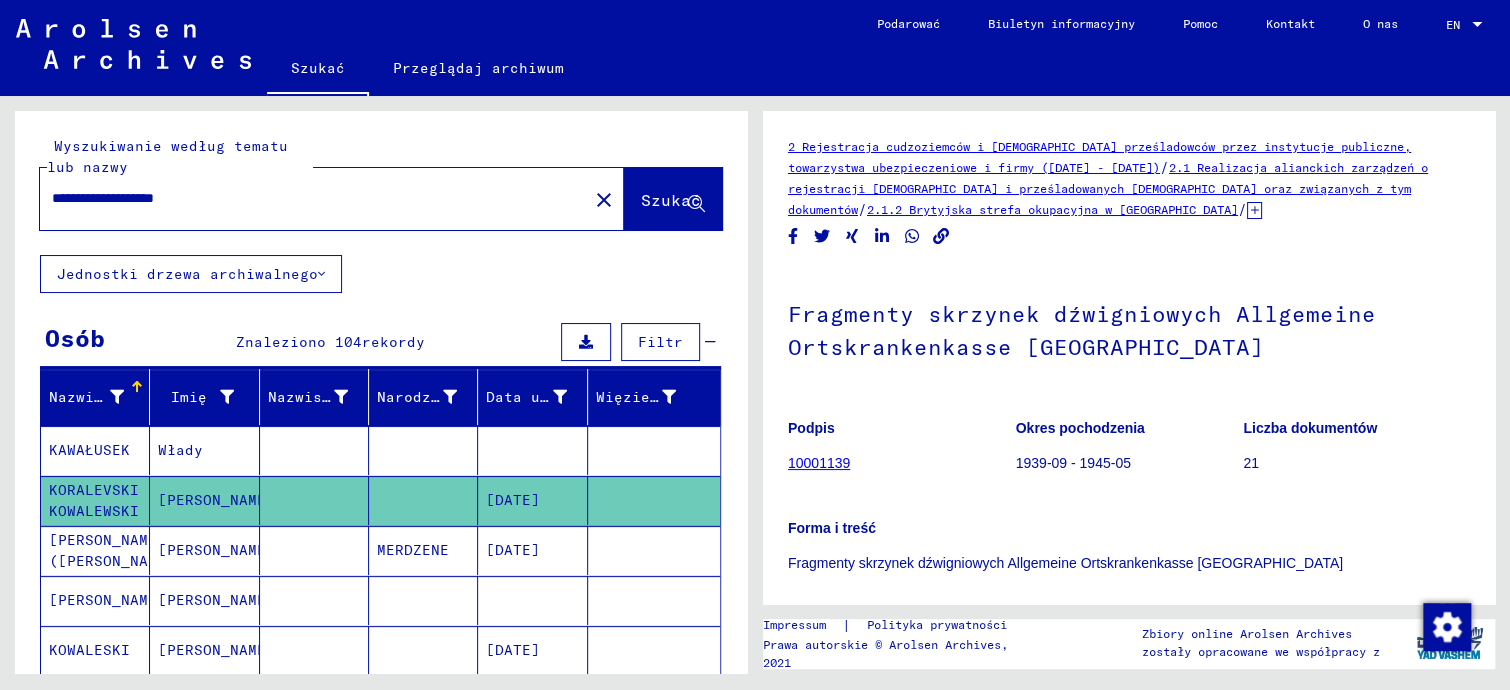 scroll, scrollTop: 0, scrollLeft: 0, axis: both 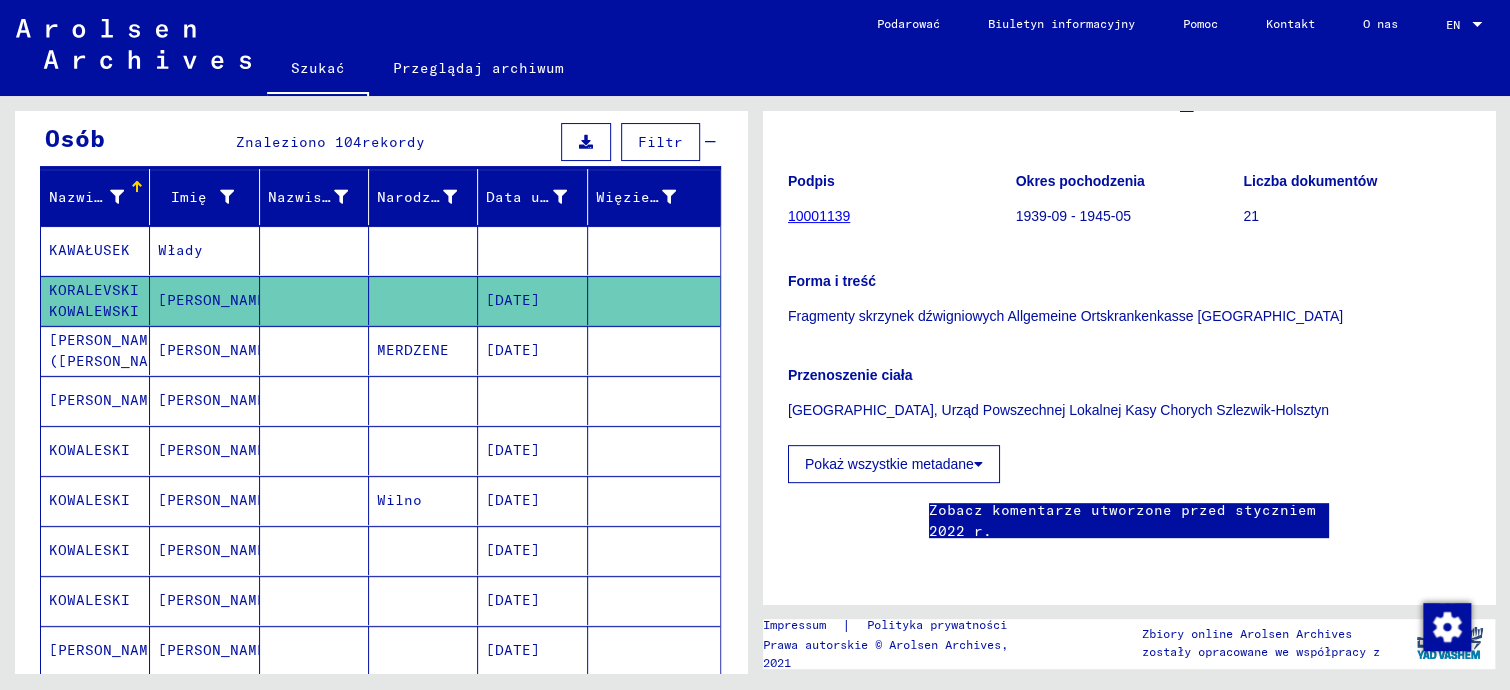 click at bounding box center [423, 450] 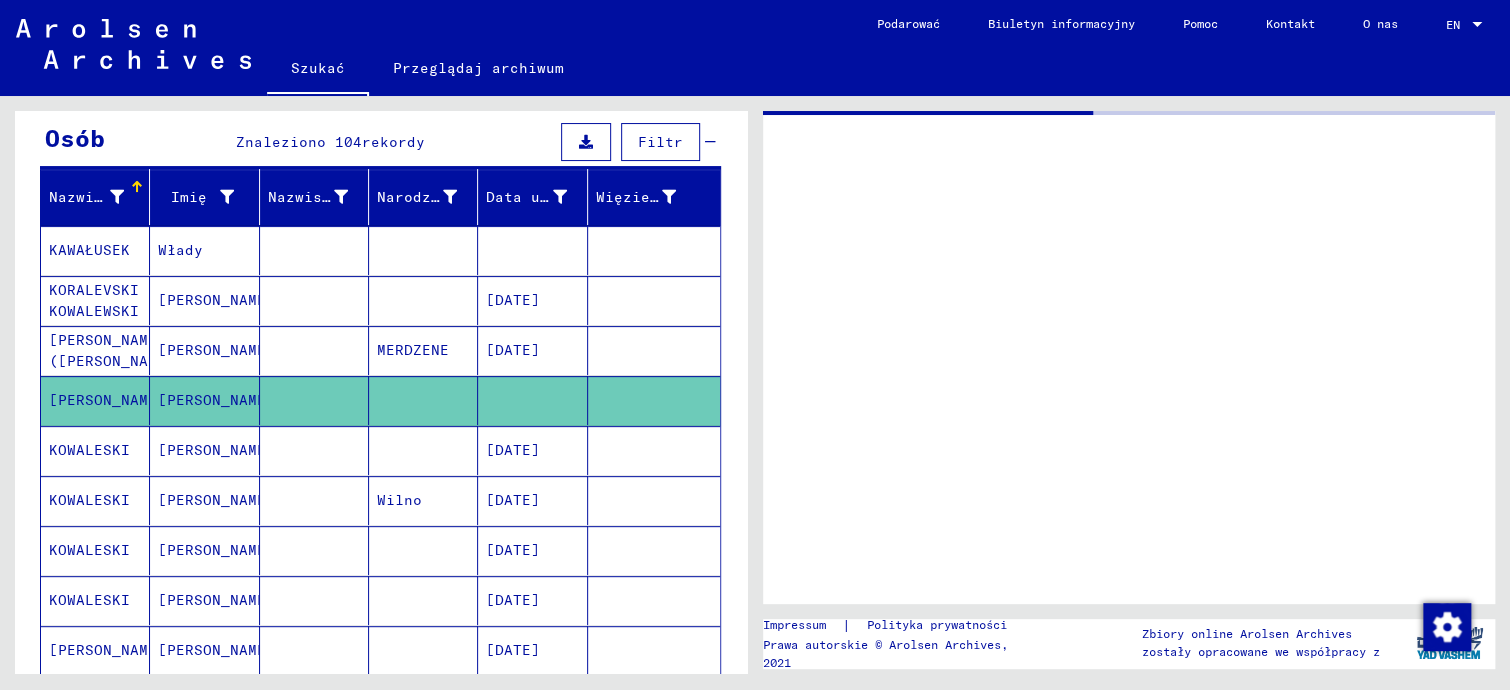 scroll, scrollTop: 0, scrollLeft: 0, axis: both 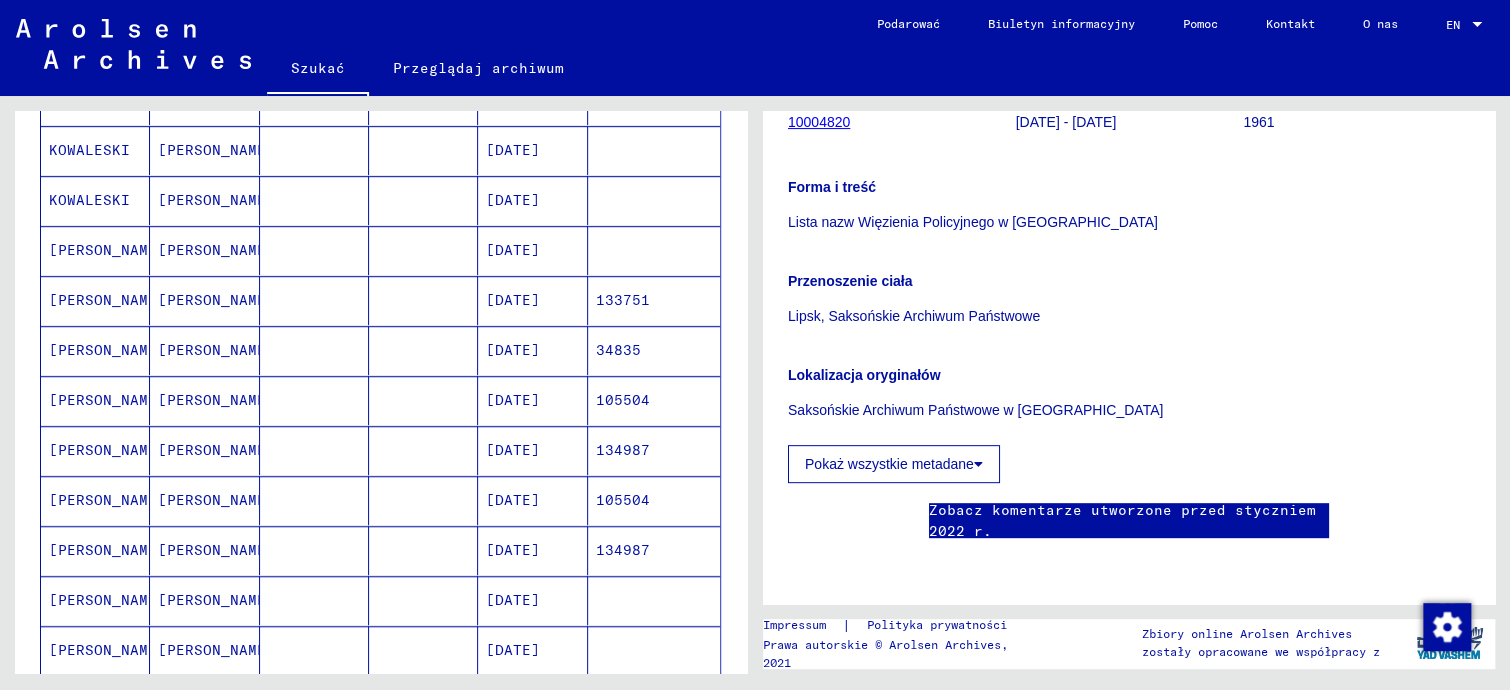 click on "[DATE]" at bounding box center [532, 400] 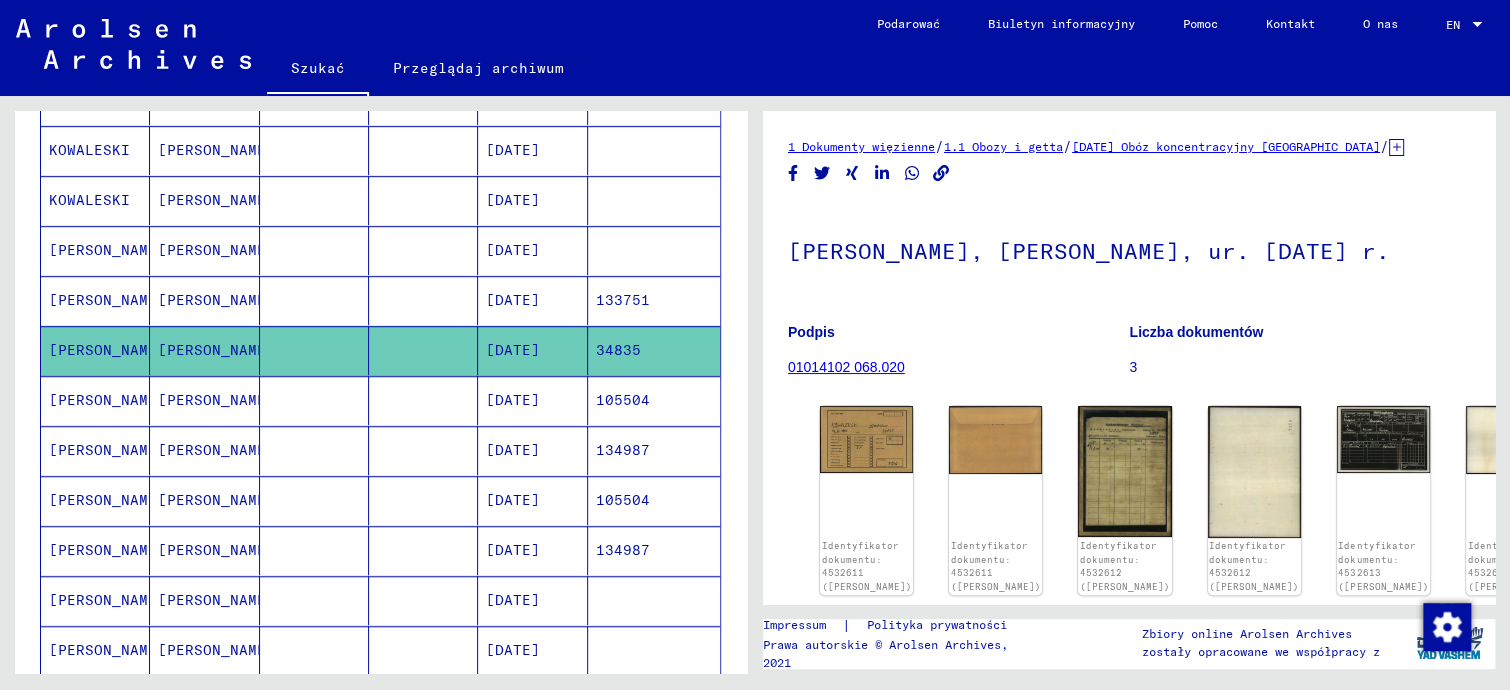 scroll, scrollTop: 0, scrollLeft: 0, axis: both 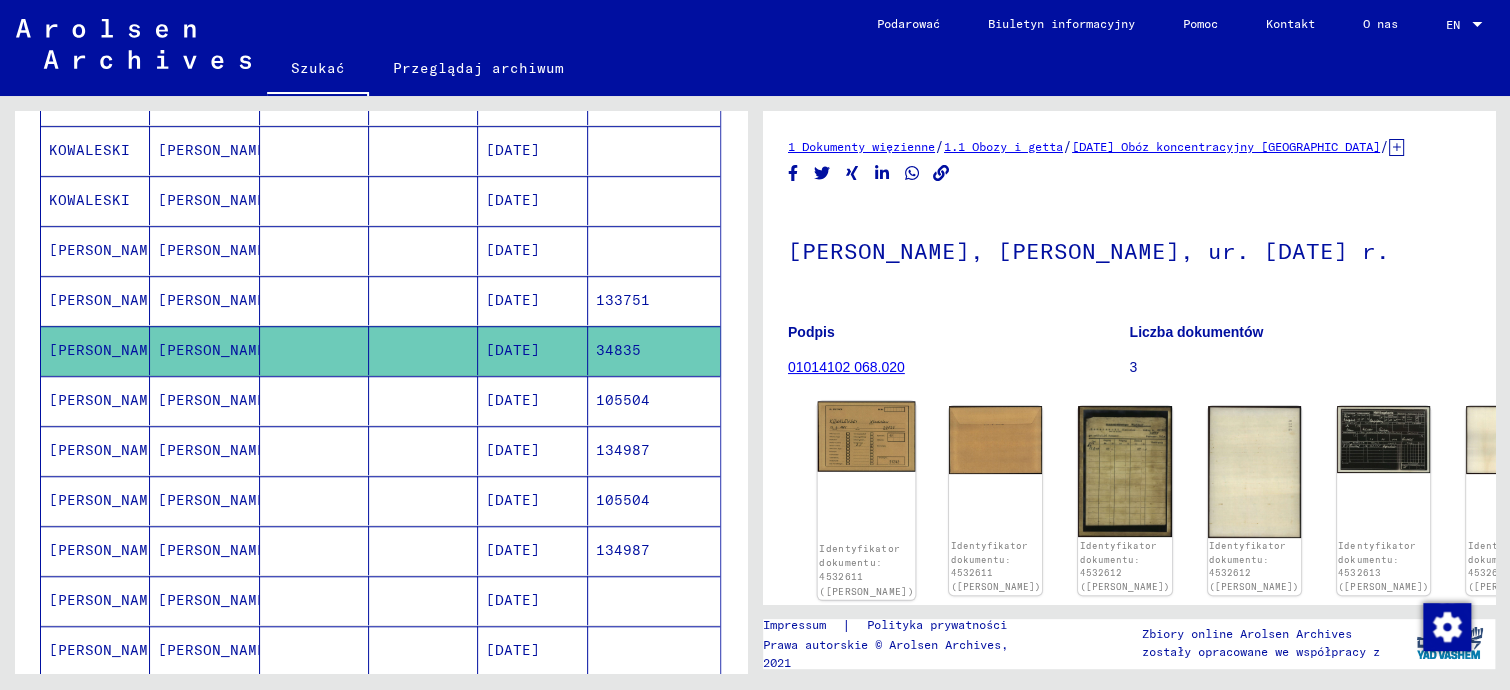 click 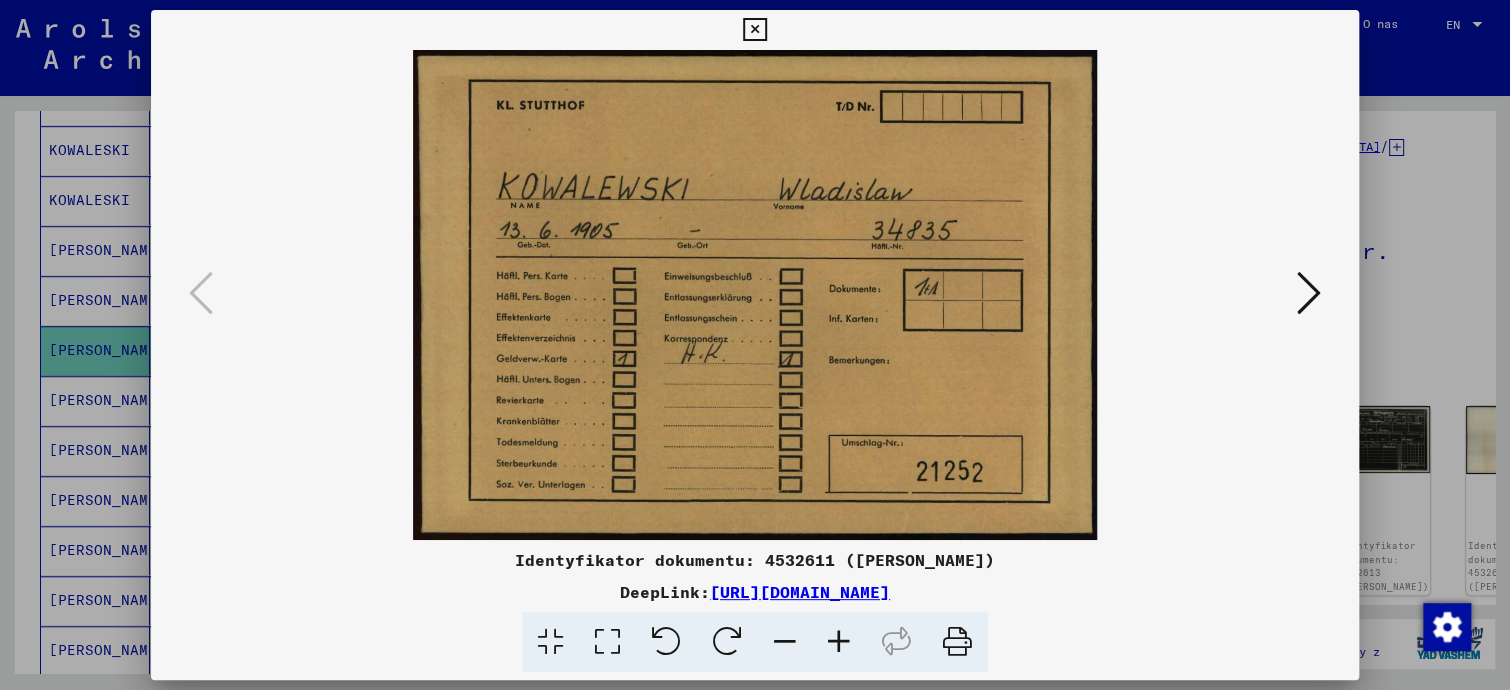 click at bounding box center [1309, 293] 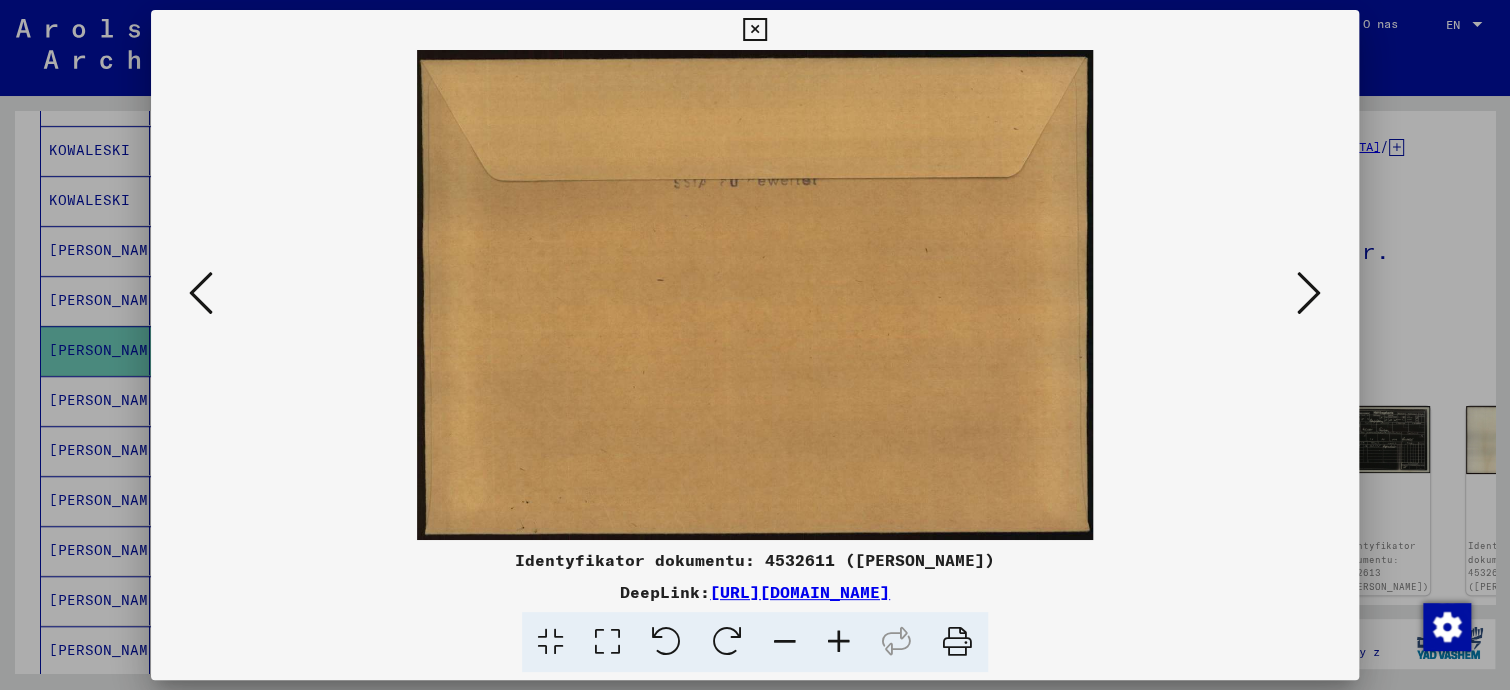 click at bounding box center [1309, 293] 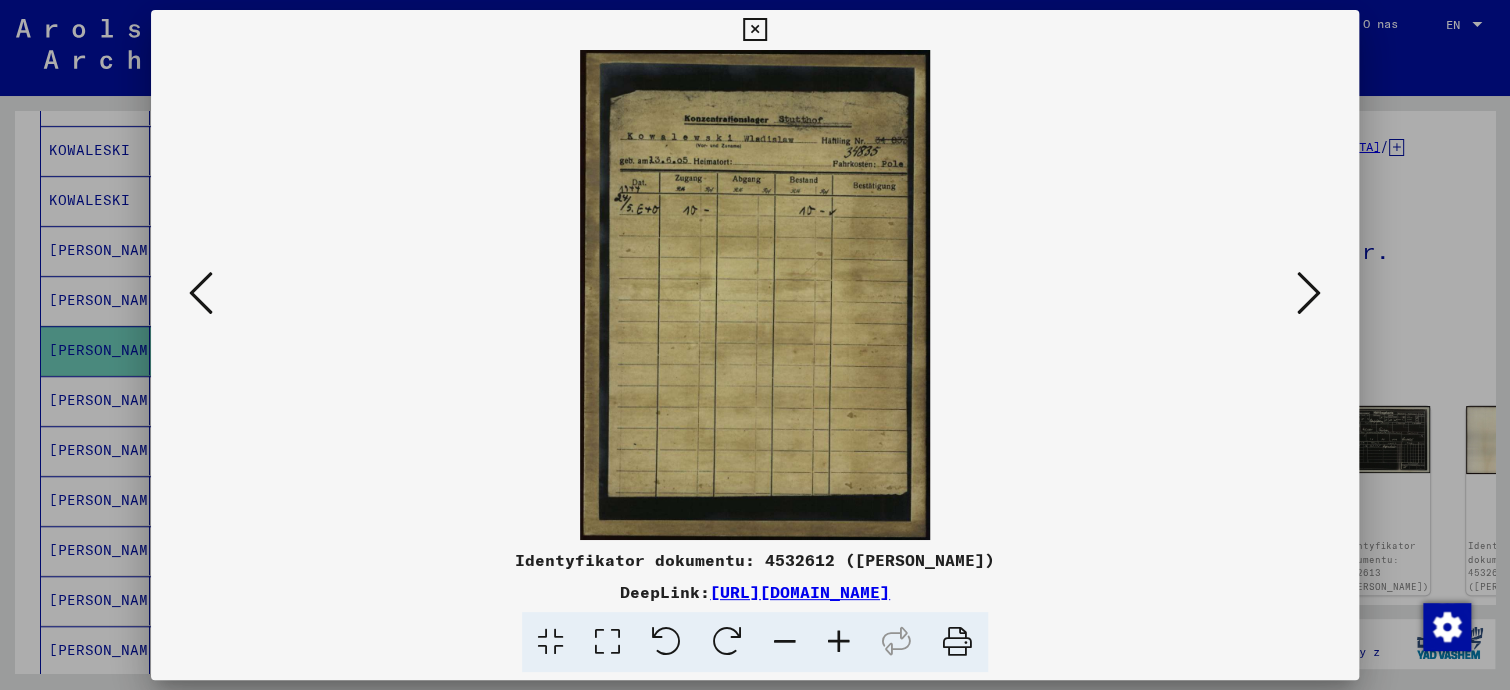 click at bounding box center (1309, 293) 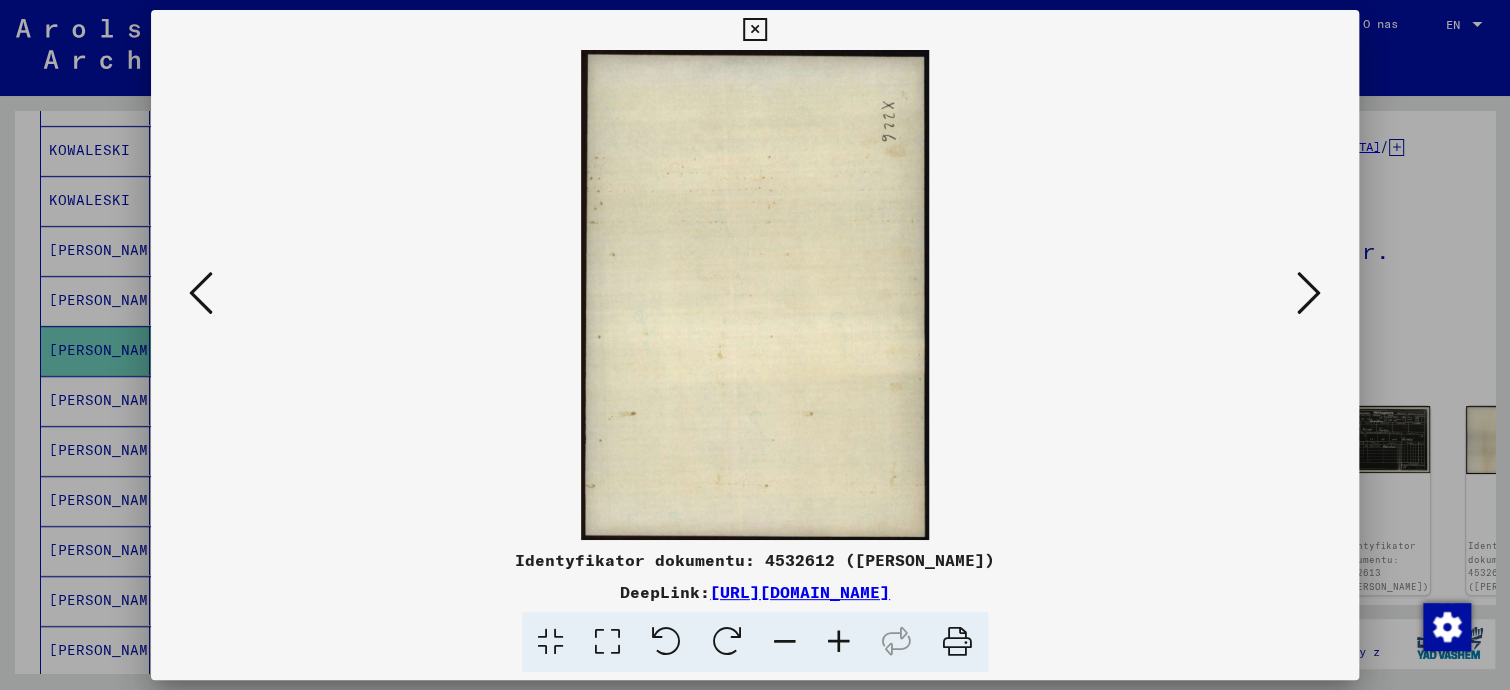 click at bounding box center (1309, 293) 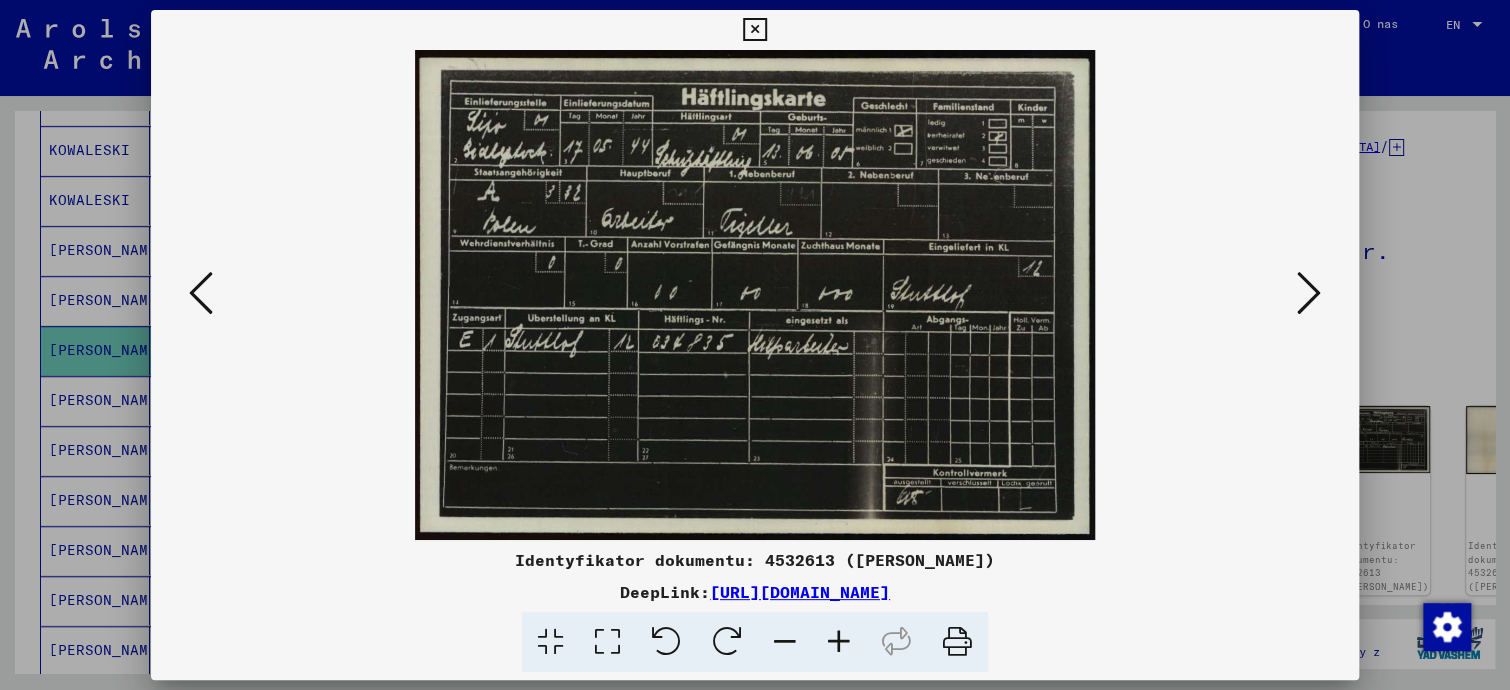 click at bounding box center [1309, 293] 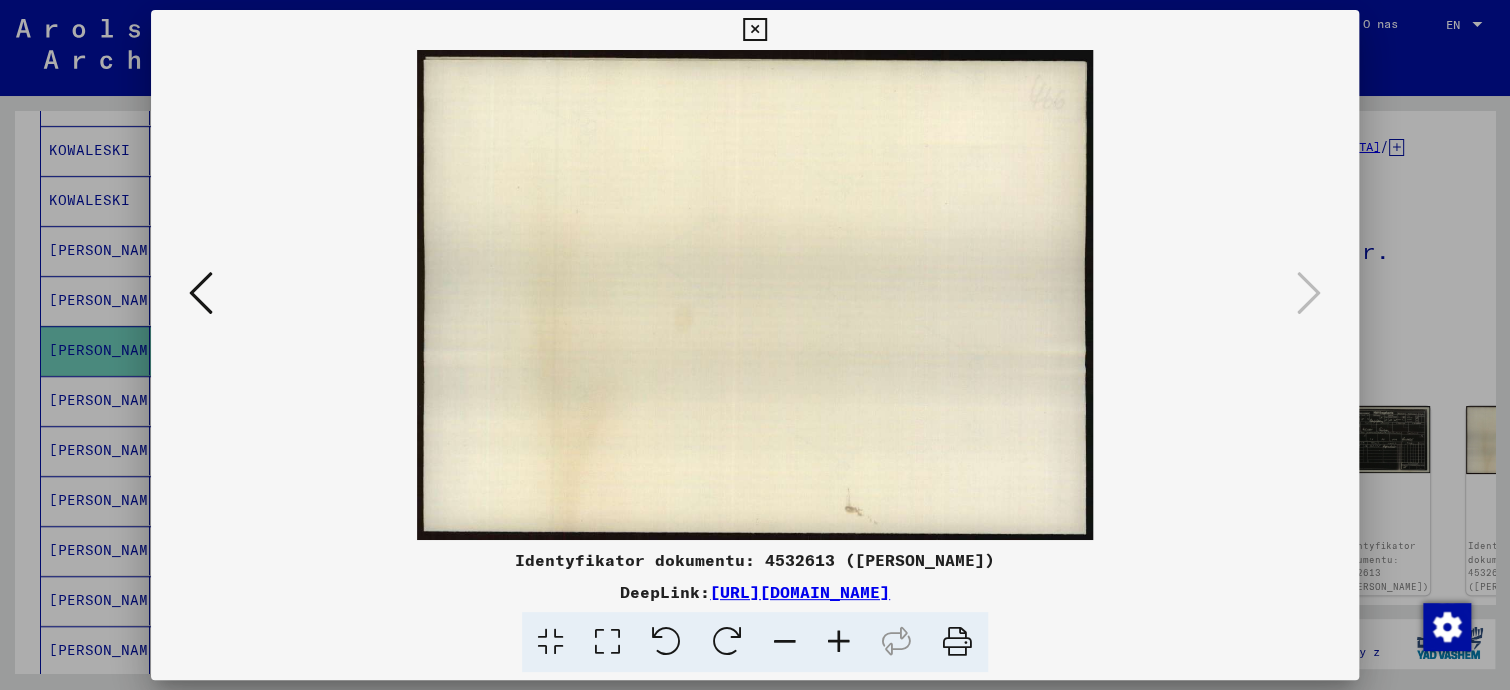 click at bounding box center [754, 30] 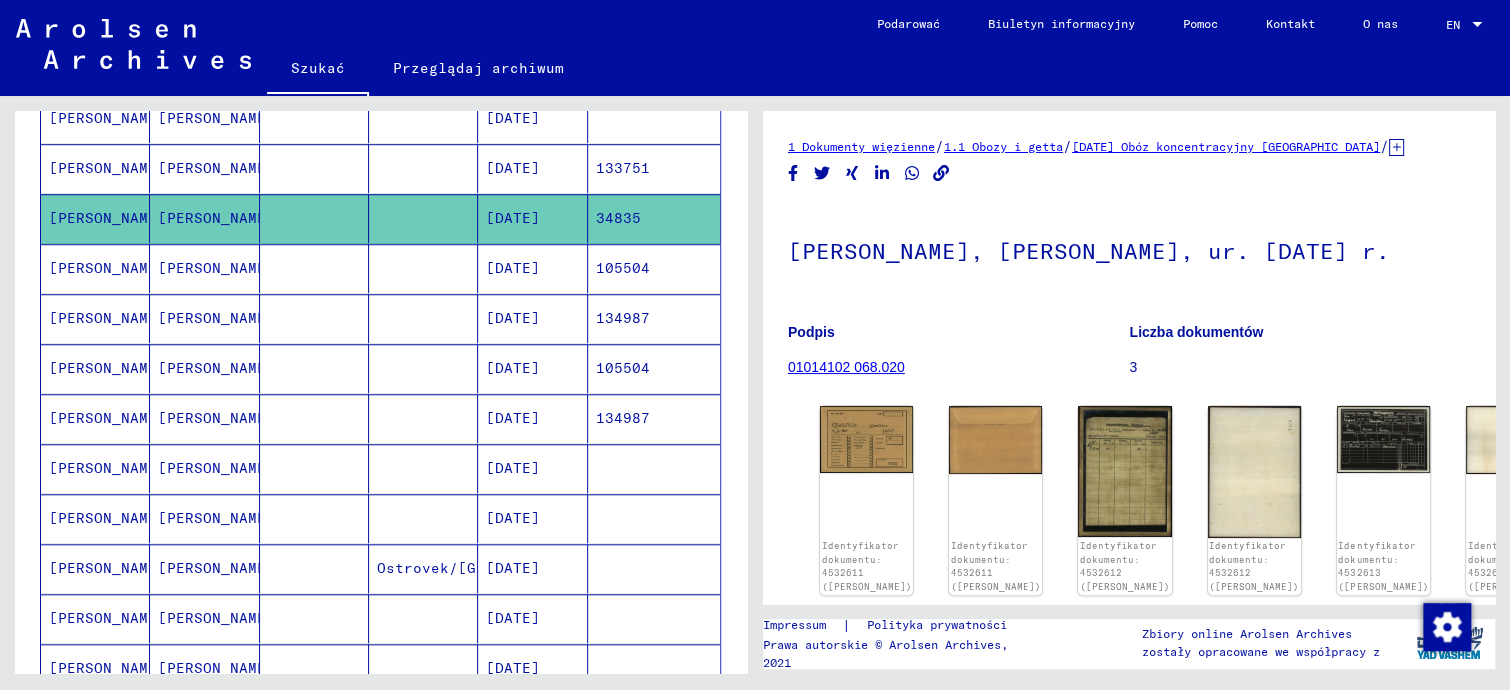 scroll, scrollTop: 900, scrollLeft: 0, axis: vertical 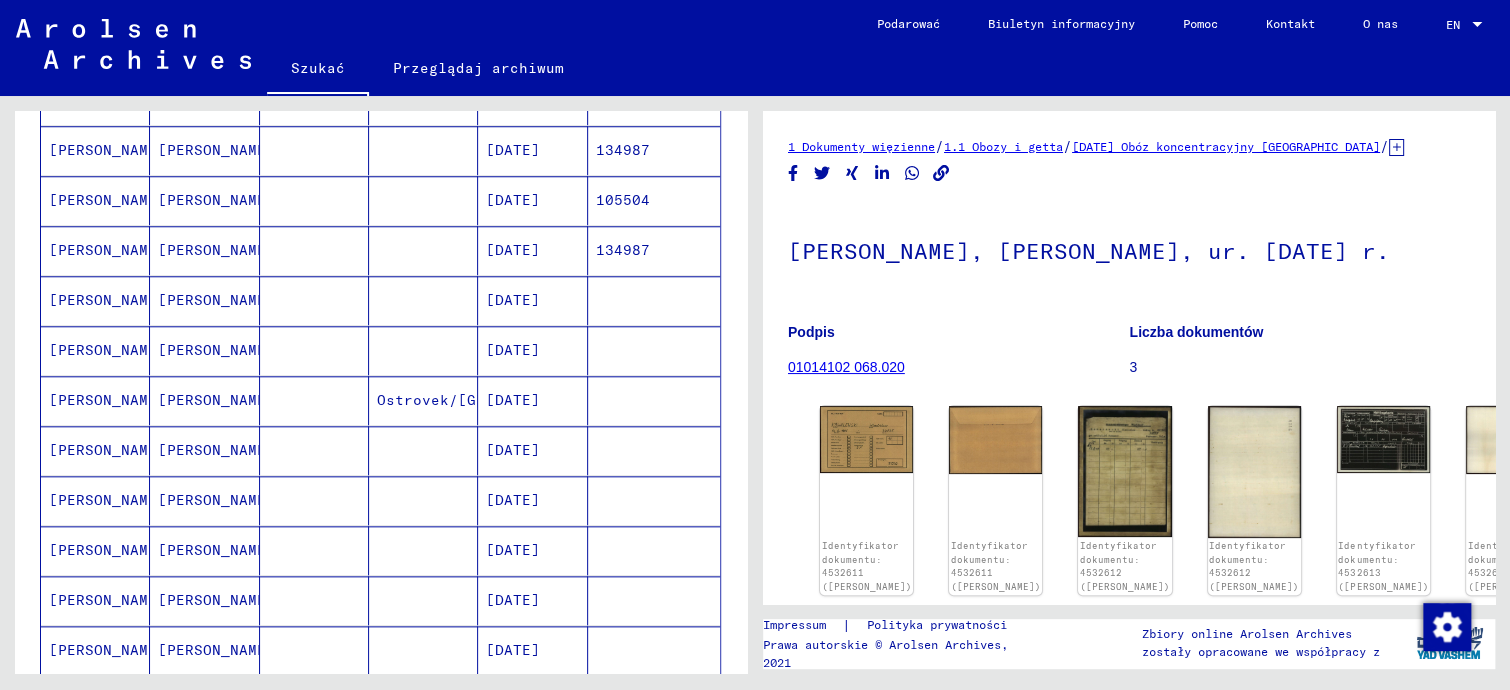 click on "[DATE]" at bounding box center [532, 350] 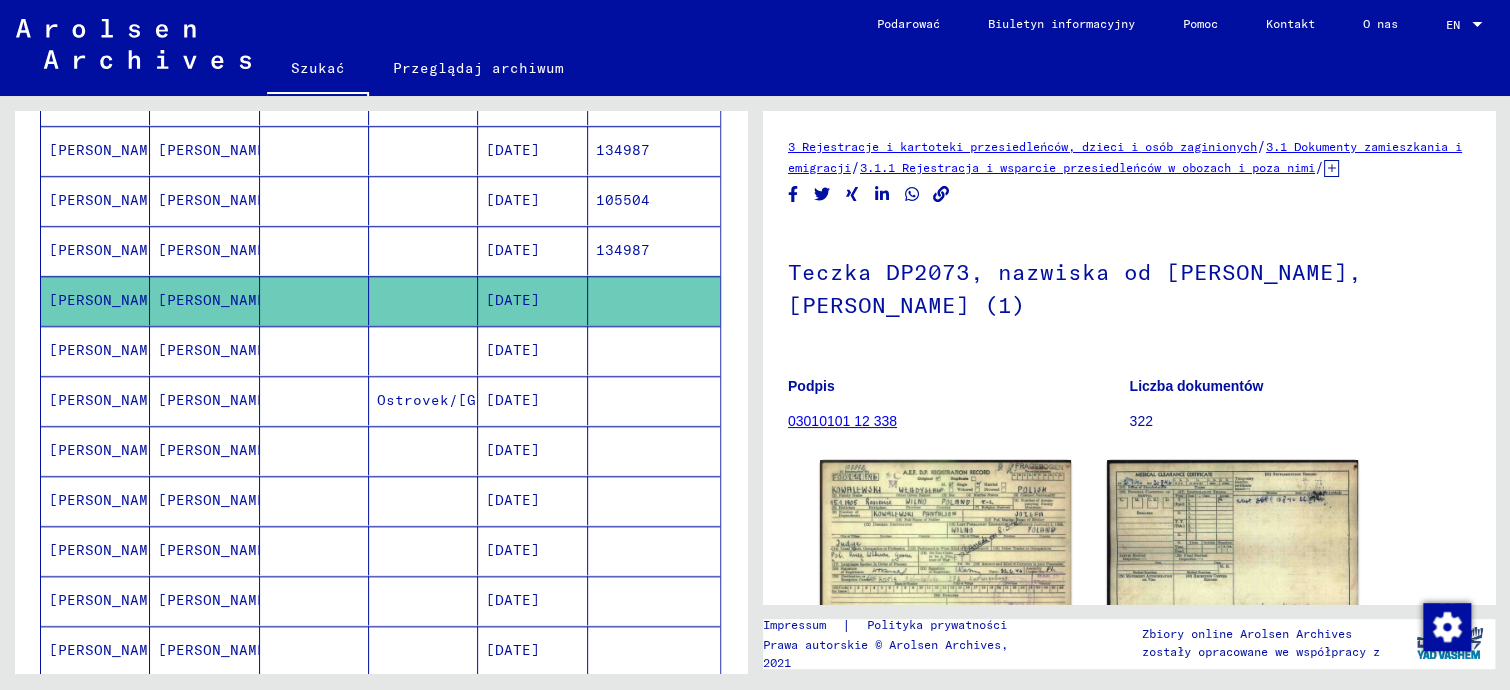 scroll, scrollTop: 0, scrollLeft: 0, axis: both 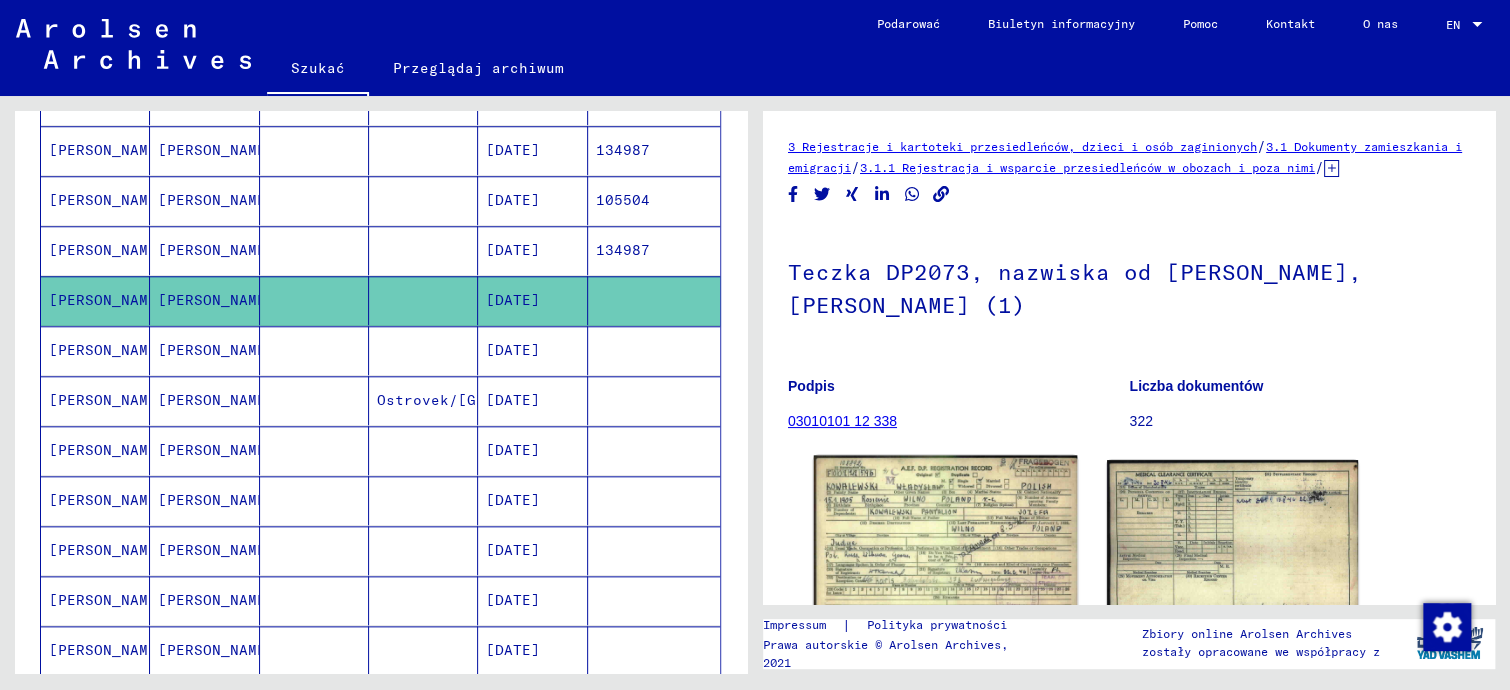 click 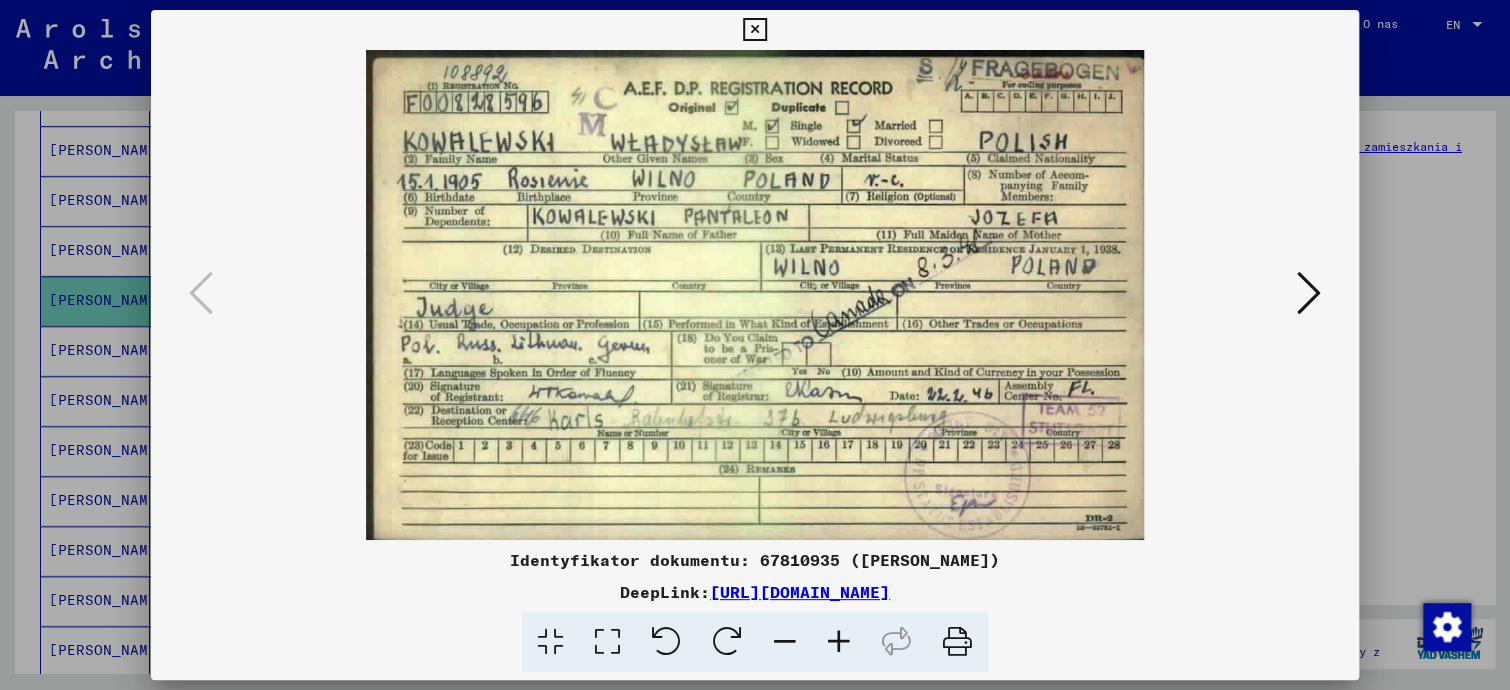 click at bounding box center [754, 30] 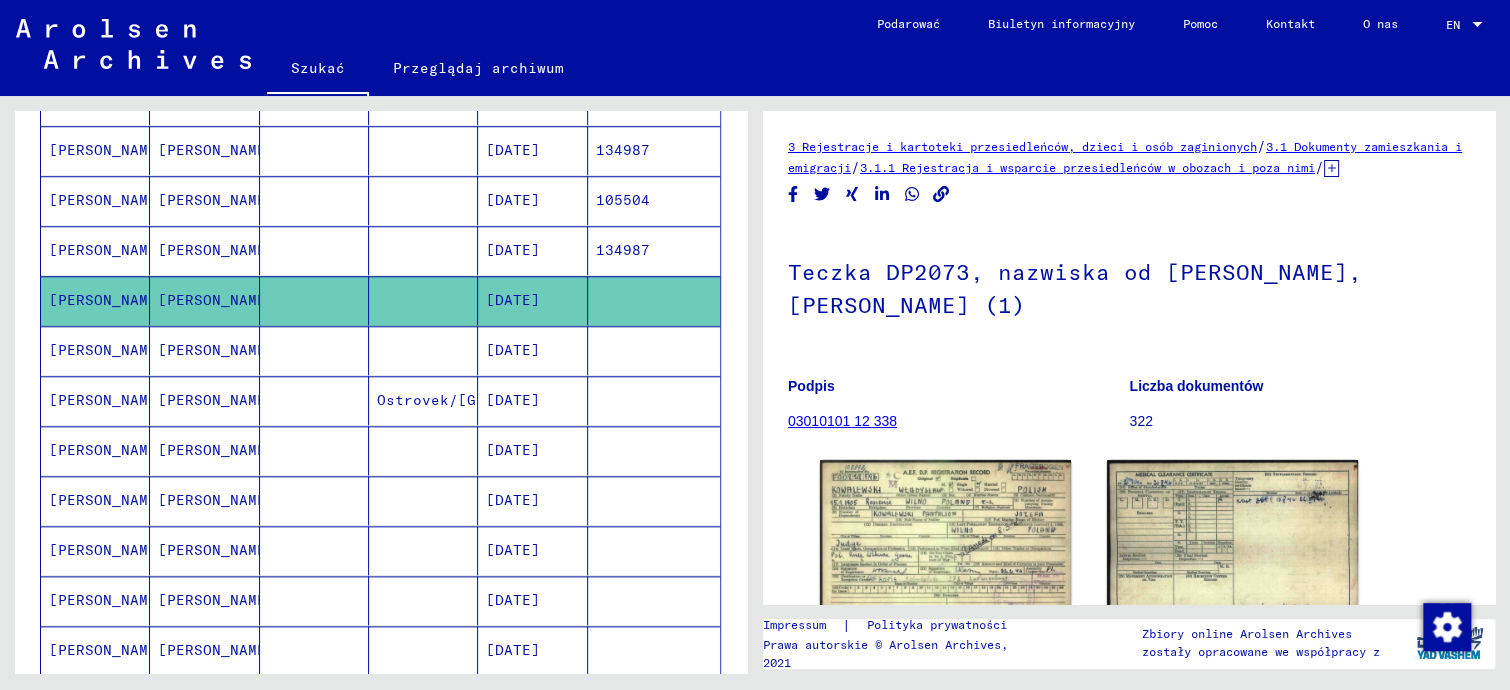 click at bounding box center (423, 400) 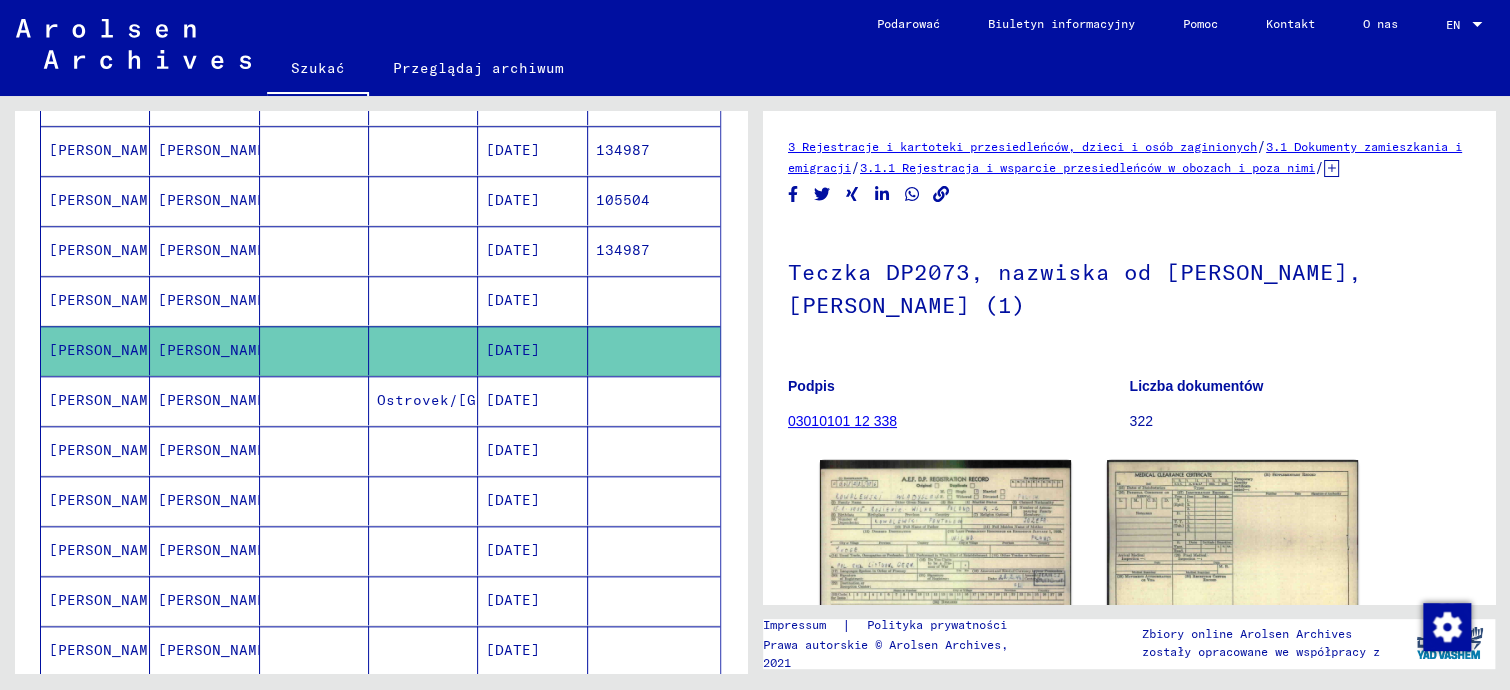 scroll, scrollTop: 0, scrollLeft: 0, axis: both 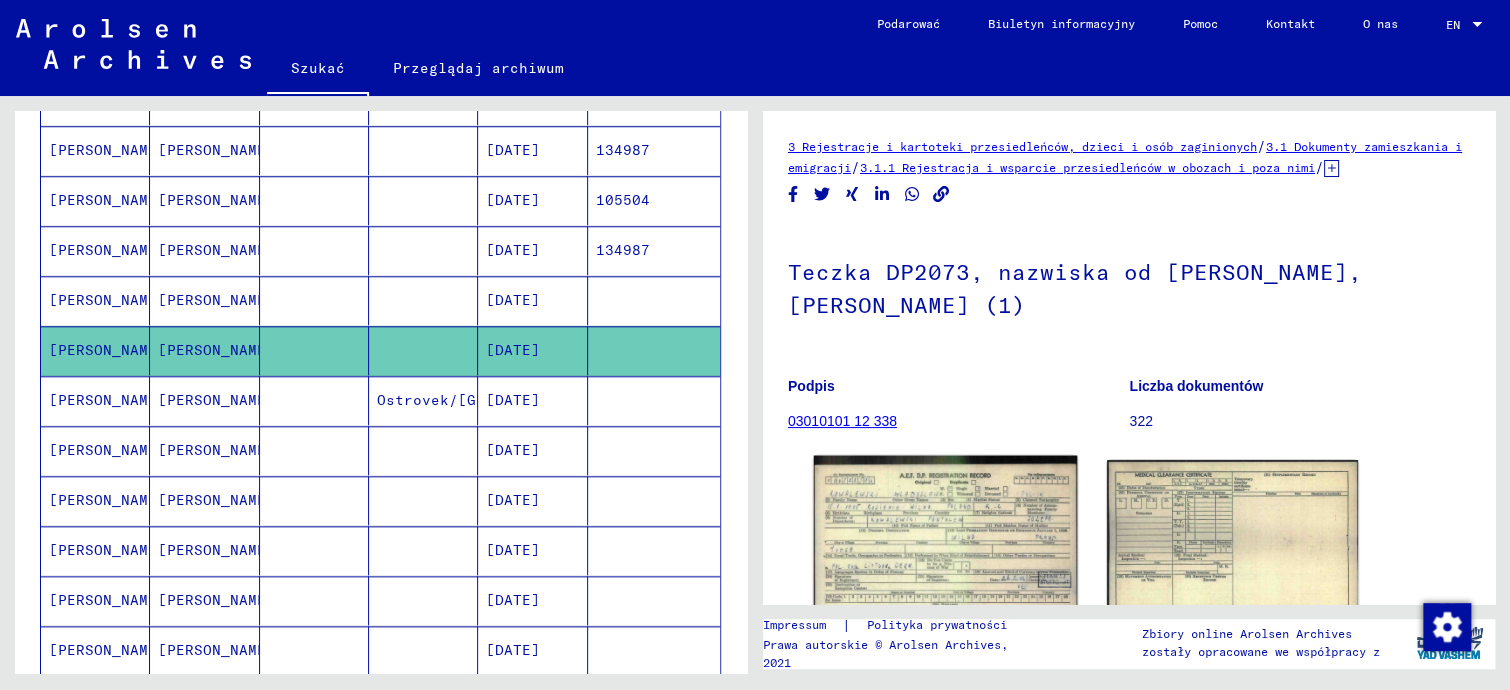 click 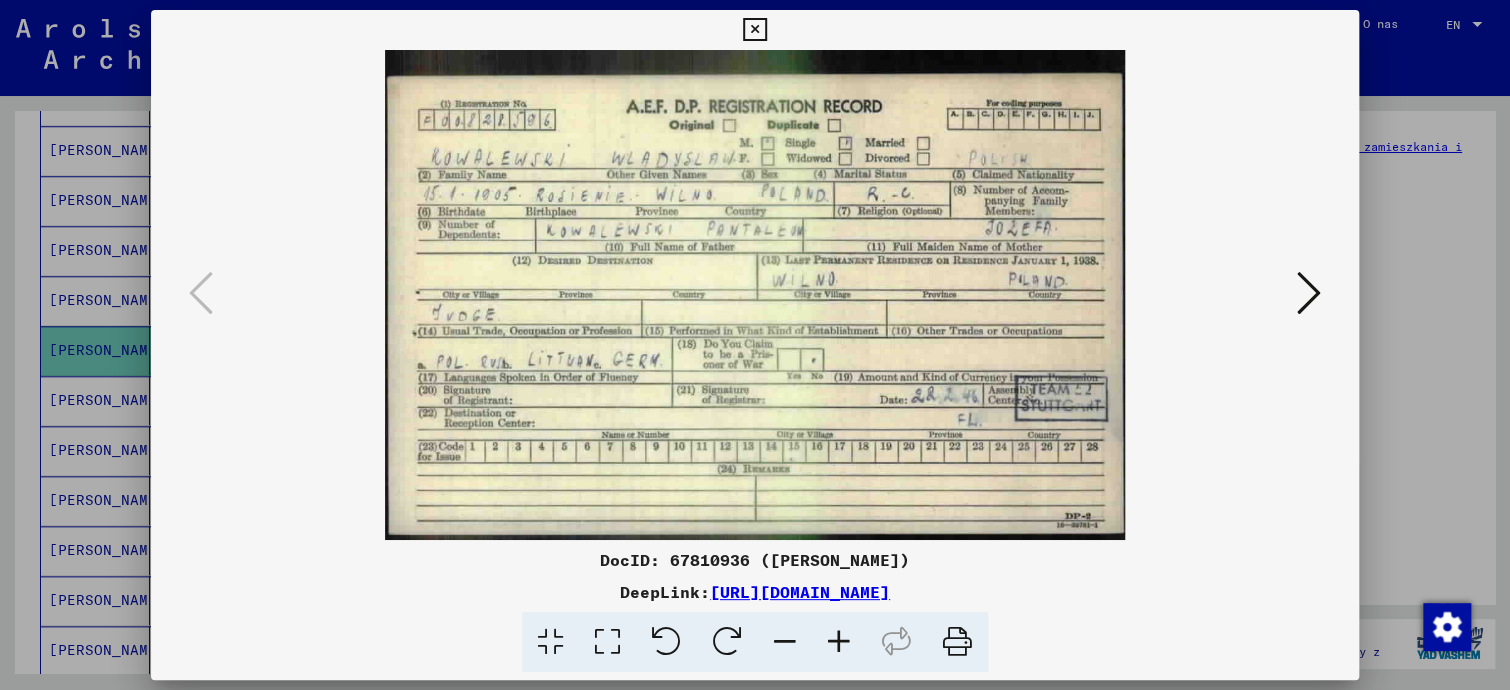 click at bounding box center [754, 30] 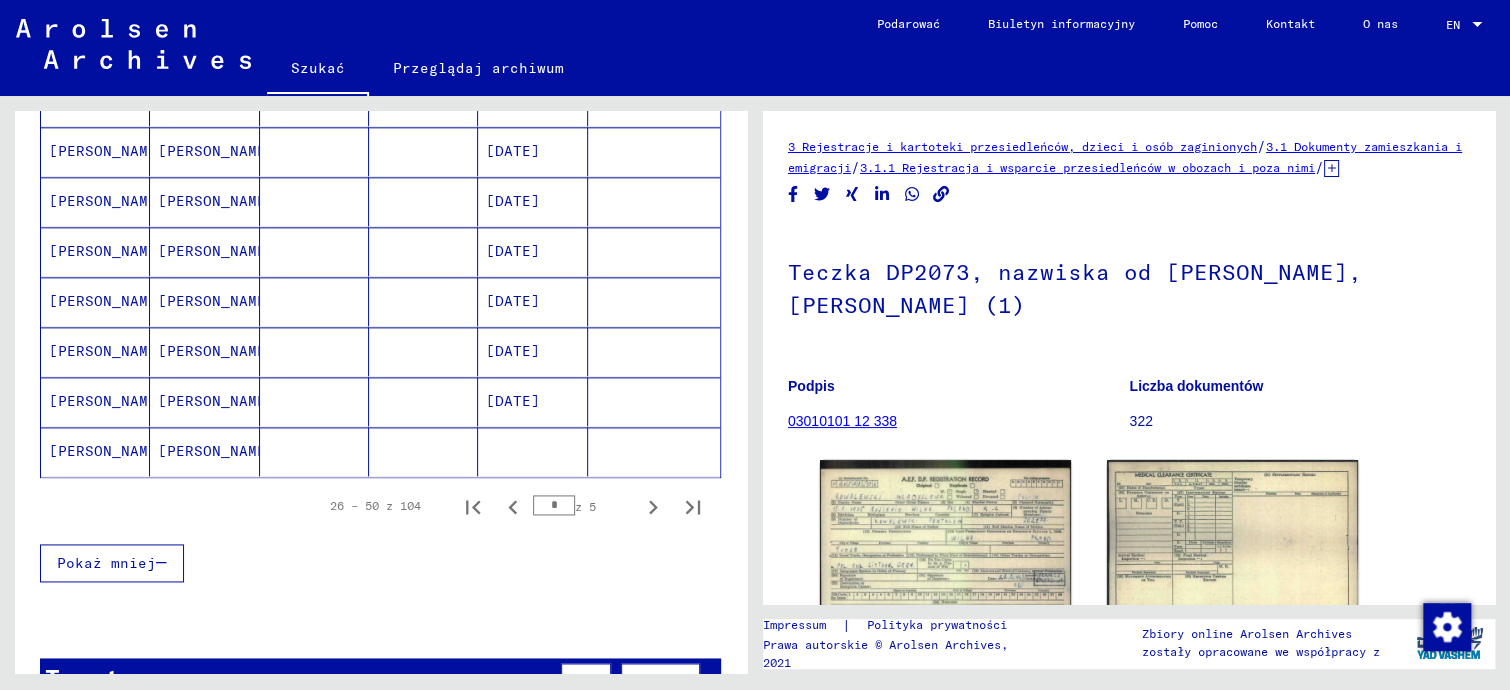 scroll, scrollTop: 1200, scrollLeft: 0, axis: vertical 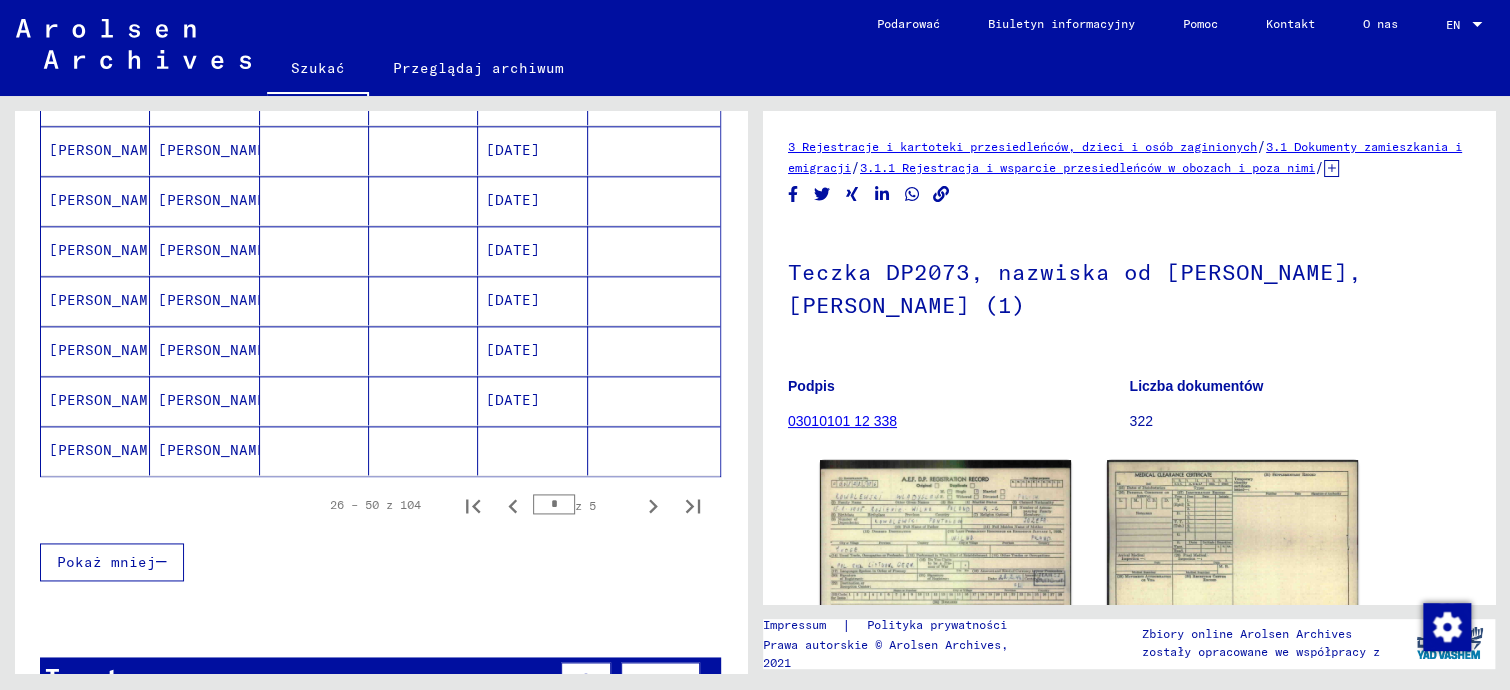 click 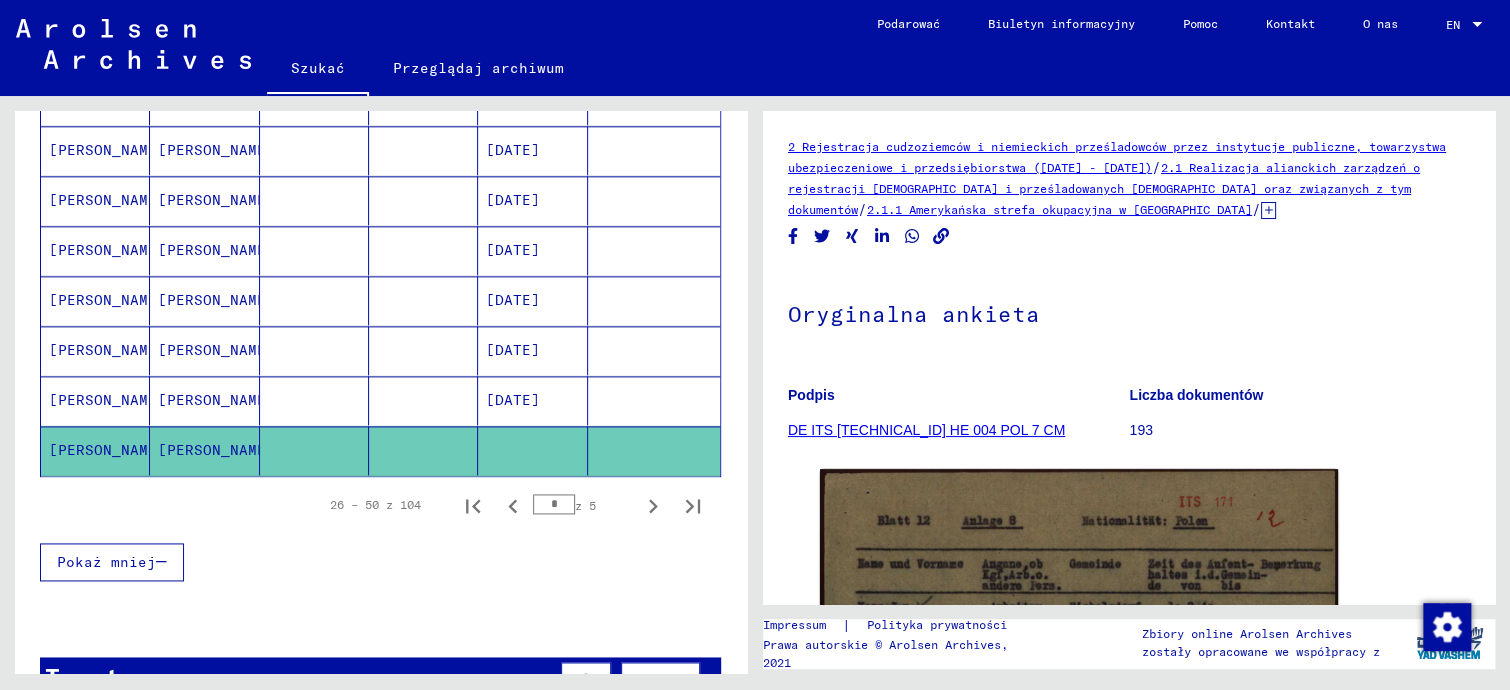scroll, scrollTop: 0, scrollLeft: 0, axis: both 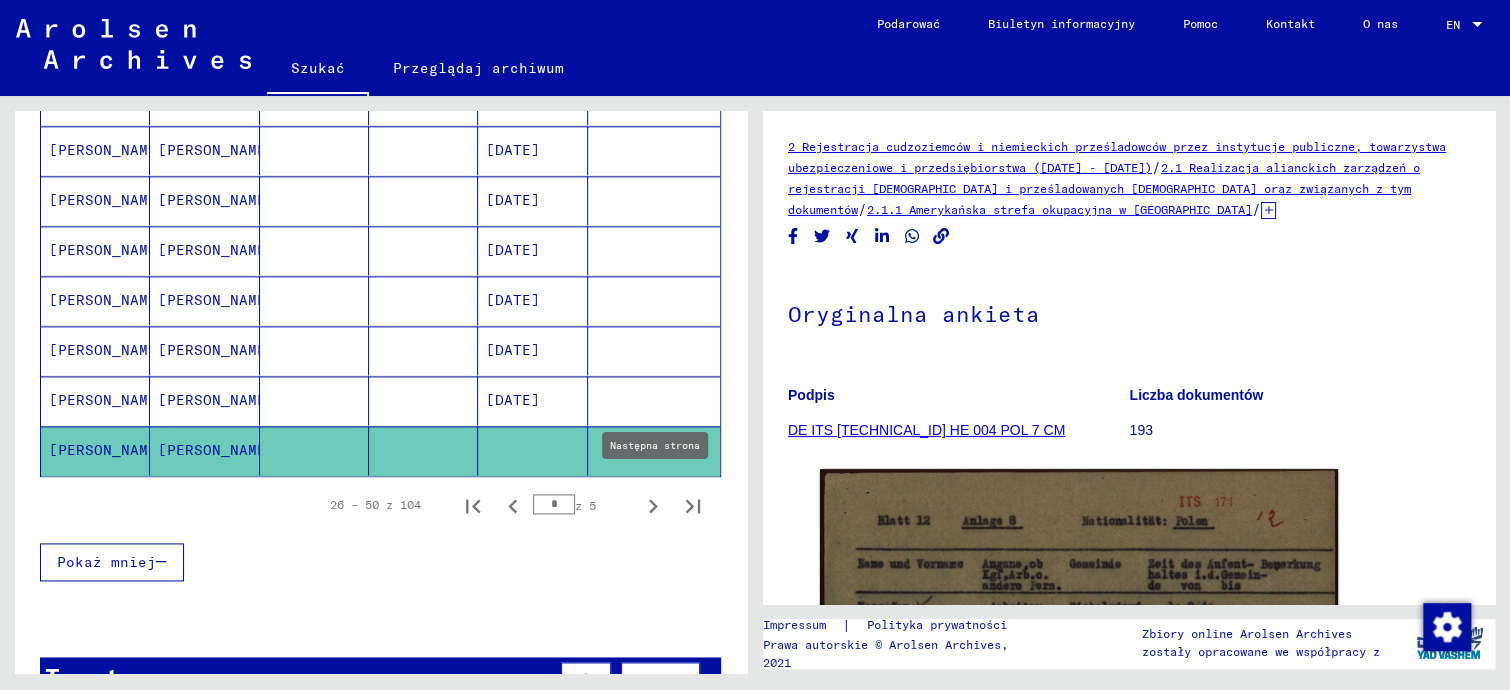 click 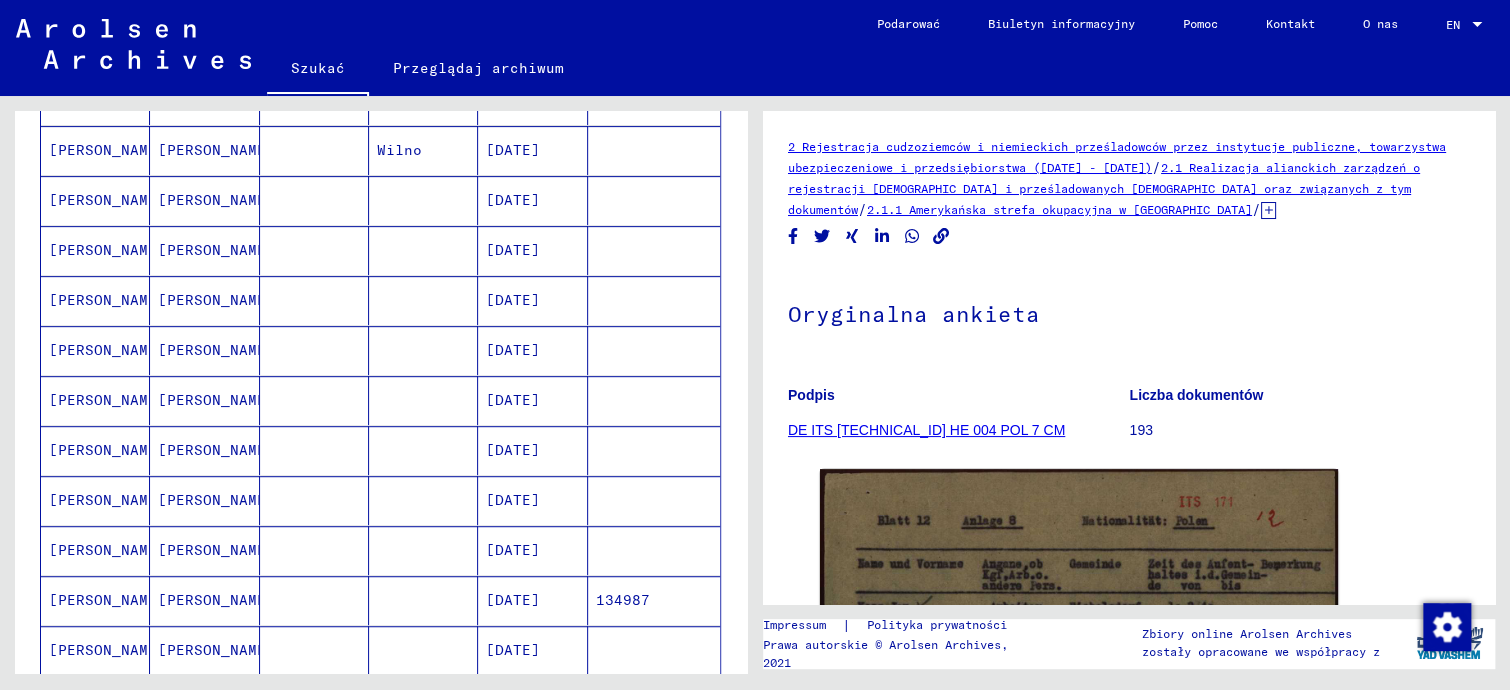 scroll, scrollTop: 200, scrollLeft: 0, axis: vertical 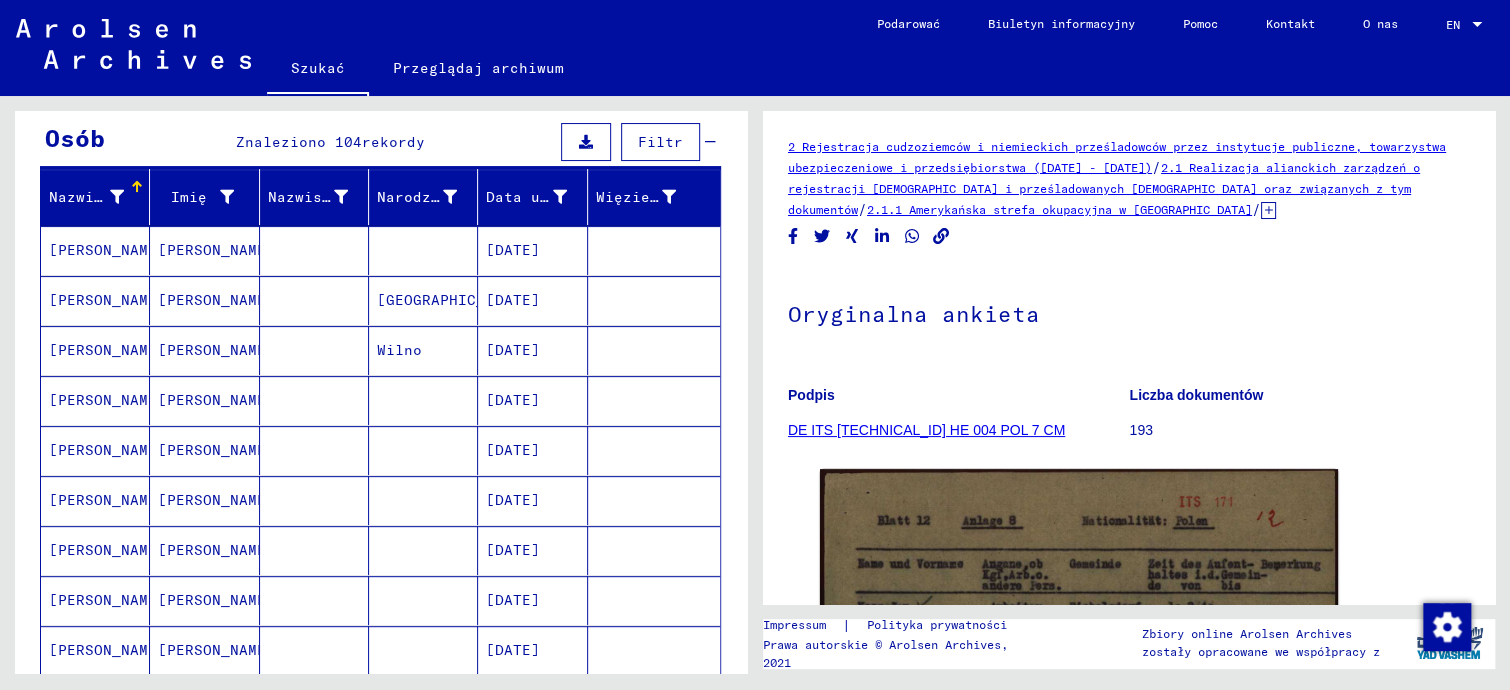 click on "[DATE]" at bounding box center (532, 500) 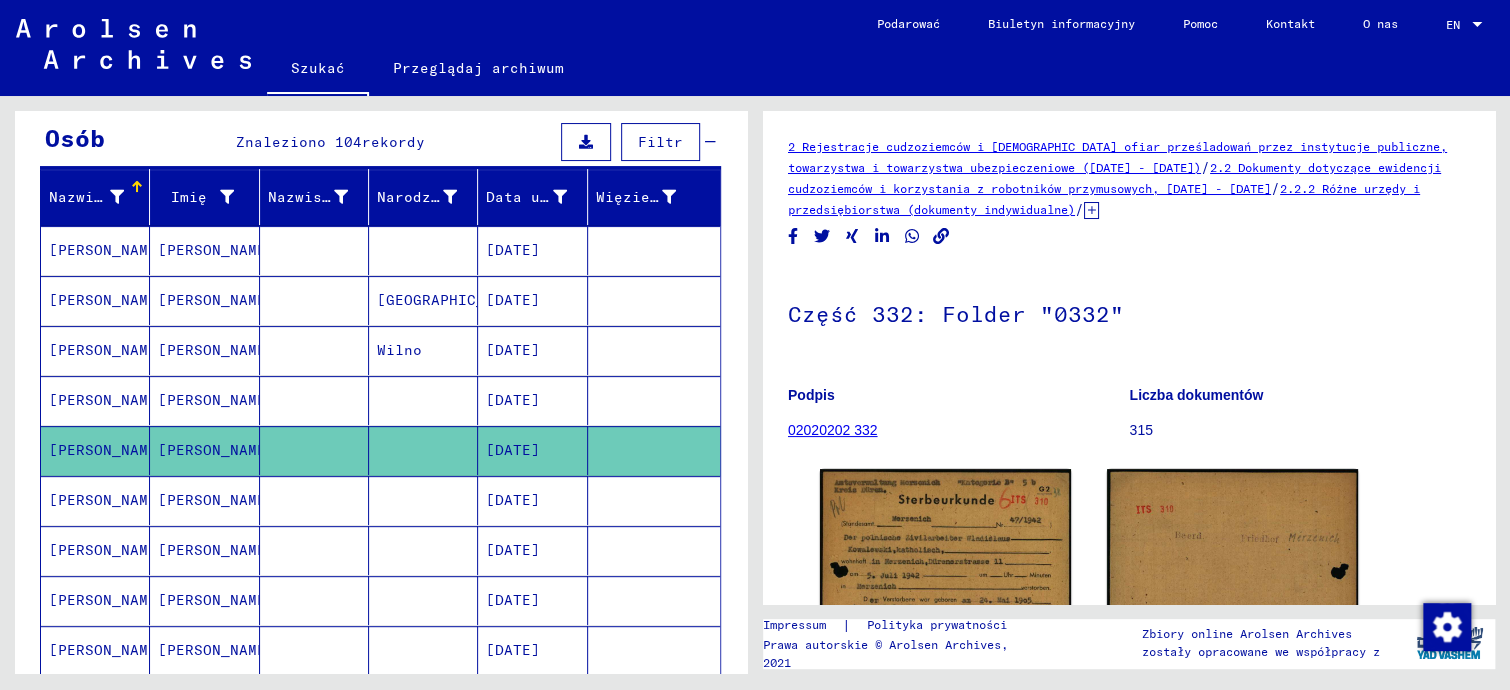 scroll, scrollTop: 0, scrollLeft: 0, axis: both 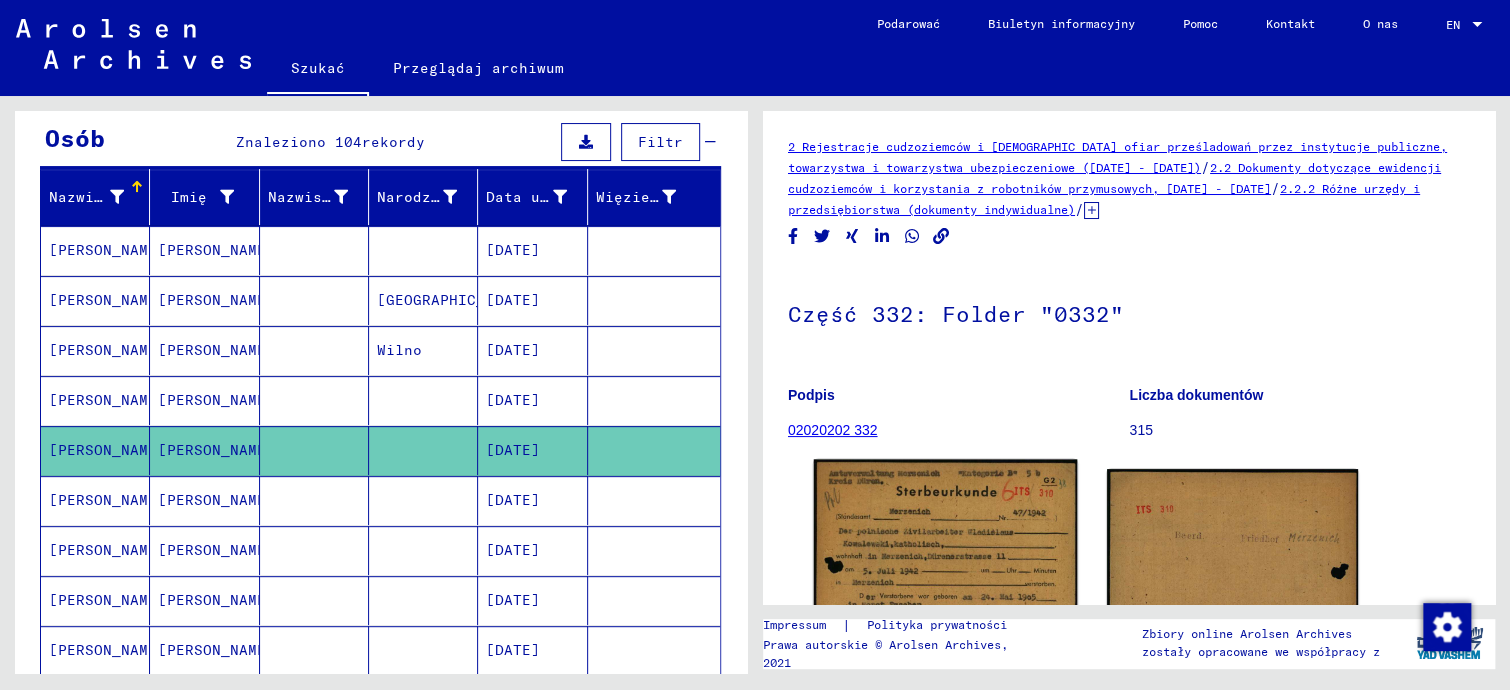 click 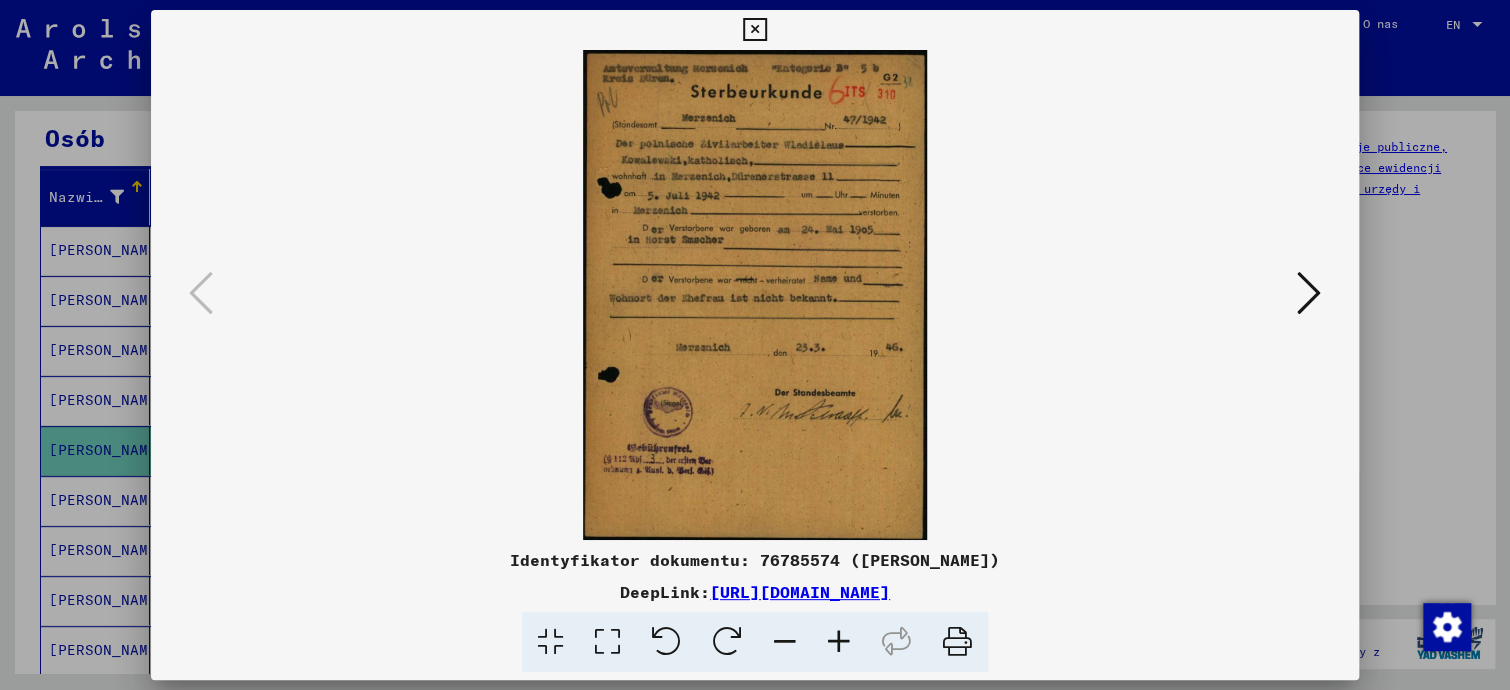 click at bounding box center (754, 30) 